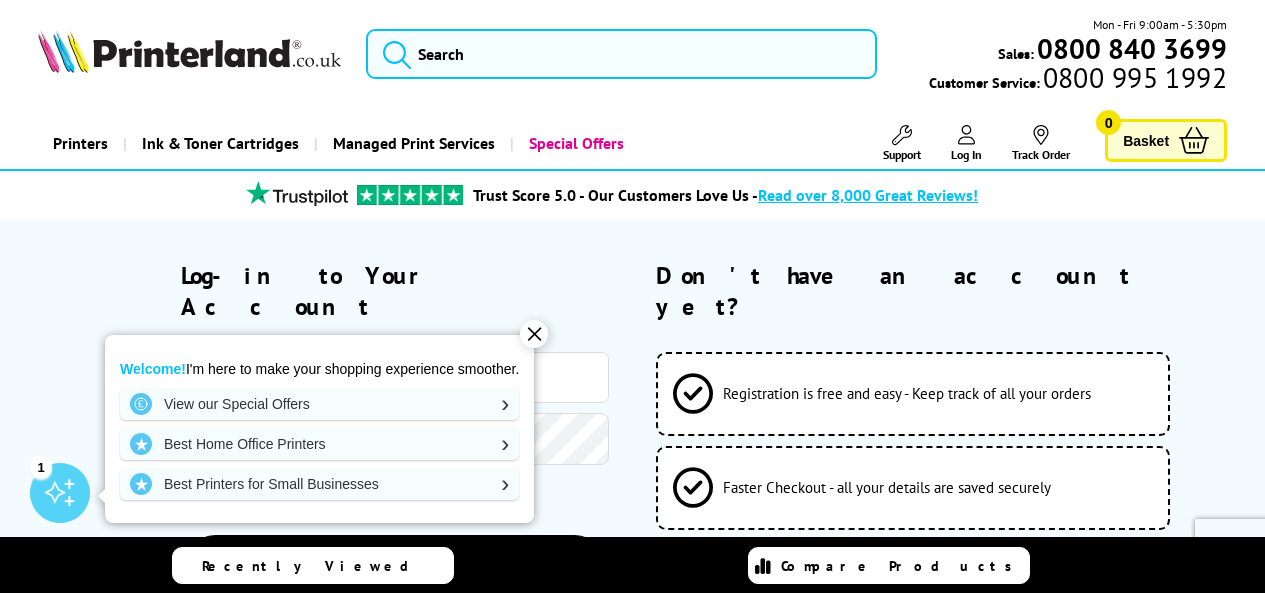 scroll, scrollTop: 0, scrollLeft: 0, axis: both 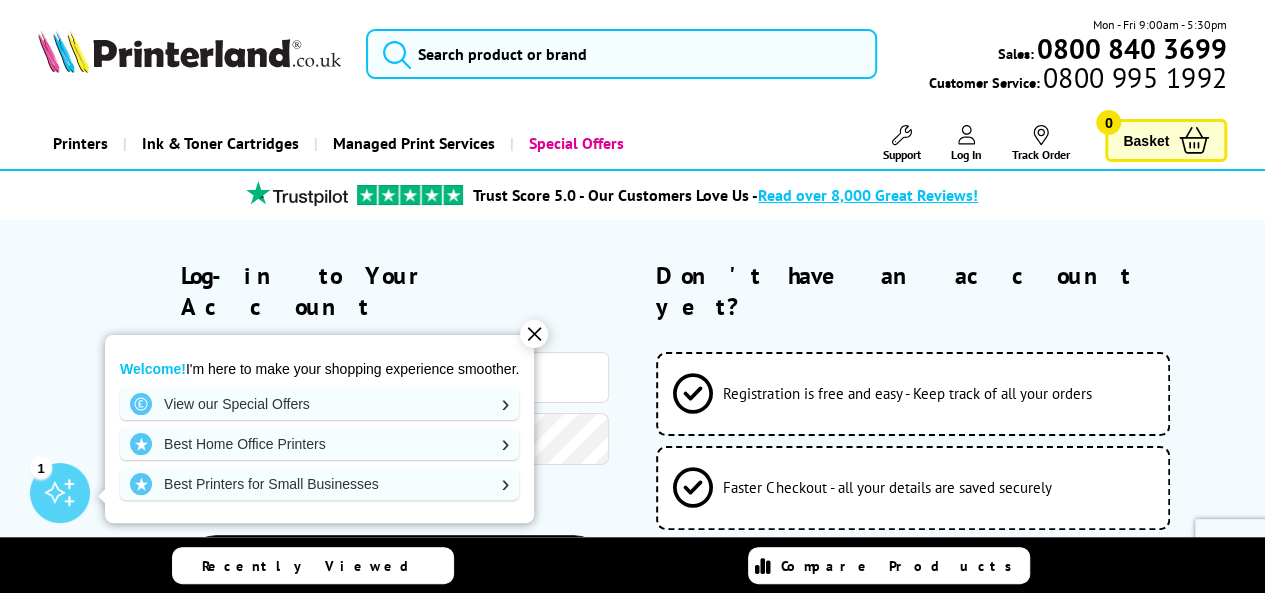 click on "Log-in to Your Account" at bounding box center (395, 291) 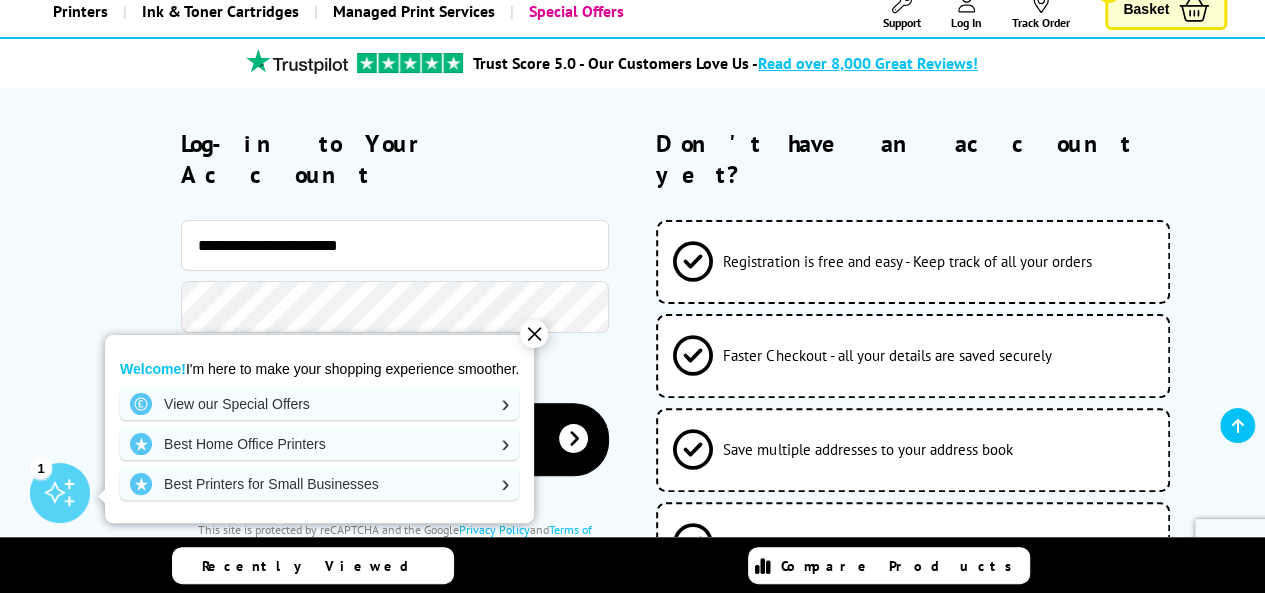 scroll, scrollTop: 262, scrollLeft: 0, axis: vertical 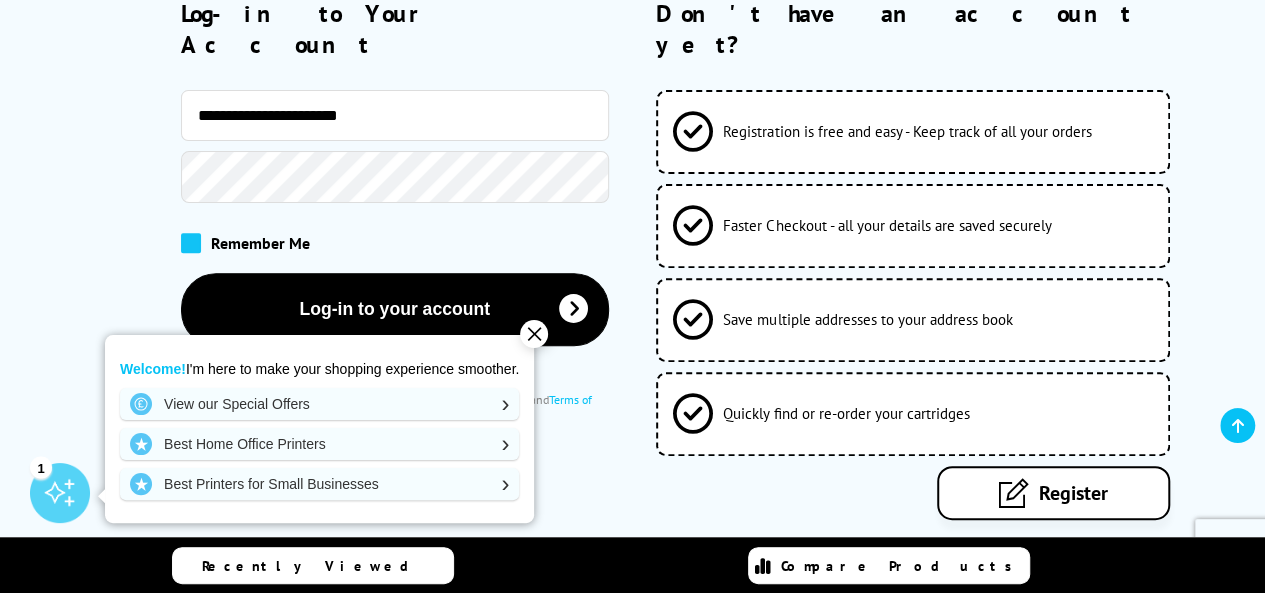 click at bounding box center [191, 243] 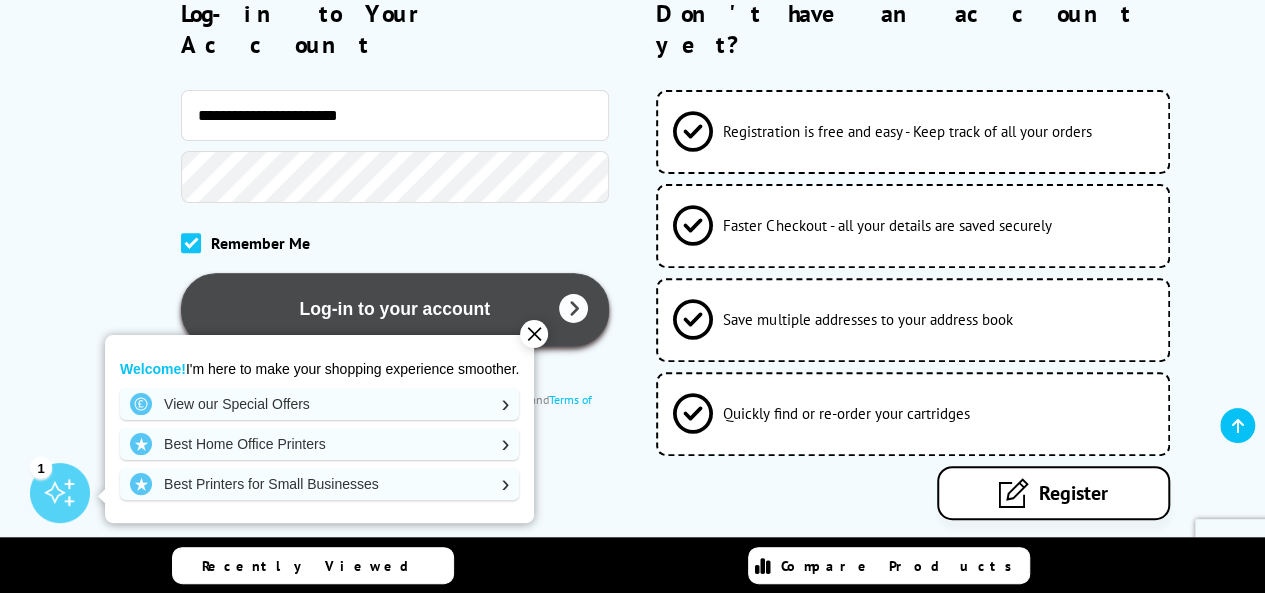 click on "Log-in to your account" at bounding box center (395, 309) 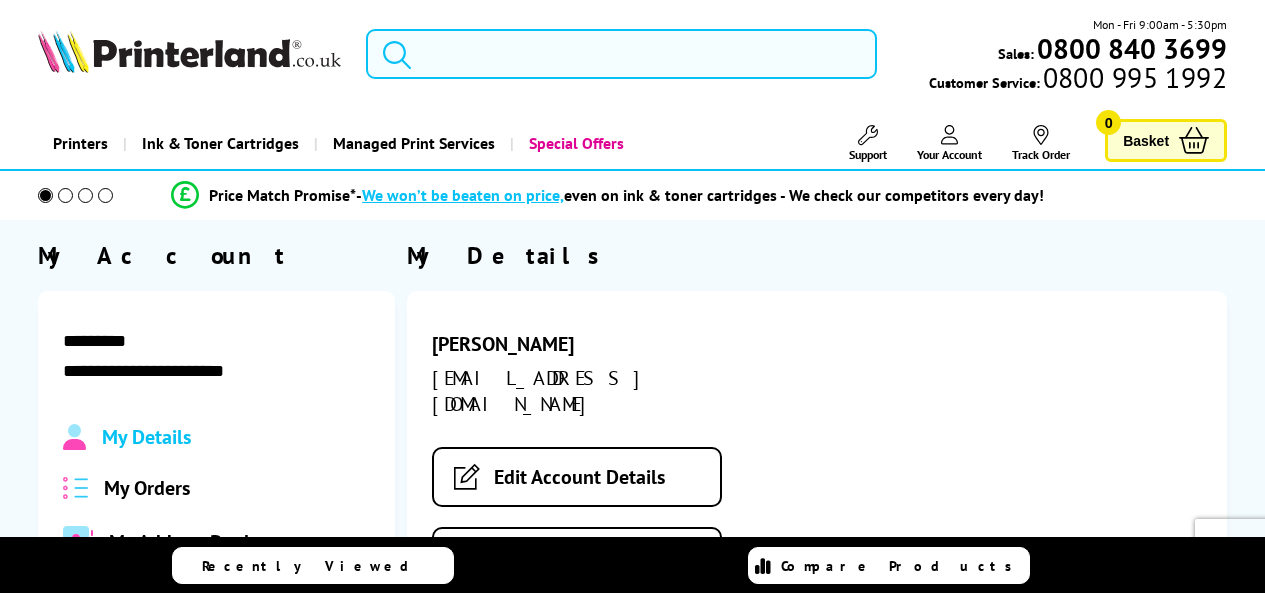 scroll, scrollTop: 0, scrollLeft: 0, axis: both 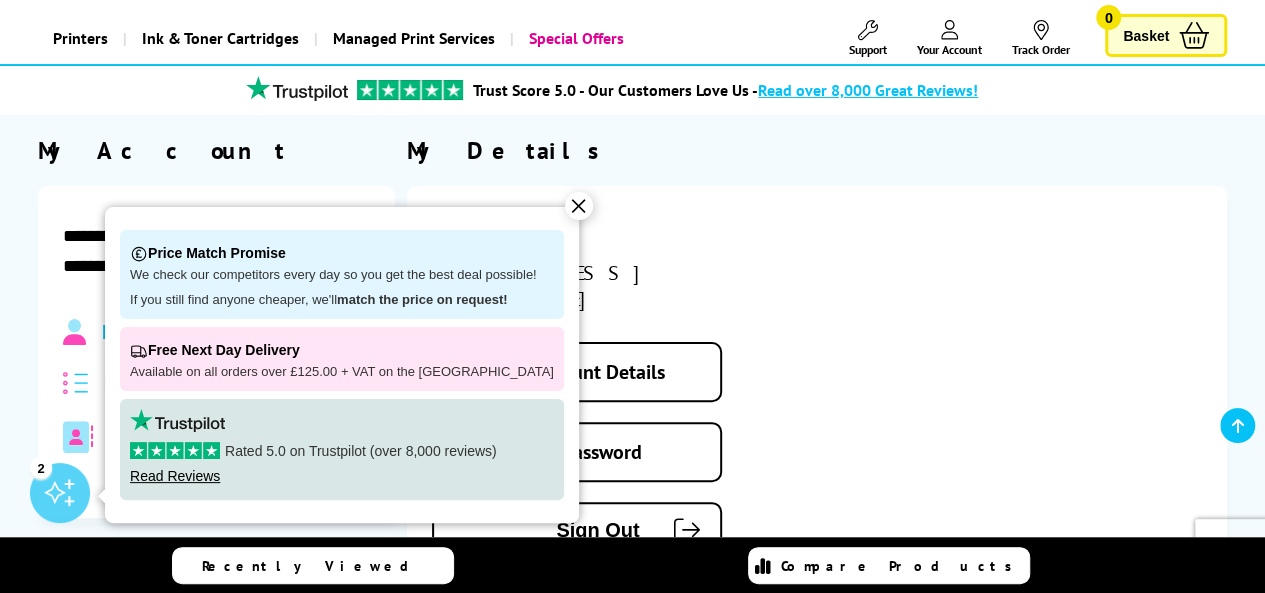 drag, startPoint x: 950, startPoint y: 316, endPoint x: 807, endPoint y: 372, distance: 153.57408 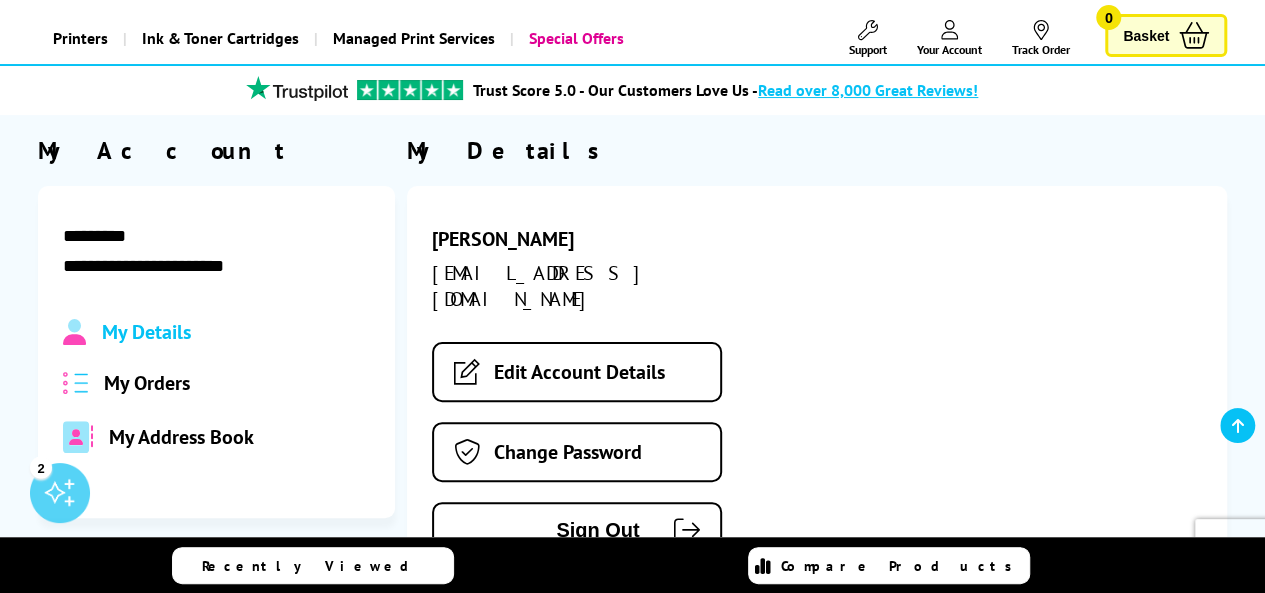 click on "My Orders" at bounding box center (147, 383) 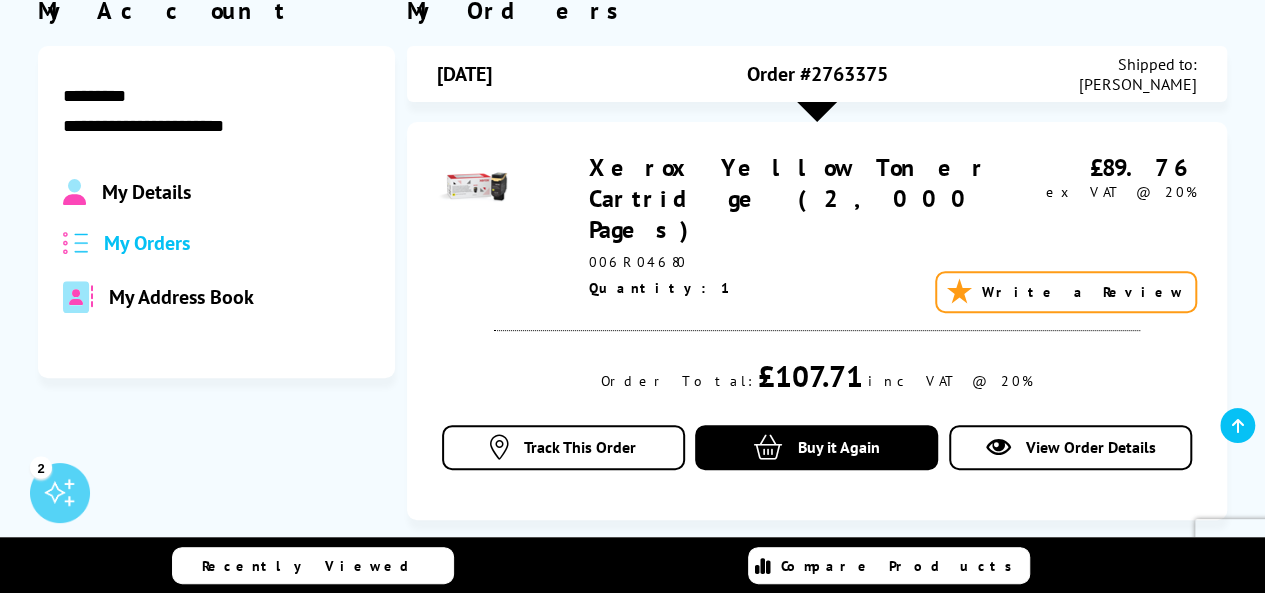 scroll, scrollTop: 240, scrollLeft: 0, axis: vertical 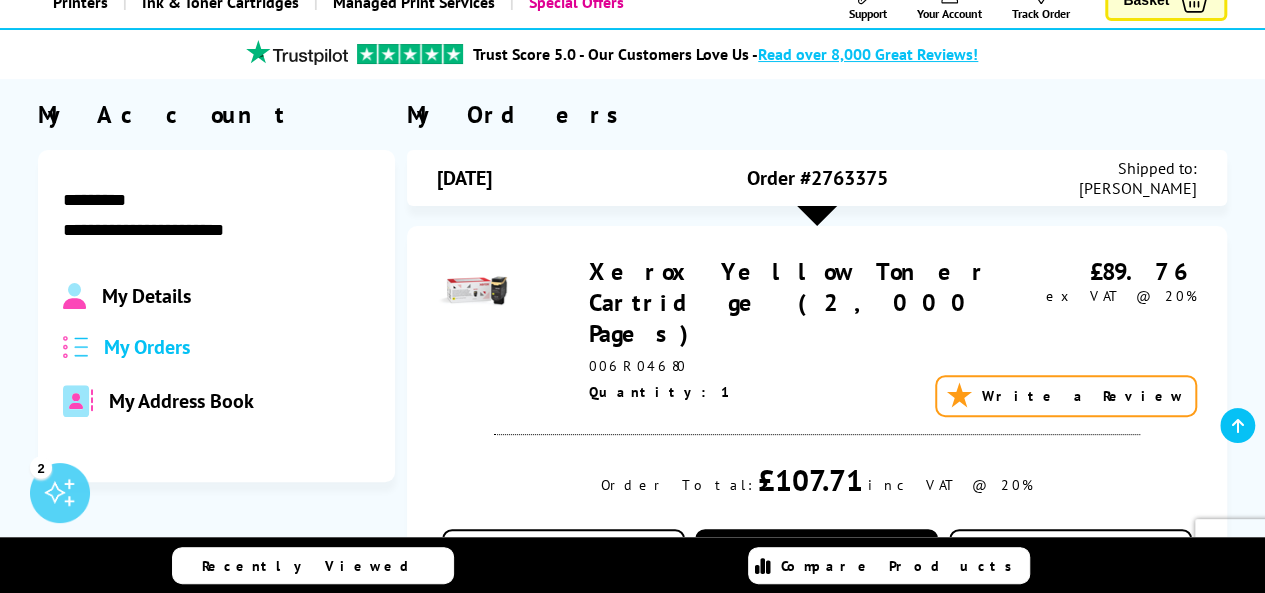 click on "Xerox Yellow Toner Cartridge (2,000 Pages)
006R04680
£89.76
ex VAT @ 20%
£107.71" at bounding box center (817, 425) 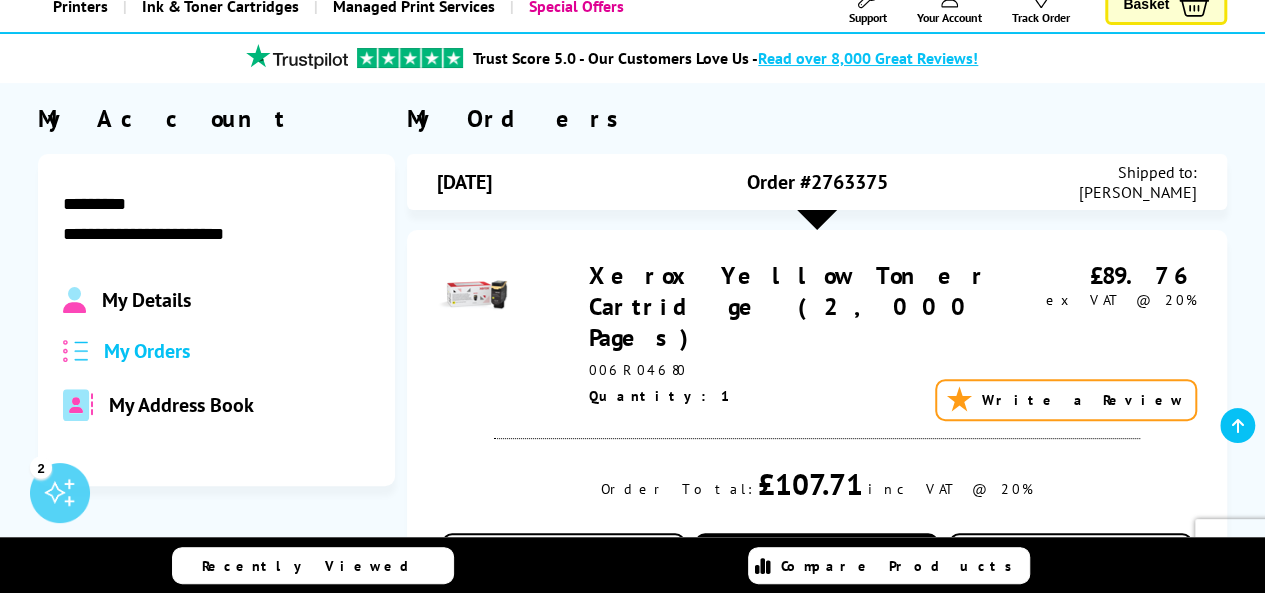 scroll, scrollTop: 117, scrollLeft: 0, axis: vertical 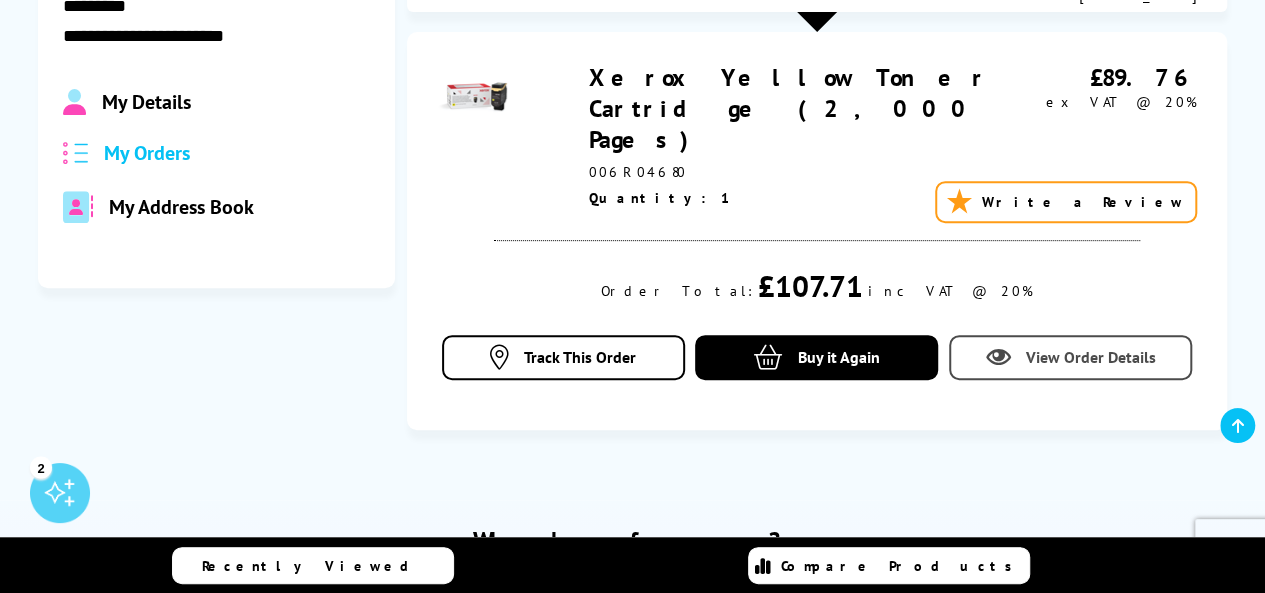 click on "View Order Details" at bounding box center [1090, 357] 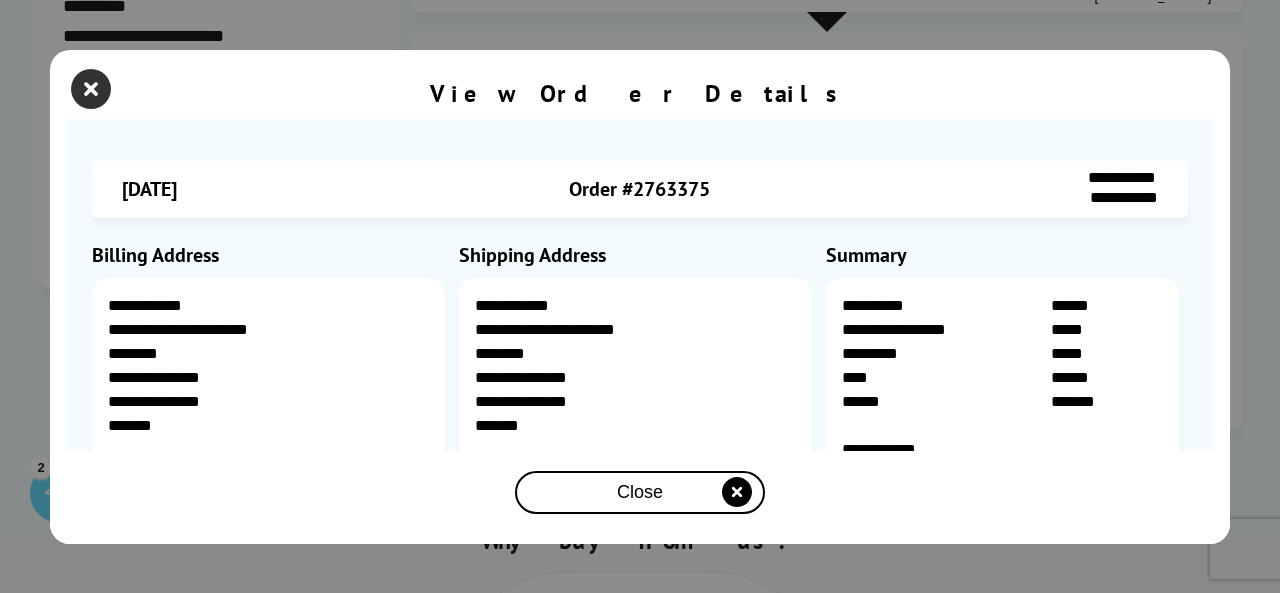 click at bounding box center [91, 89] 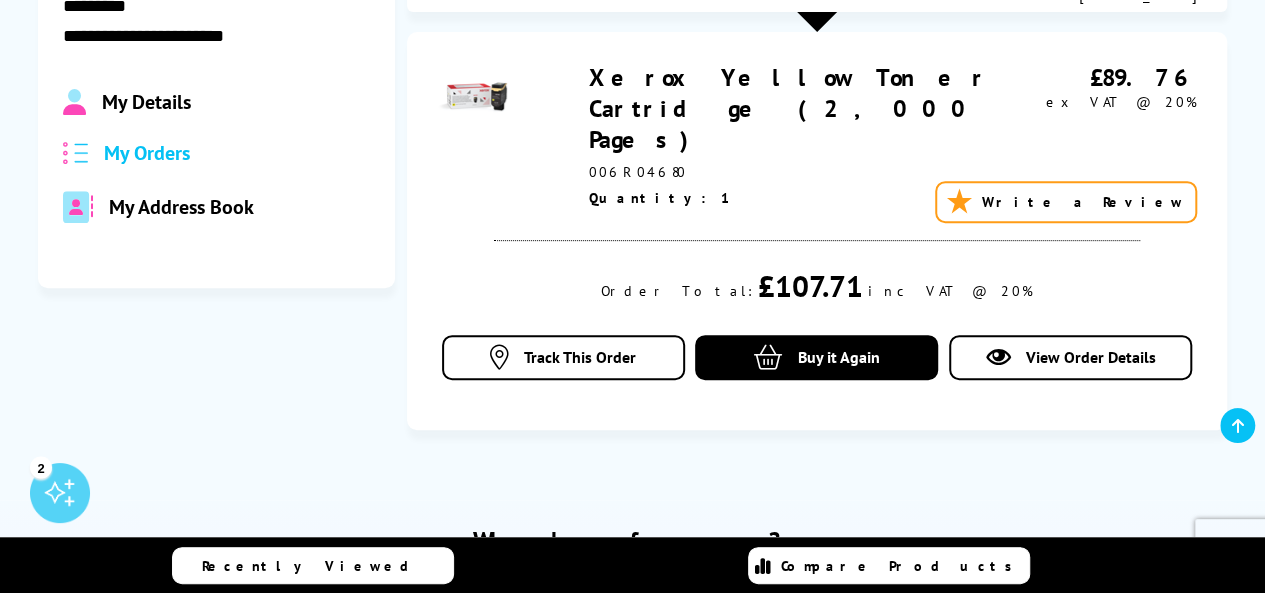 drag, startPoint x: 601, startPoint y: 75, endPoint x: 884, endPoint y: 79, distance: 283.02826 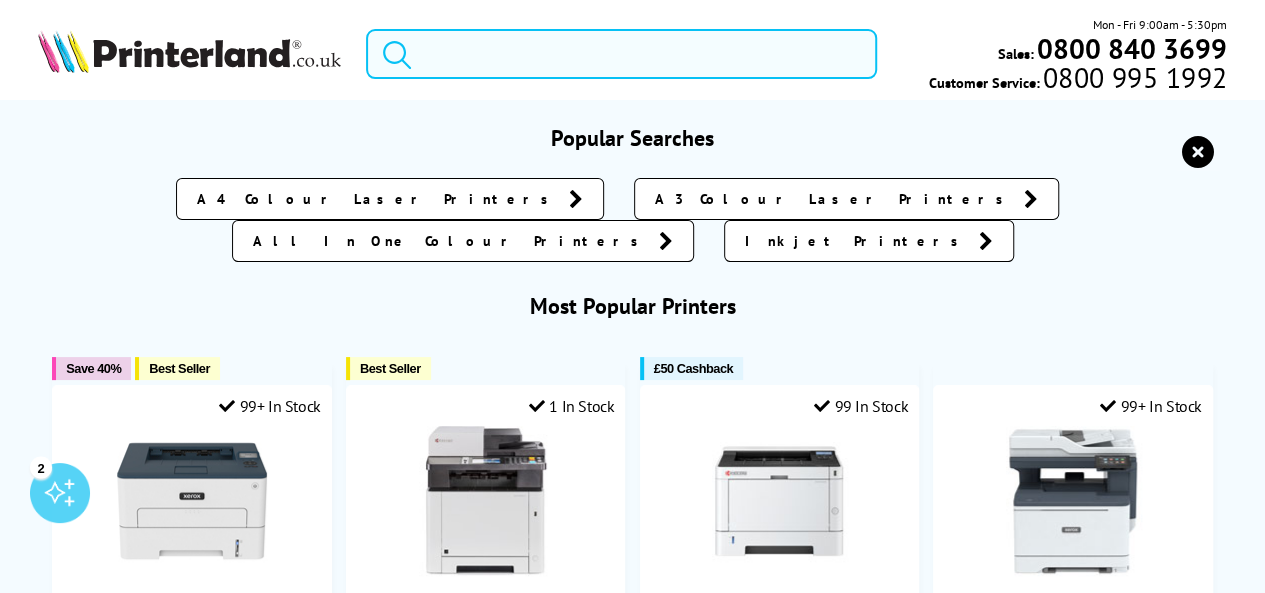 click at bounding box center [621, 54] 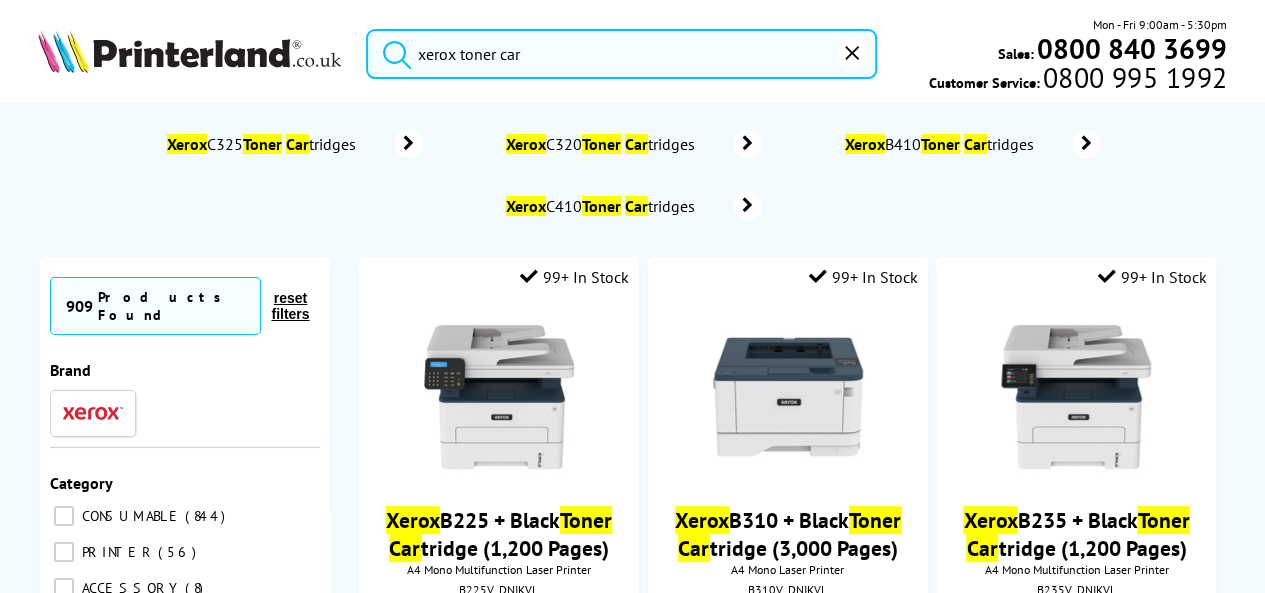 type on "xerox toner car" 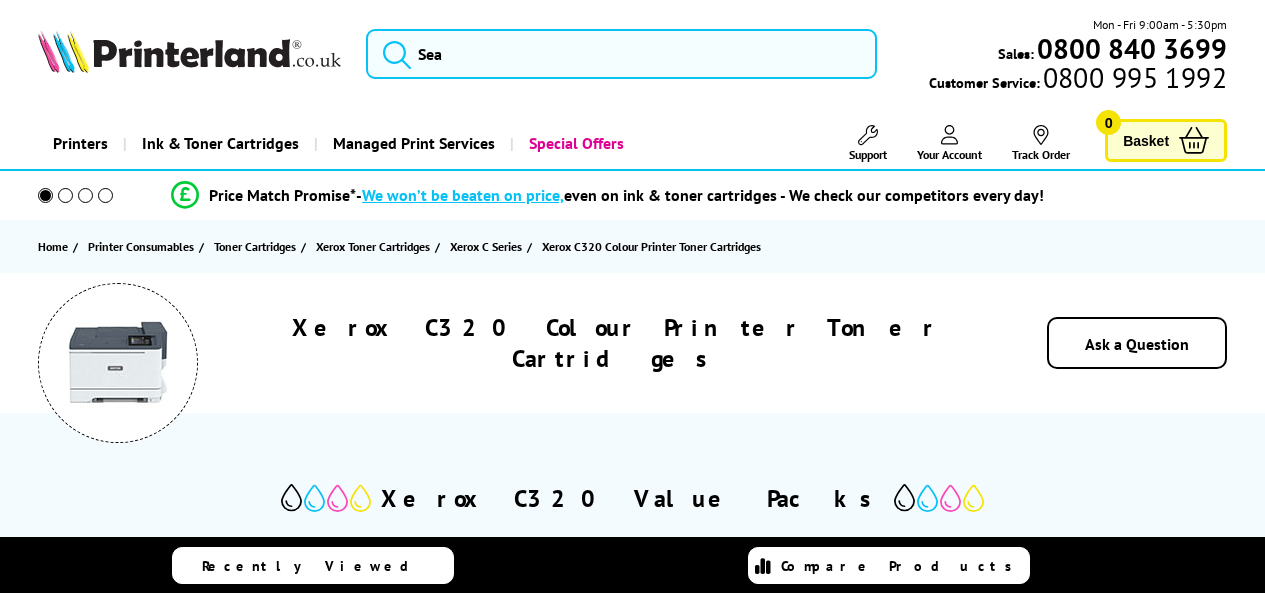 scroll, scrollTop: 0, scrollLeft: 0, axis: both 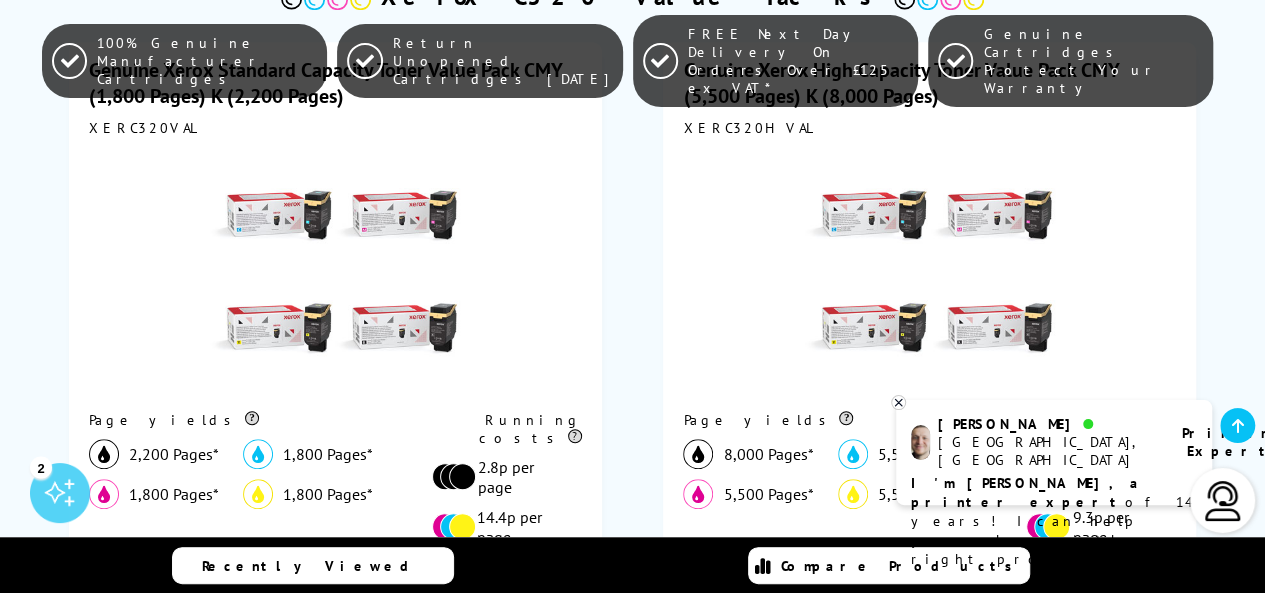 drag, startPoint x: 1076, startPoint y: 415, endPoint x: 1104, endPoint y: 390, distance: 37.536648 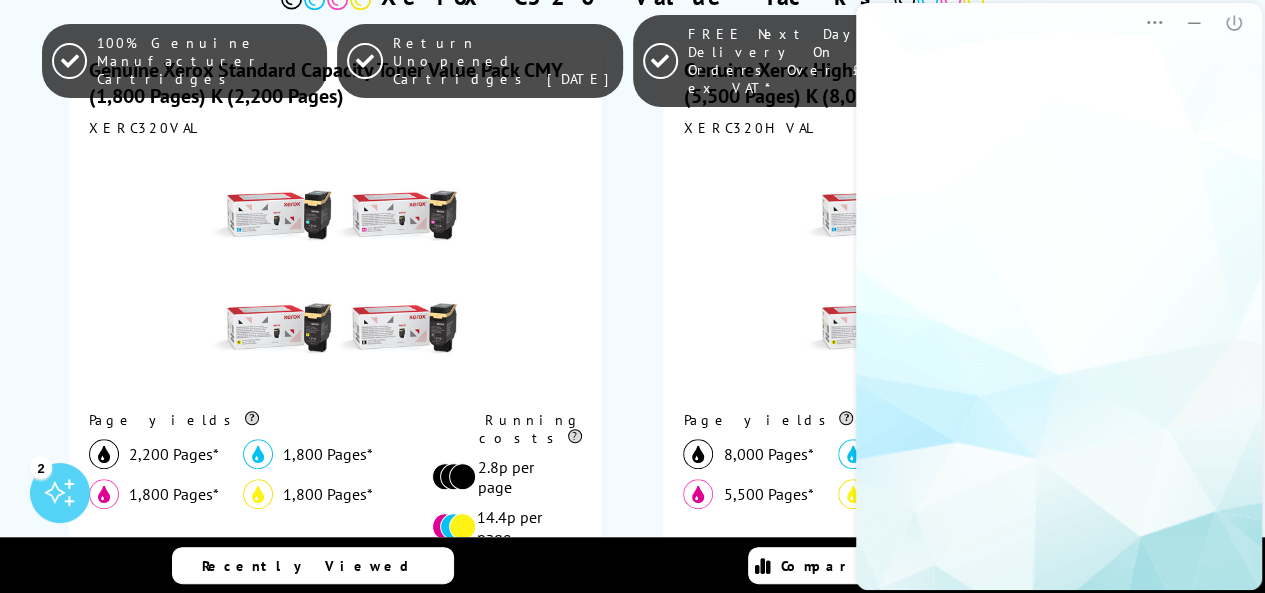 scroll, scrollTop: 0, scrollLeft: 0, axis: both 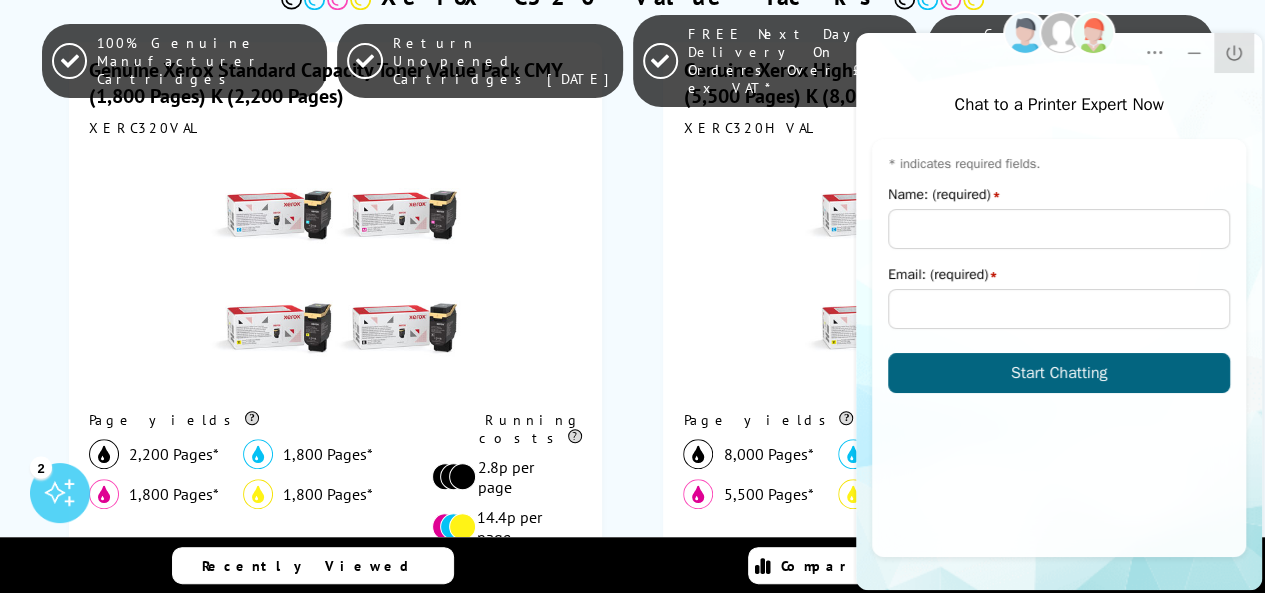 click on "Close" 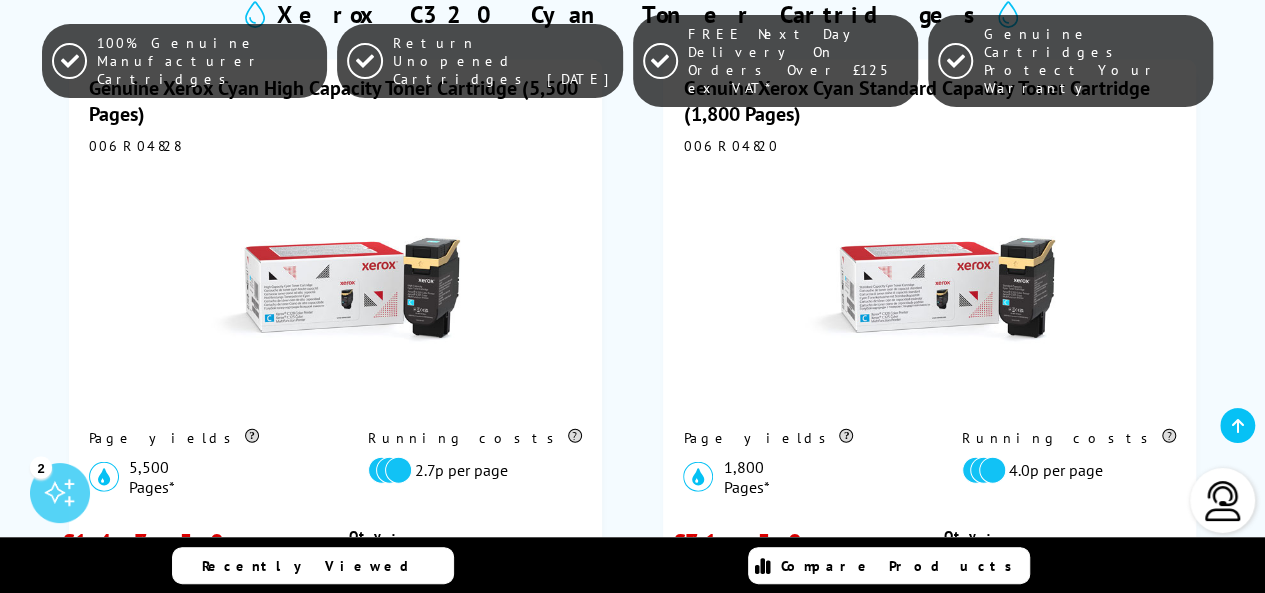 scroll, scrollTop: 2177, scrollLeft: 0, axis: vertical 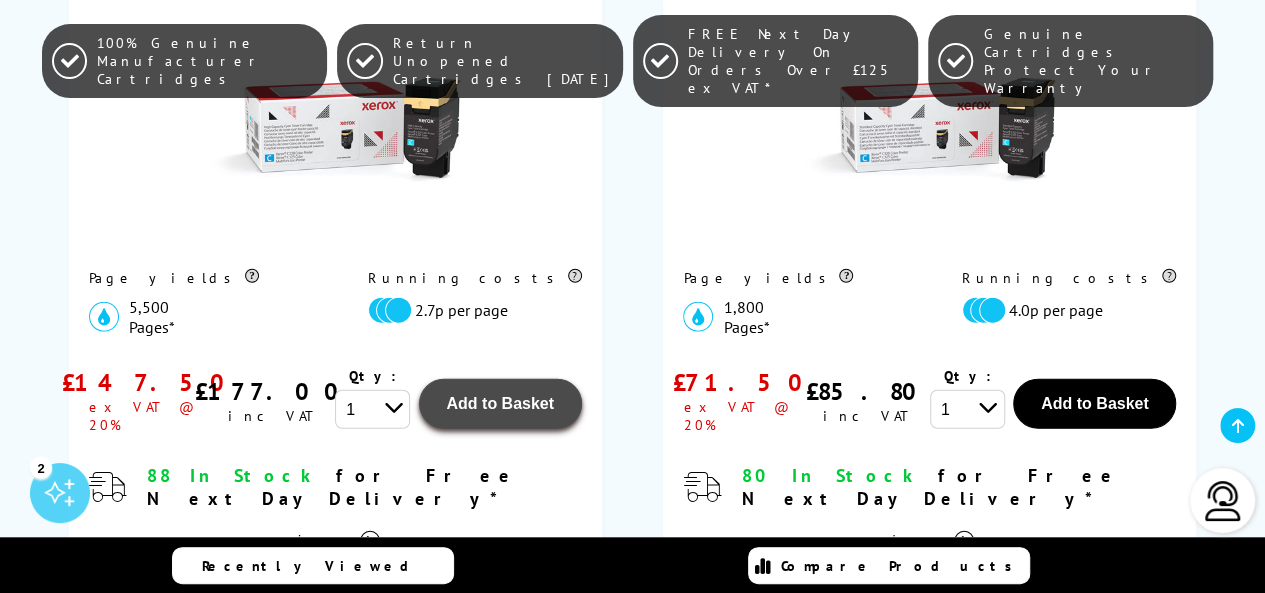 click on "Add to Basket" at bounding box center (500, -1153) 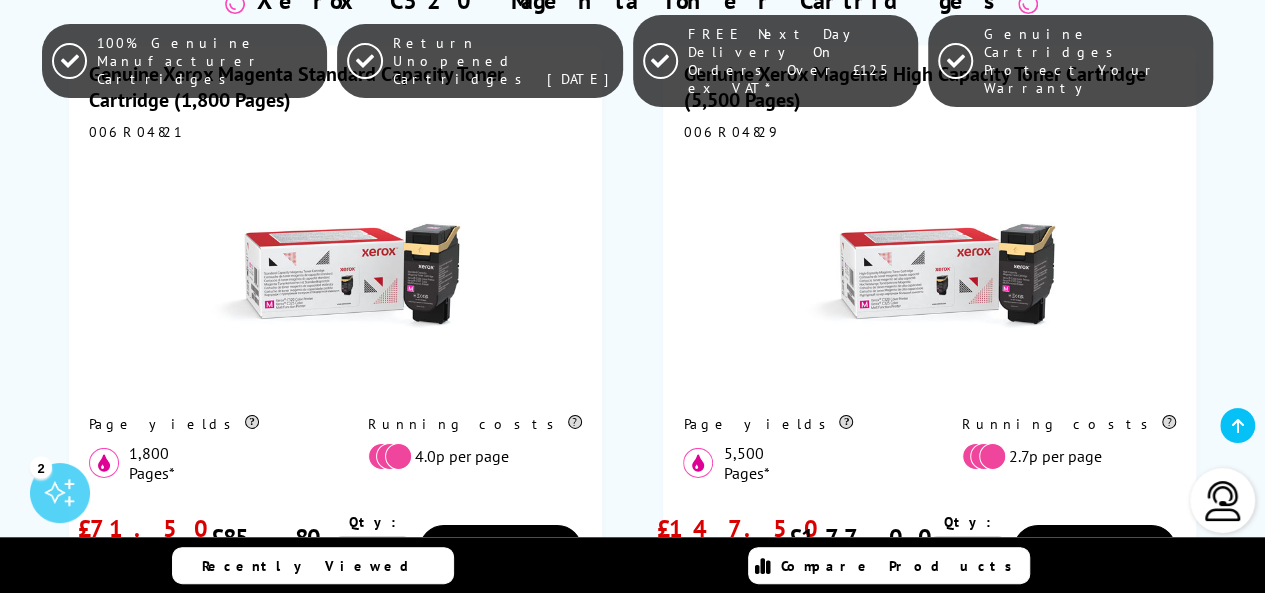 scroll, scrollTop: 2968, scrollLeft: 0, axis: vertical 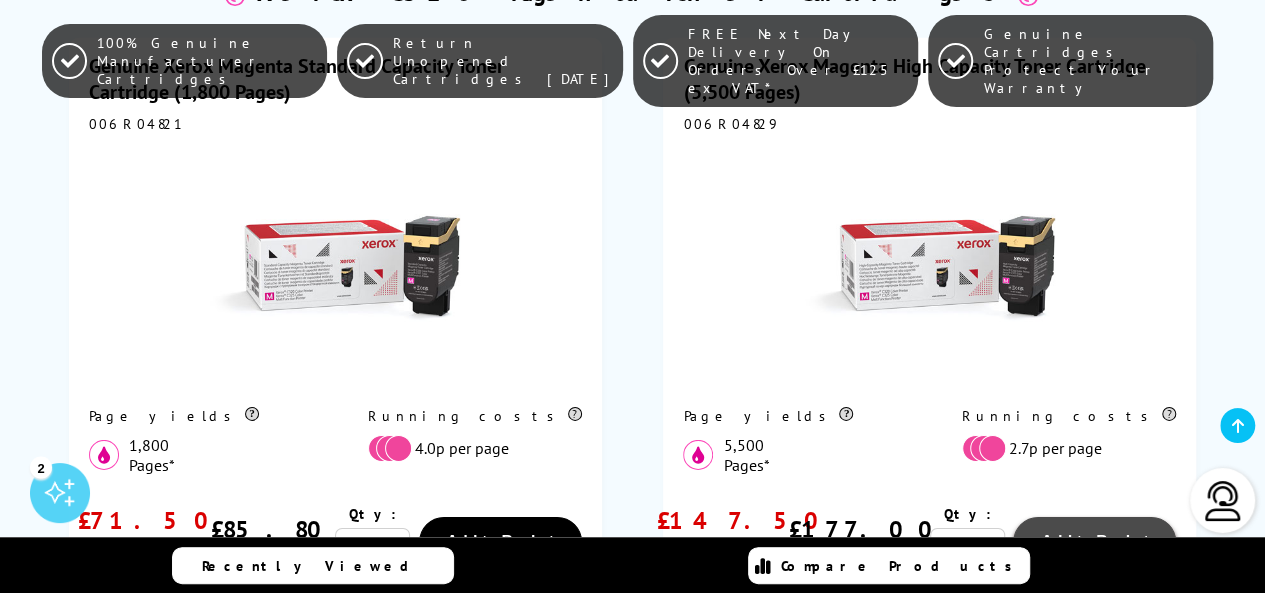 click on "Add to Basket" at bounding box center (500, -1793) 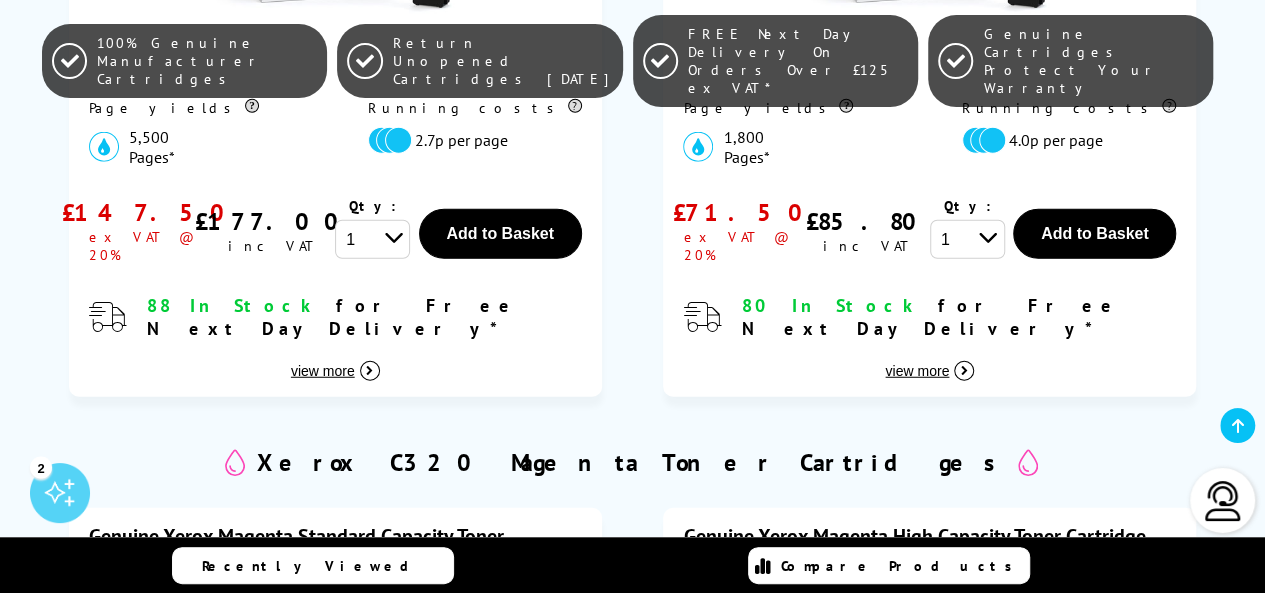 scroll, scrollTop: 2517, scrollLeft: 0, axis: vertical 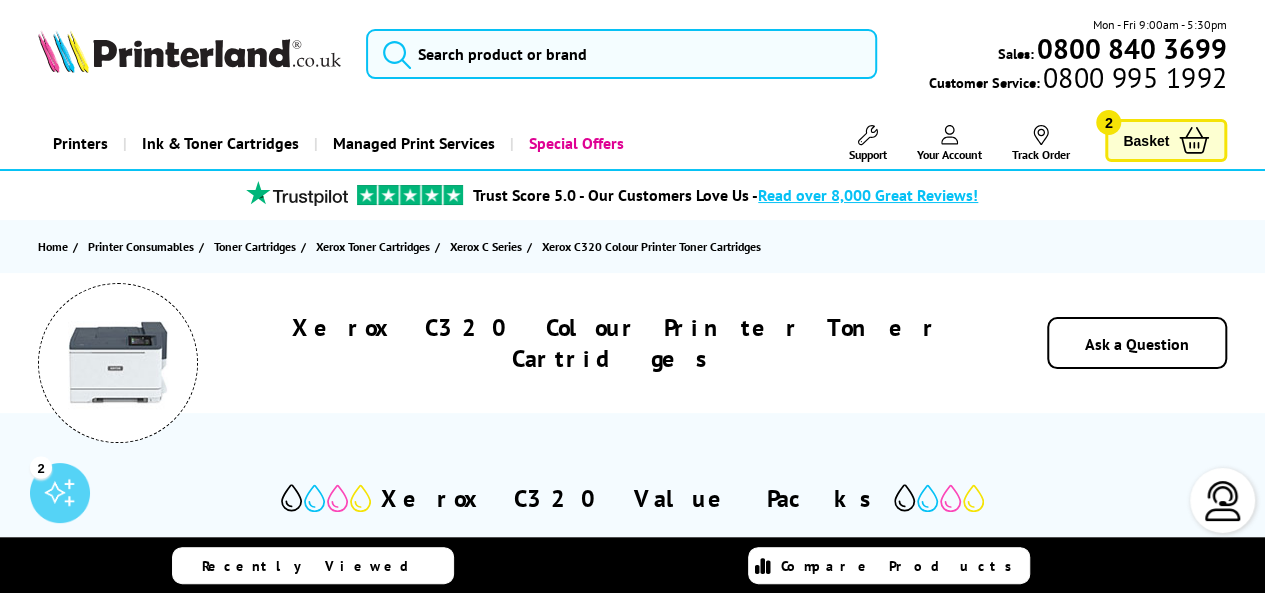 click on "Basket" at bounding box center (1146, 140) 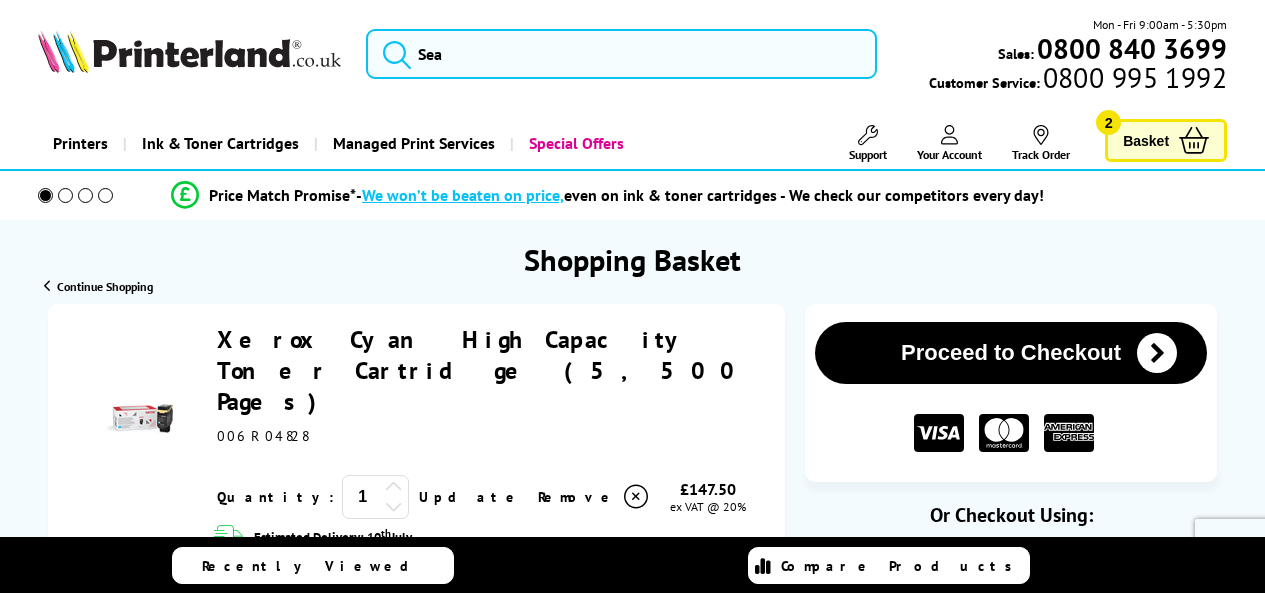 scroll, scrollTop: 0, scrollLeft: 0, axis: both 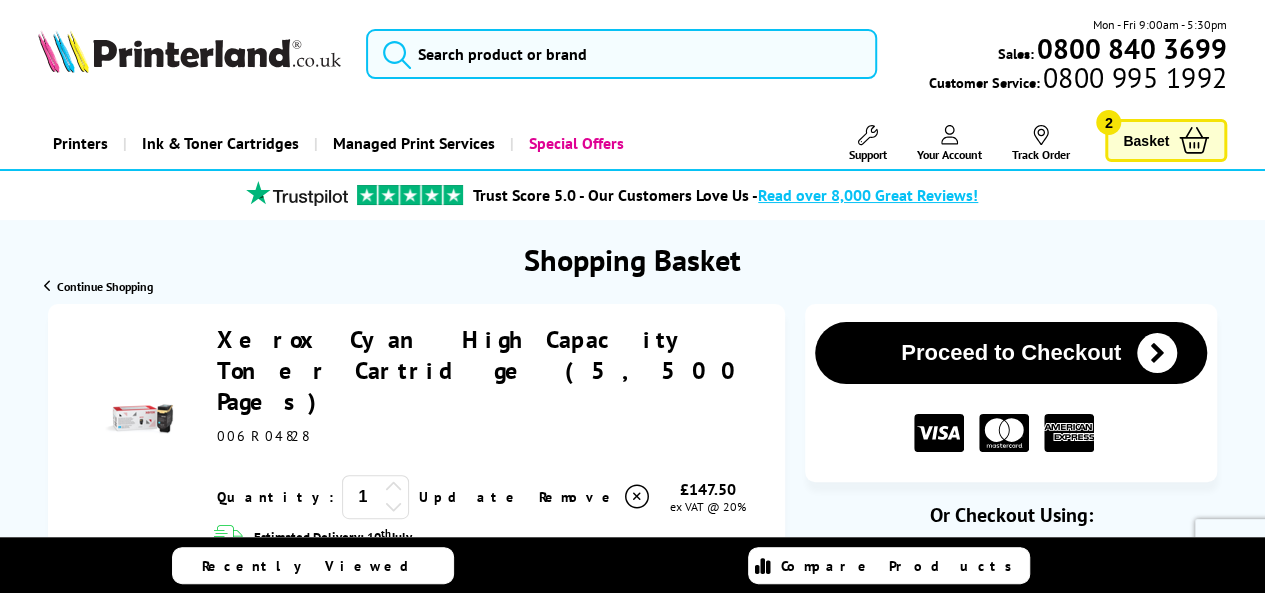 click 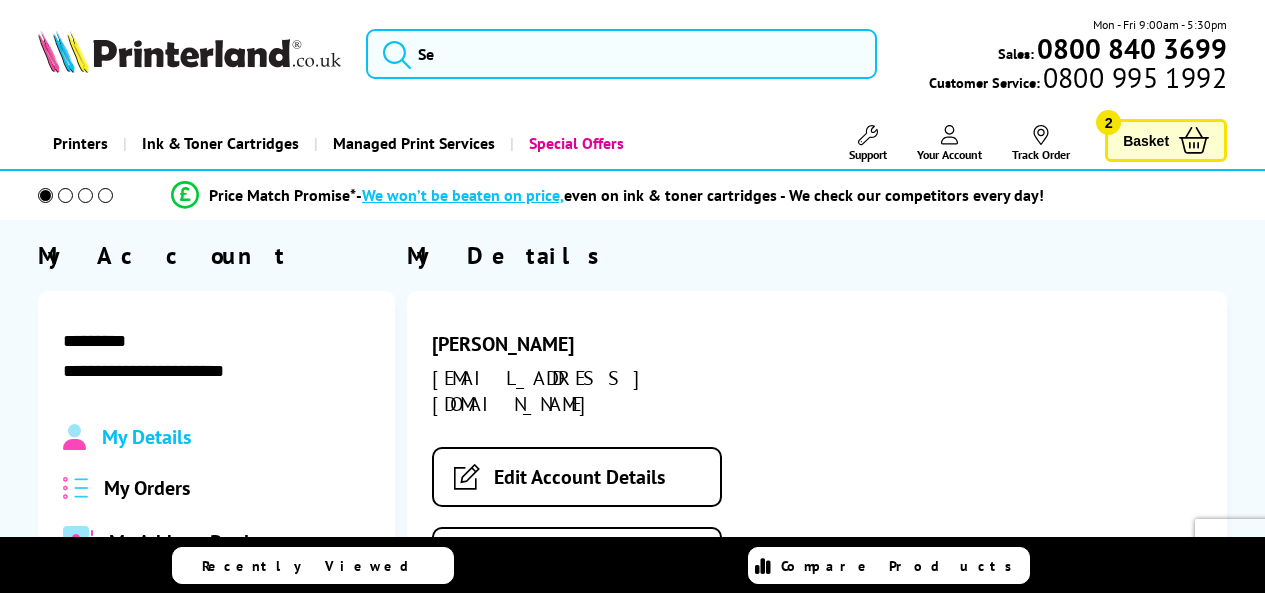 scroll, scrollTop: 0, scrollLeft: 0, axis: both 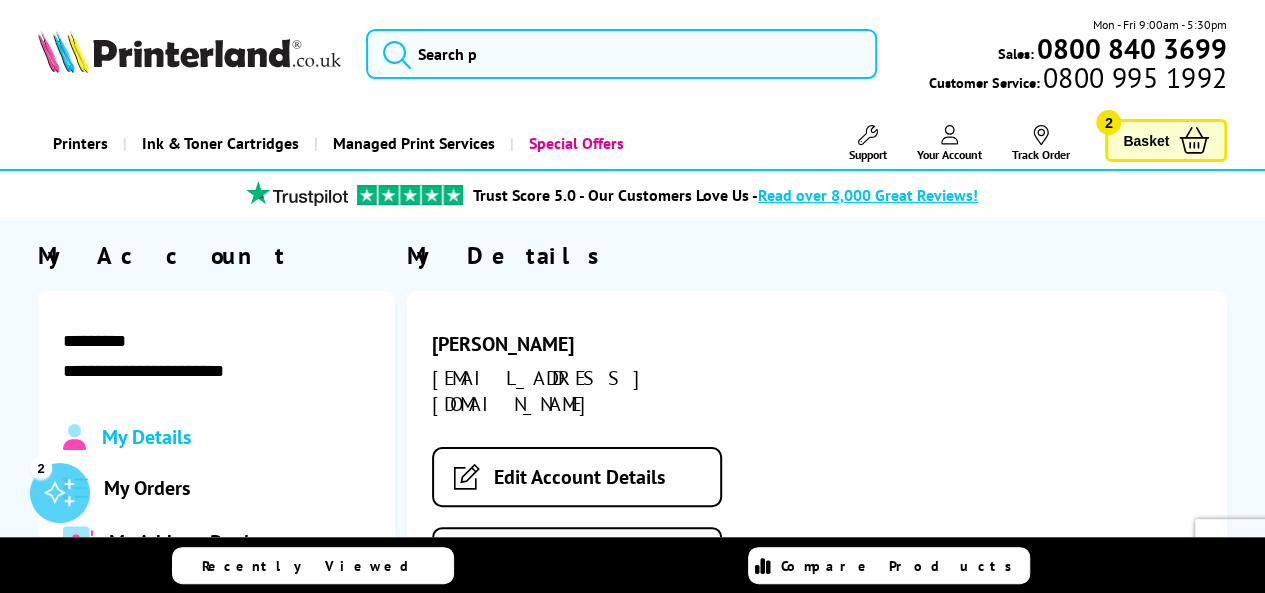 click on "My Orders" at bounding box center [216, 488] 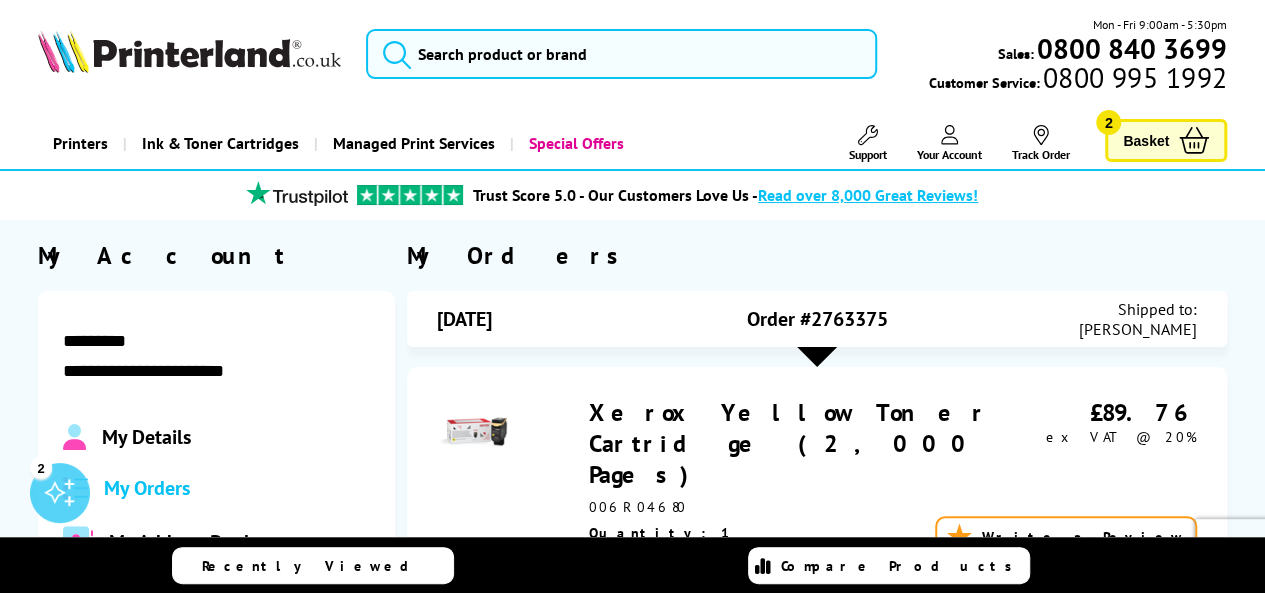 click on "Basket" at bounding box center [1146, 140] 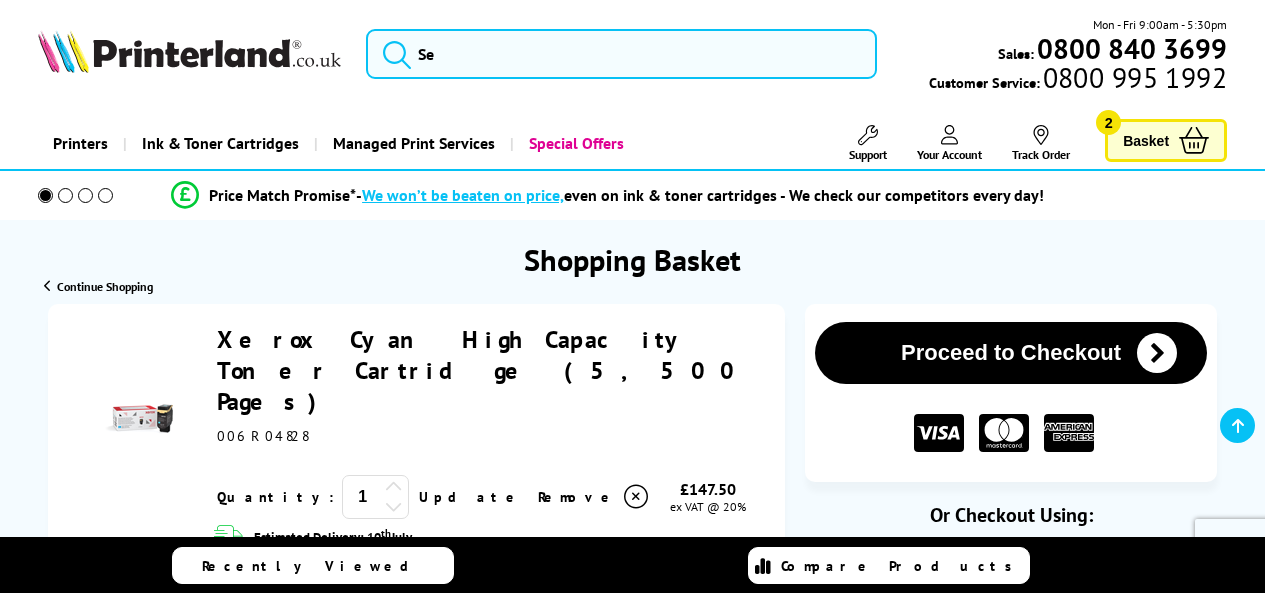scroll, scrollTop: 244, scrollLeft: 0, axis: vertical 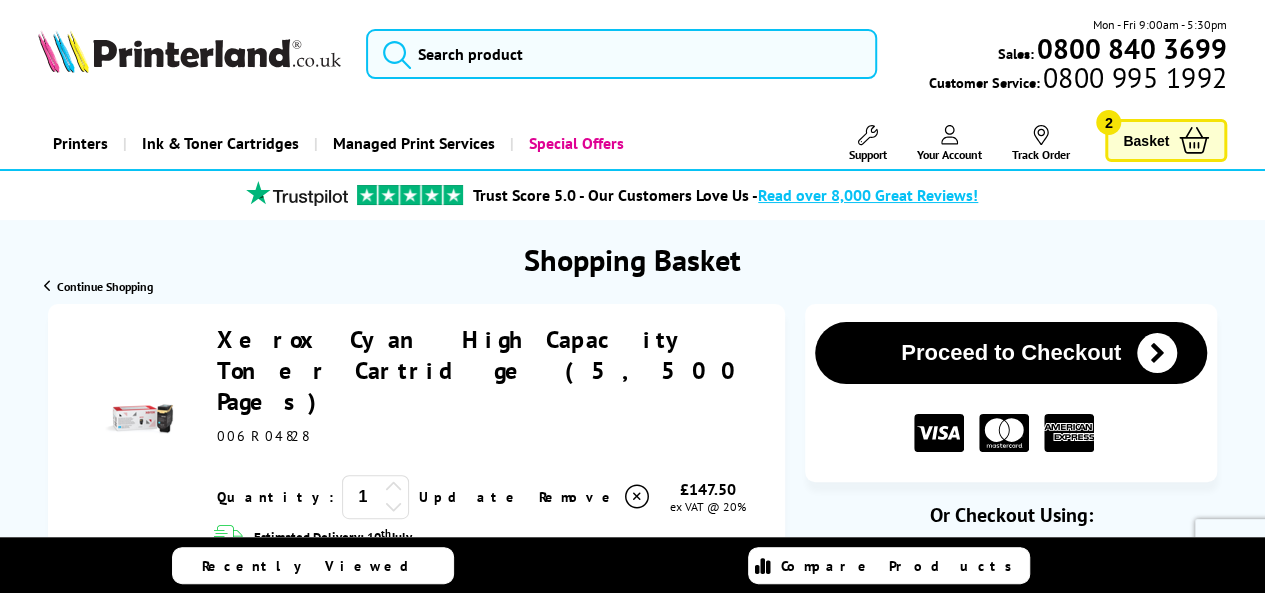 click on "Call us Free on
0800 840 3699
Mon-Fri 9:00 - 17:30
Mon - Fri 9:00am - 5:30pm
Sales: 0800 840 3699
Customer Service: 0800 995 1992" at bounding box center [632, 2029] 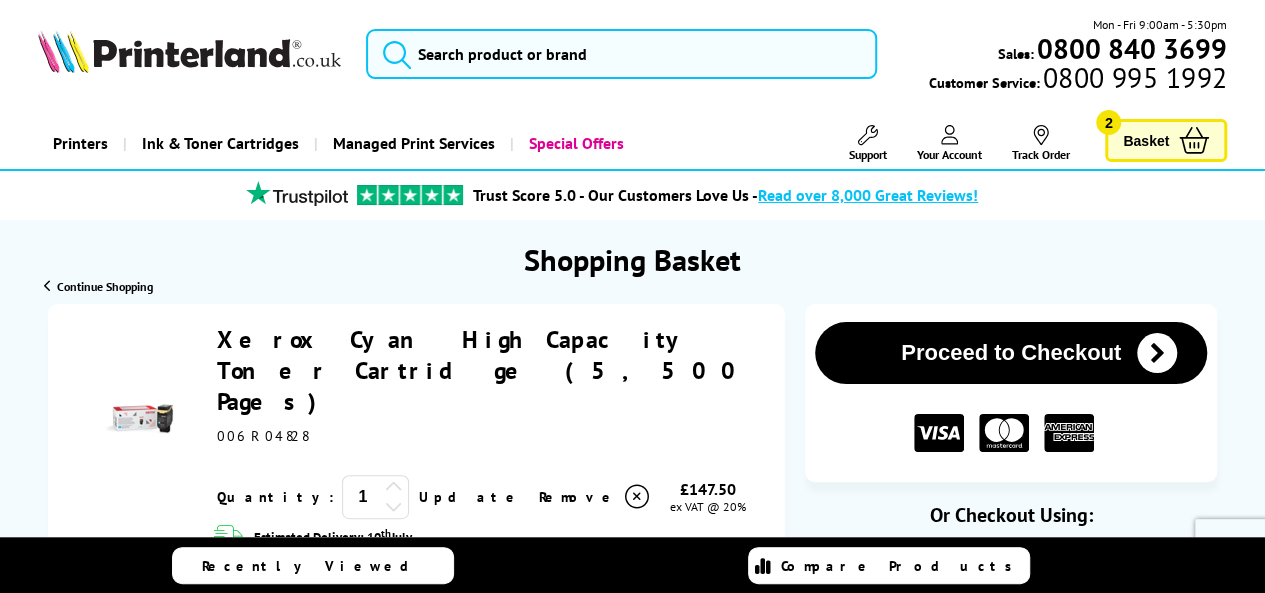click at bounding box center [1157, 353] 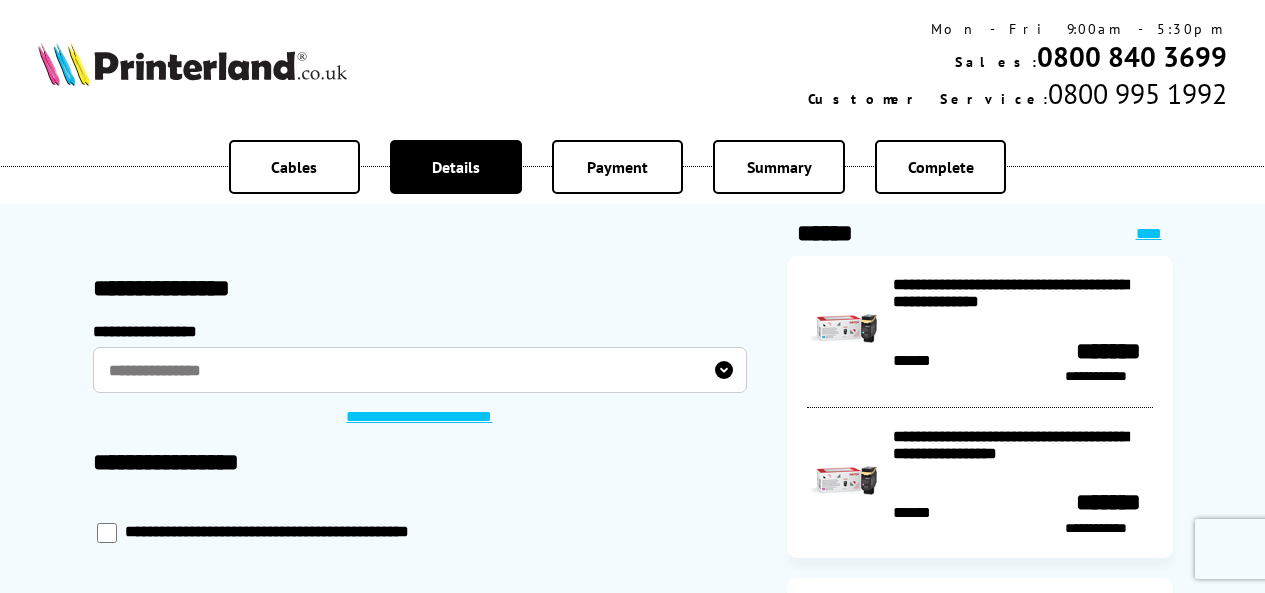 scroll, scrollTop: 0, scrollLeft: 0, axis: both 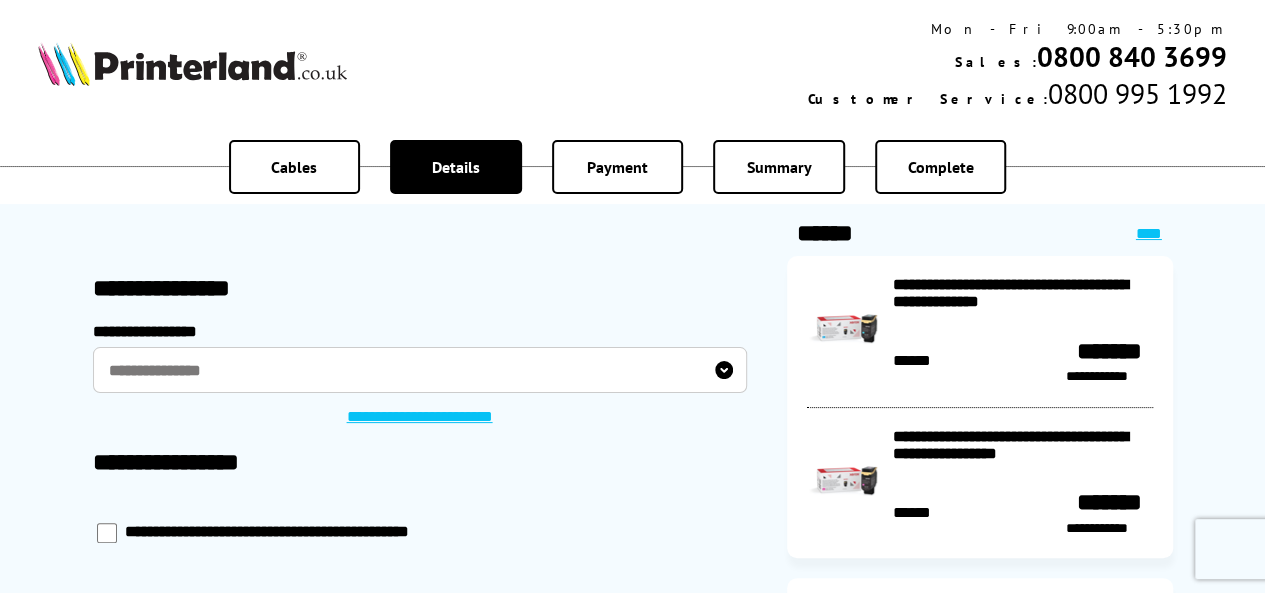 click on "**********" at bounding box center [420, 370] 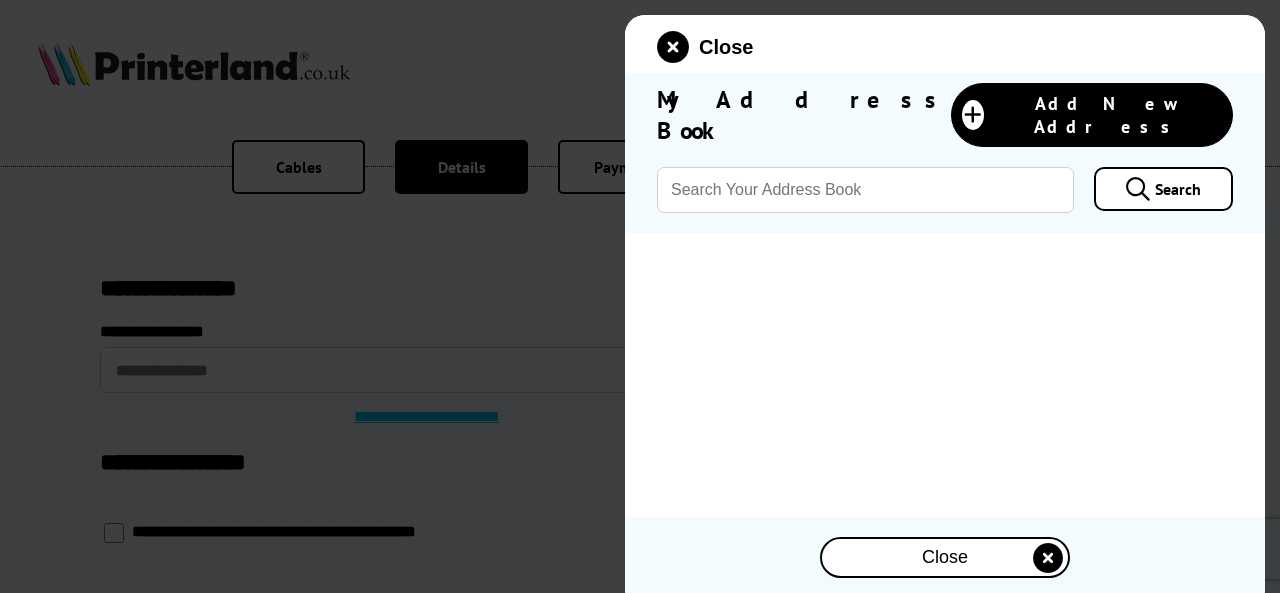 click on "Search" at bounding box center (1163, 189) 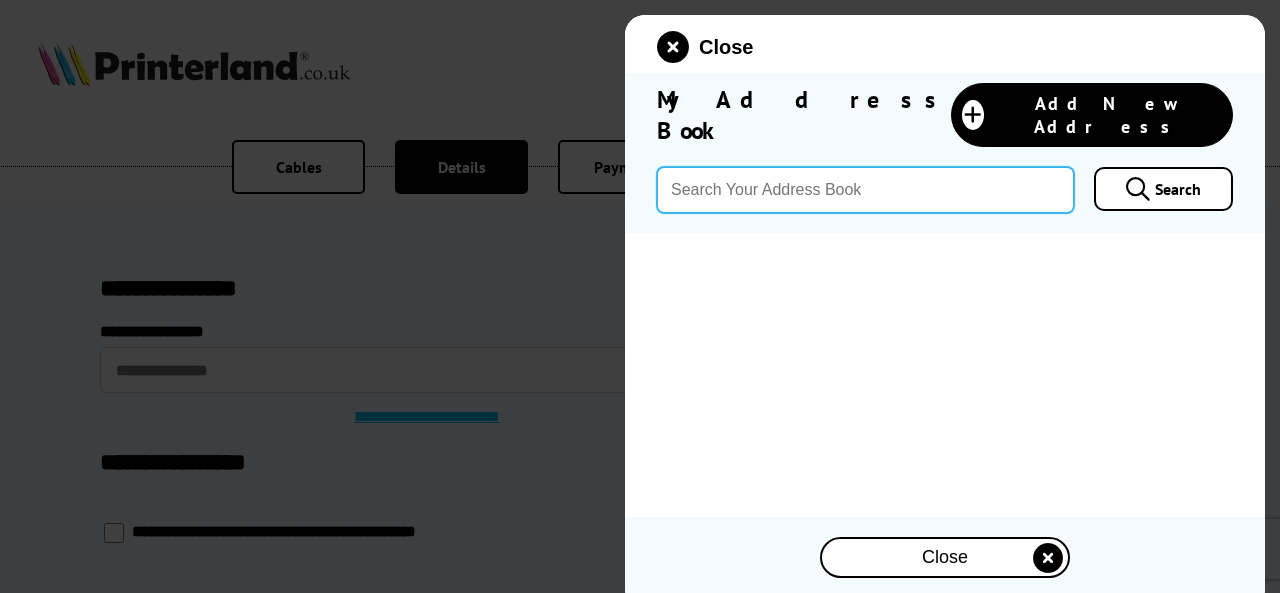 click at bounding box center [865, 190] 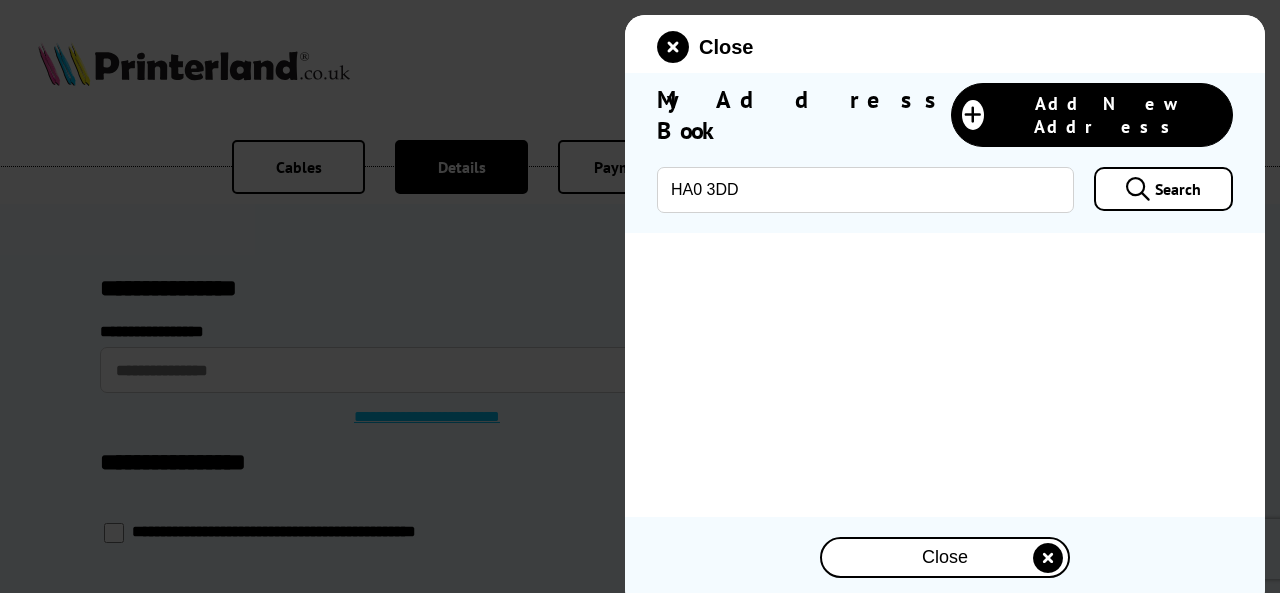 click at bounding box center [1048, 558] 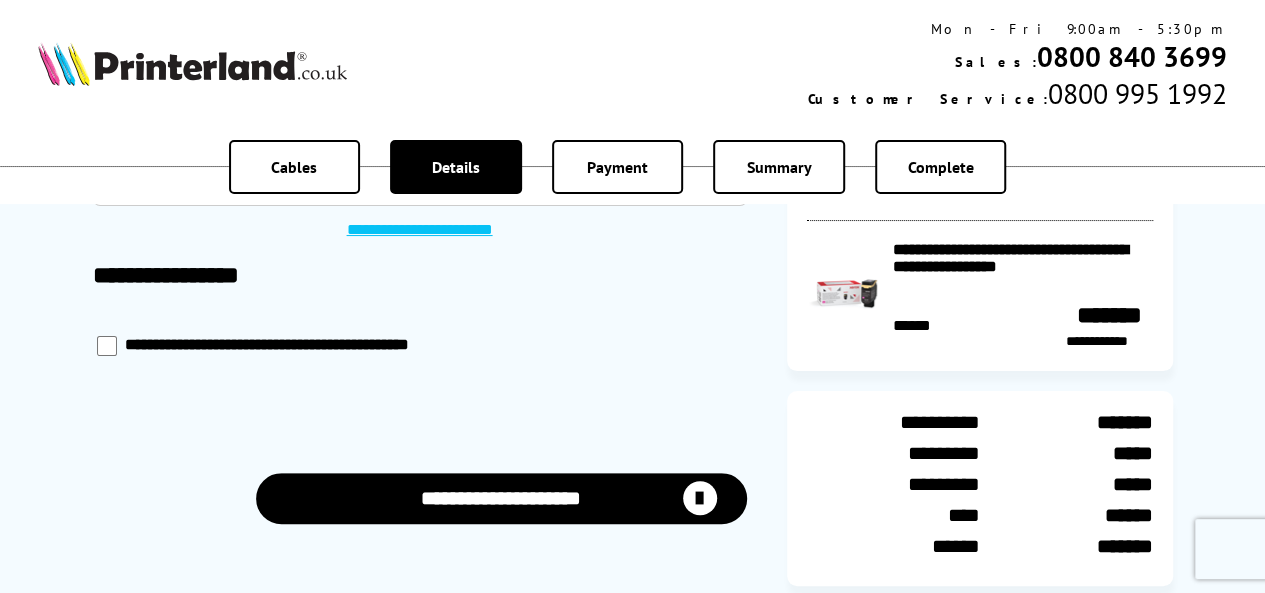 scroll, scrollTop: 190, scrollLeft: 0, axis: vertical 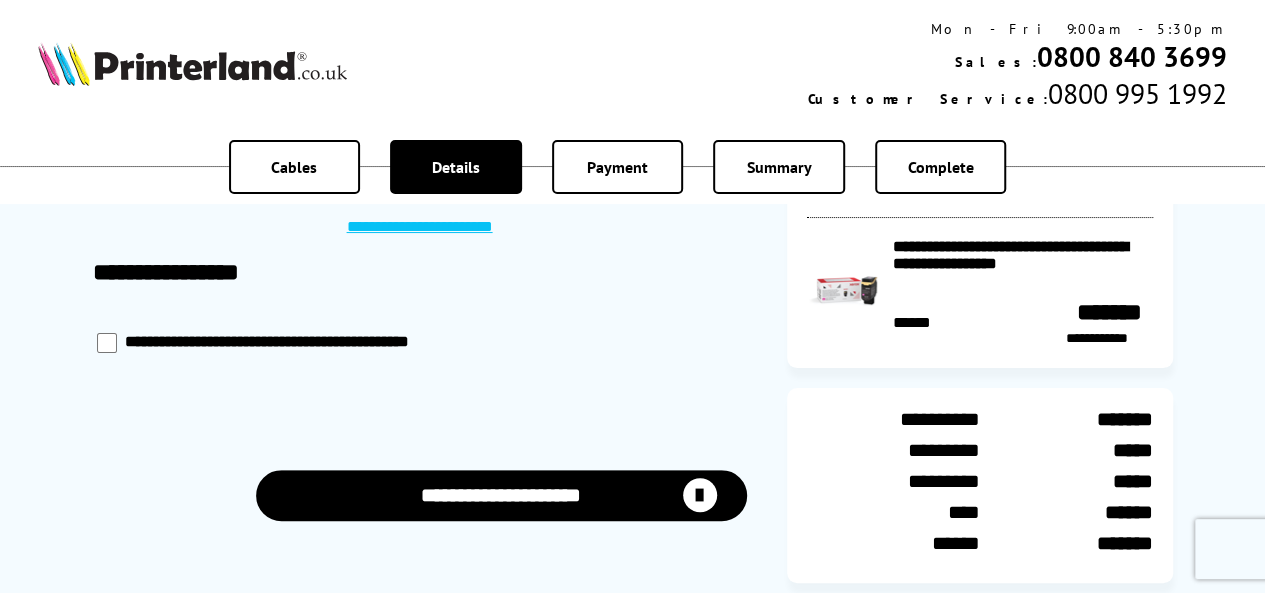 click at bounding box center (700, 495) 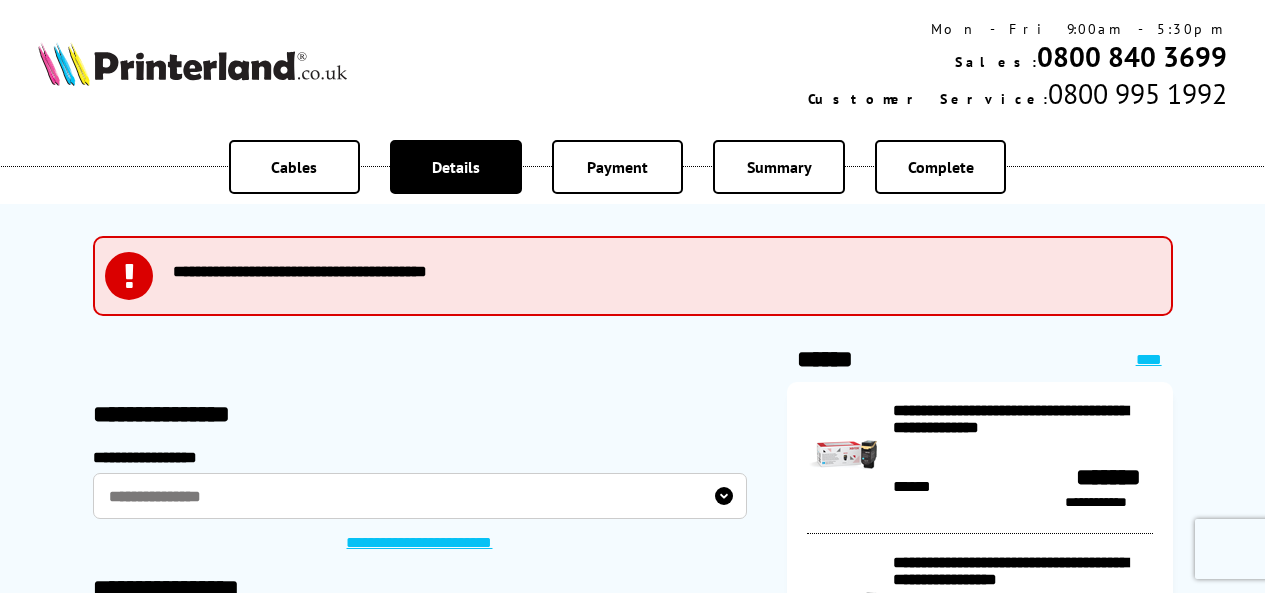scroll, scrollTop: 0, scrollLeft: 0, axis: both 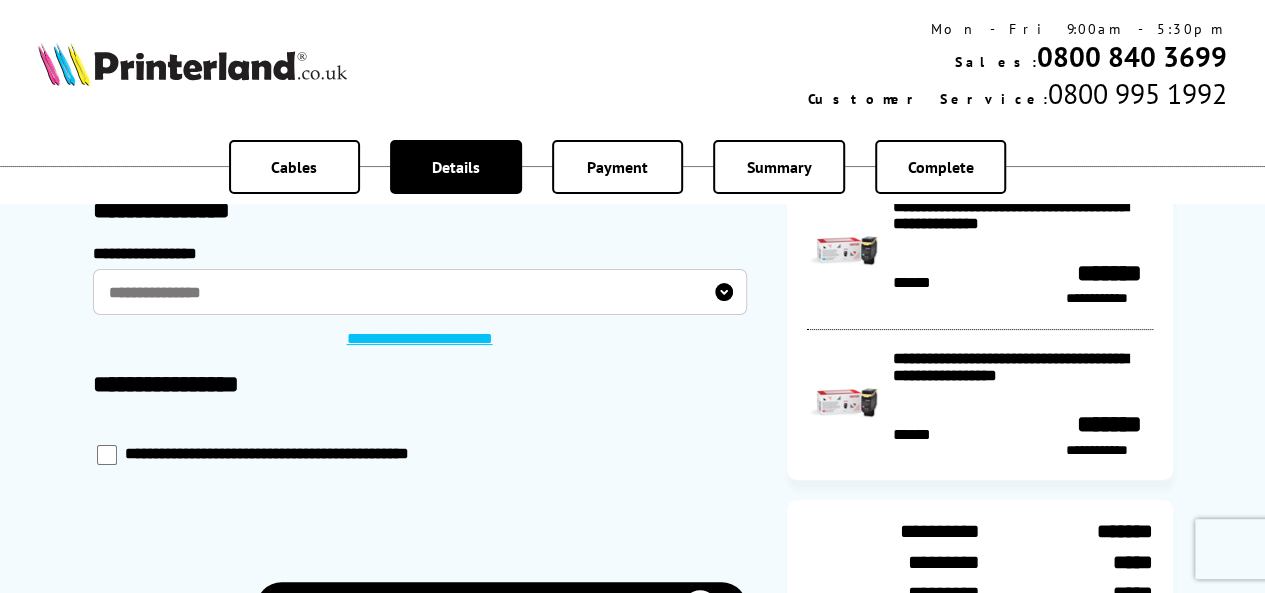 click on "**********" at bounding box center [419, 340] 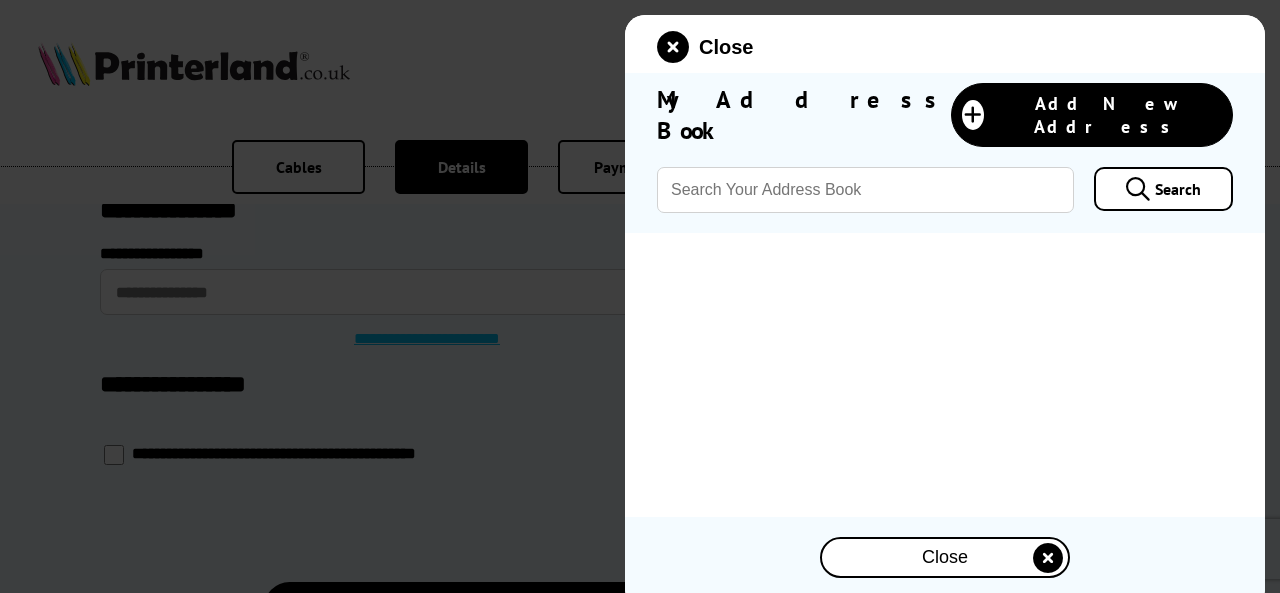 click on "Close" at bounding box center (945, 557) 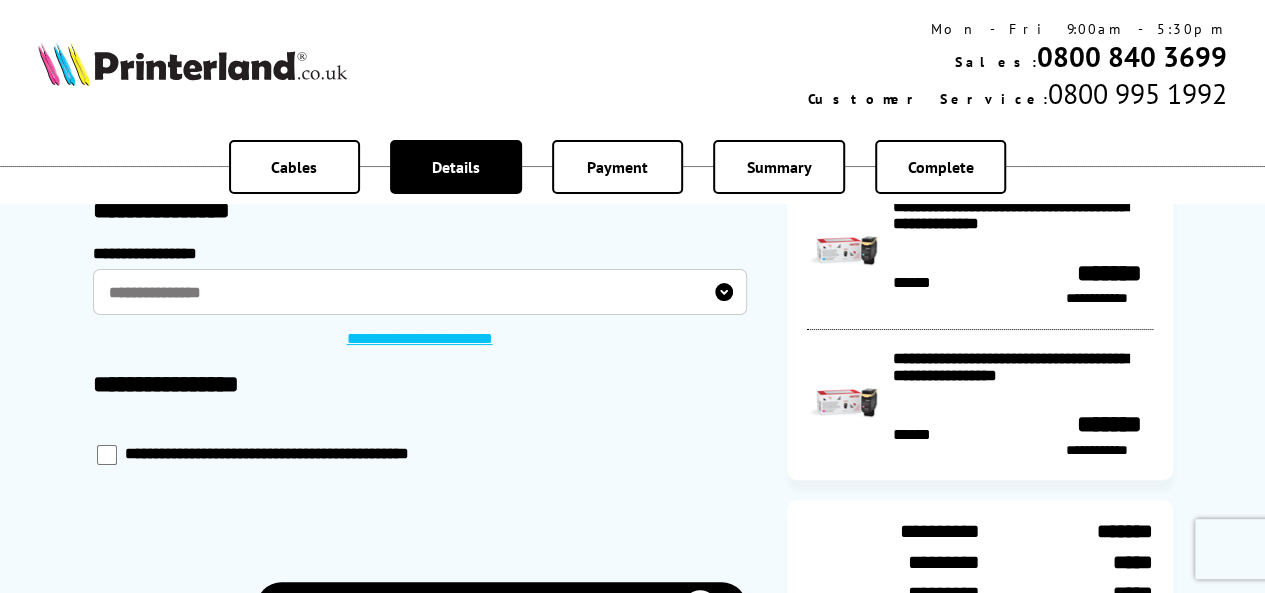 click on "**********" at bounding box center [420, 292] 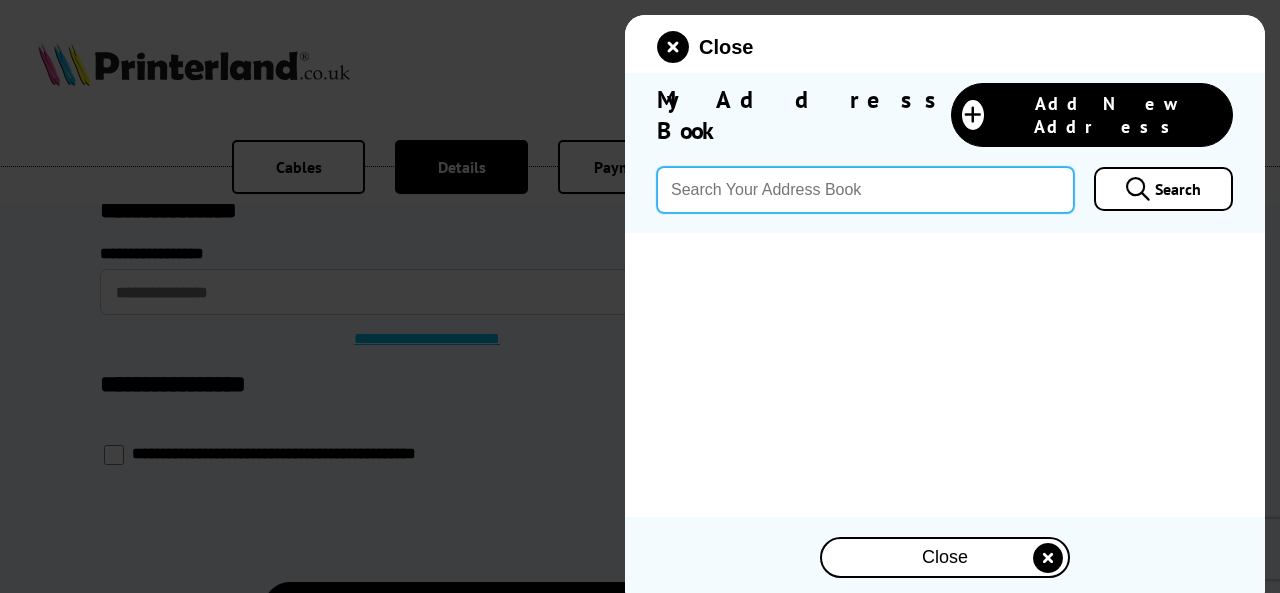 click at bounding box center [865, 190] 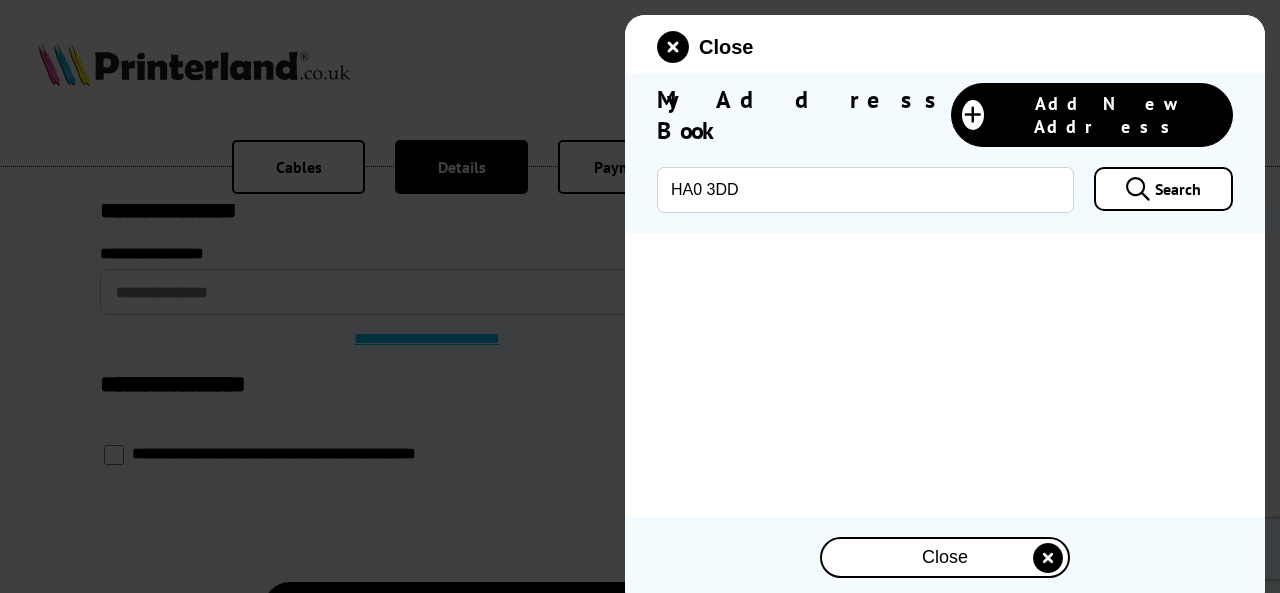 click at bounding box center (1048, 558) 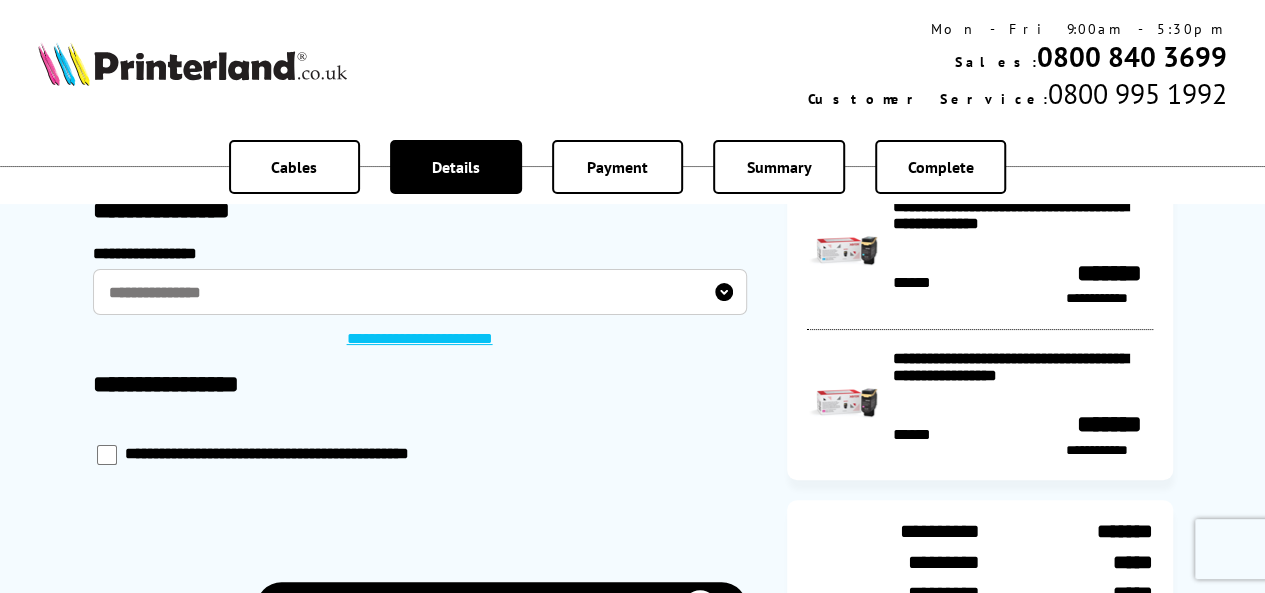 click on "**********" at bounding box center [420, 292] 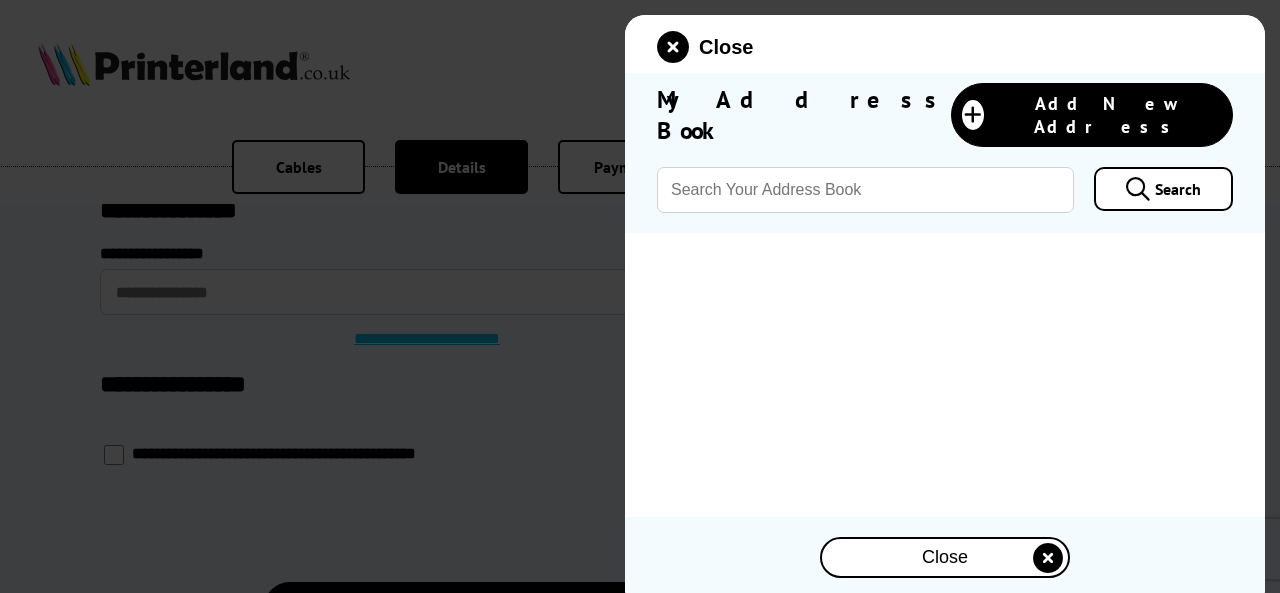 click at bounding box center [640, 296] 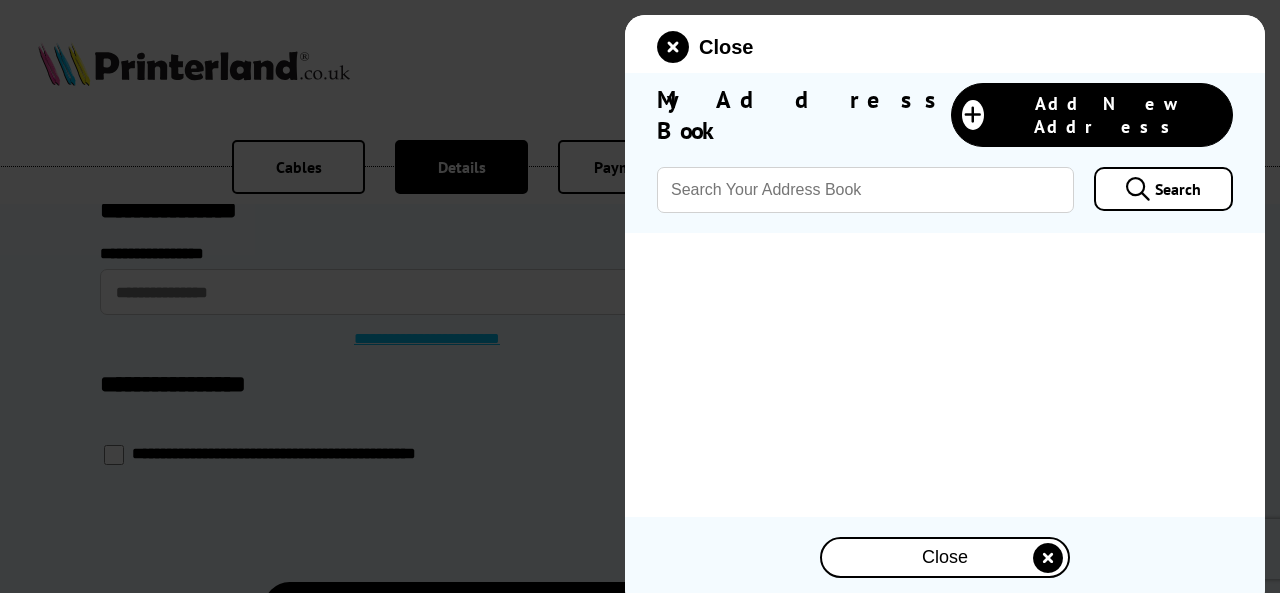 click at bounding box center (1048, 558) 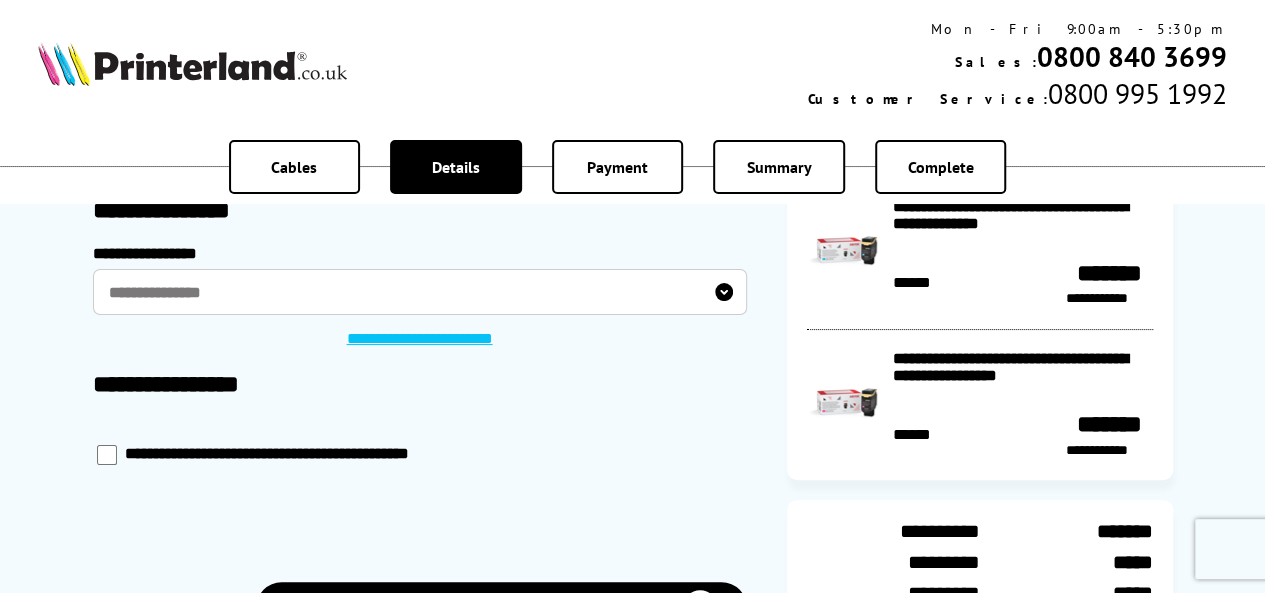 click on "**********" at bounding box center [420, 292] 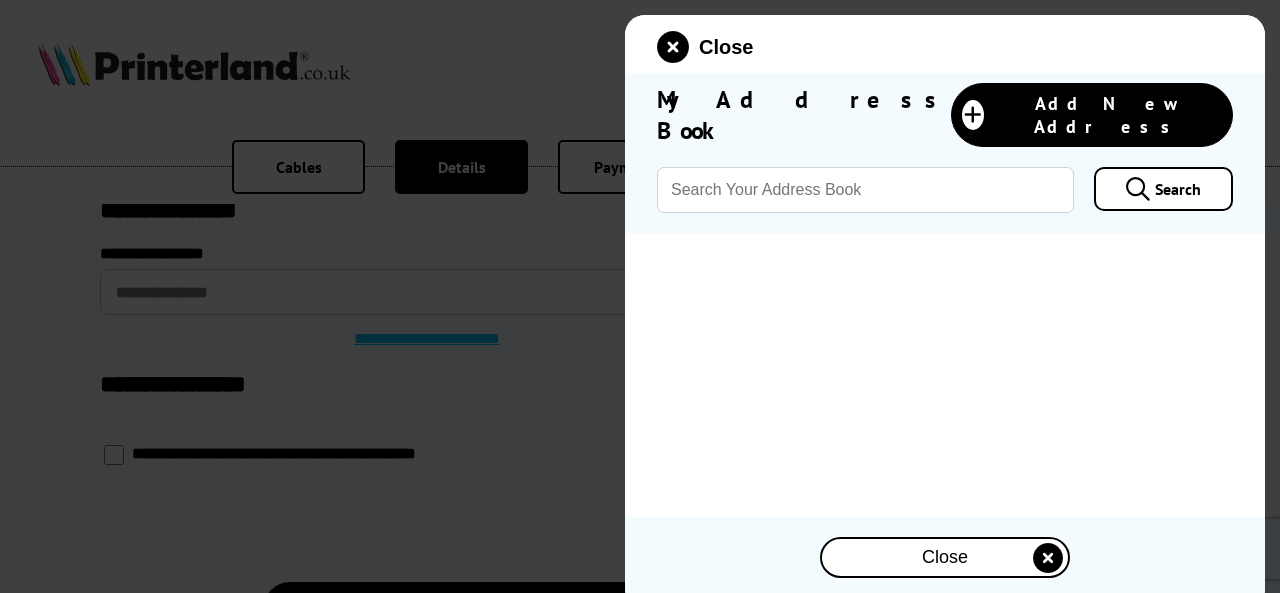 click at bounding box center (1138, 189) 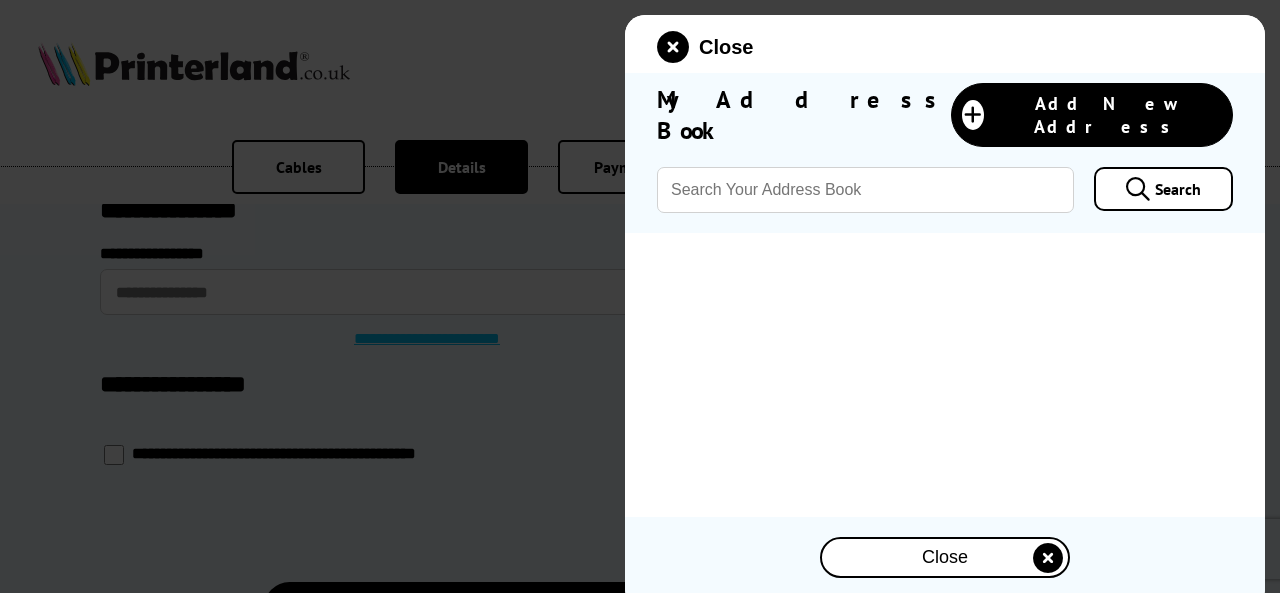 click at bounding box center (1138, 189) 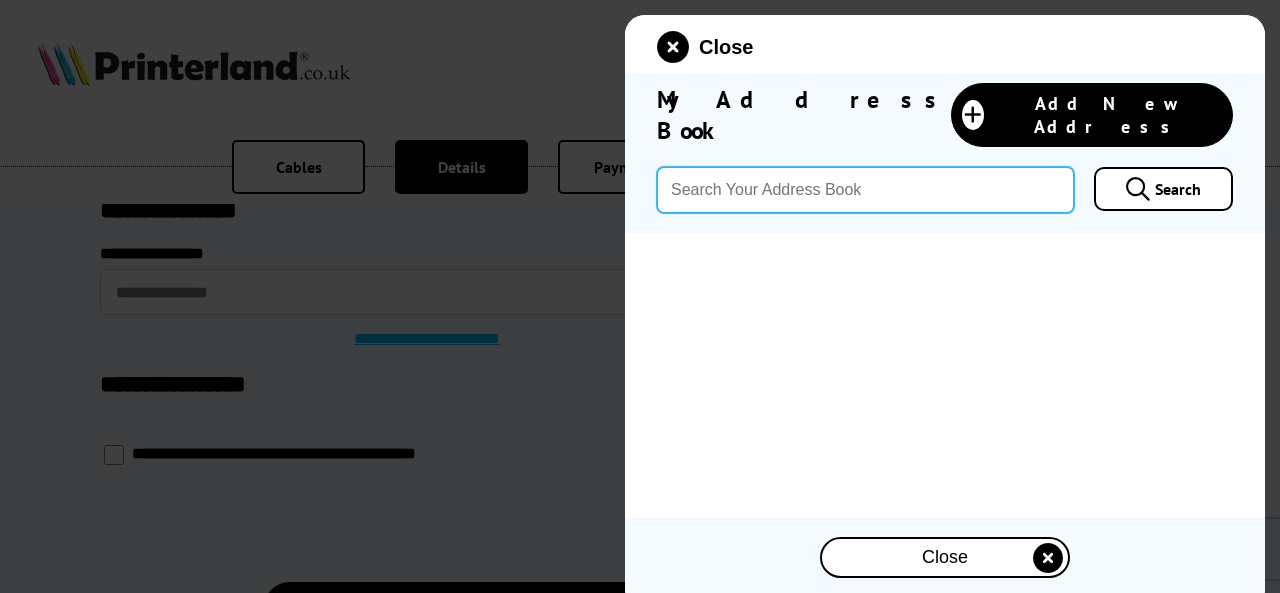drag, startPoint x: 749, startPoint y: 170, endPoint x: 754, endPoint y: 194, distance: 24.5153 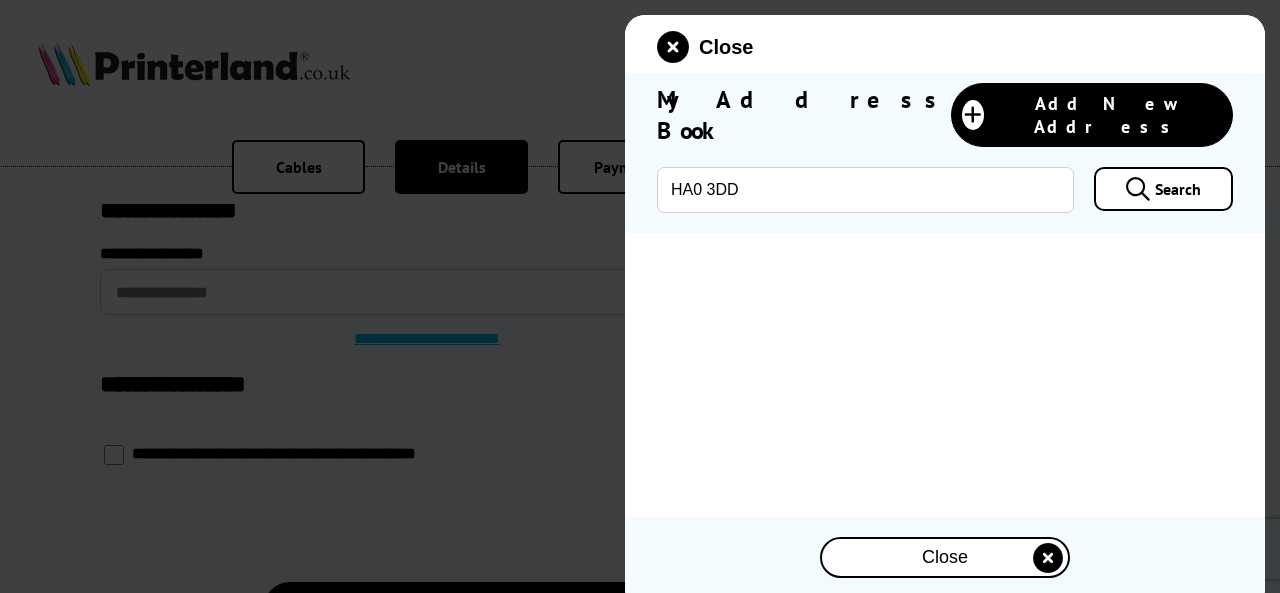 click at bounding box center (1048, 558) 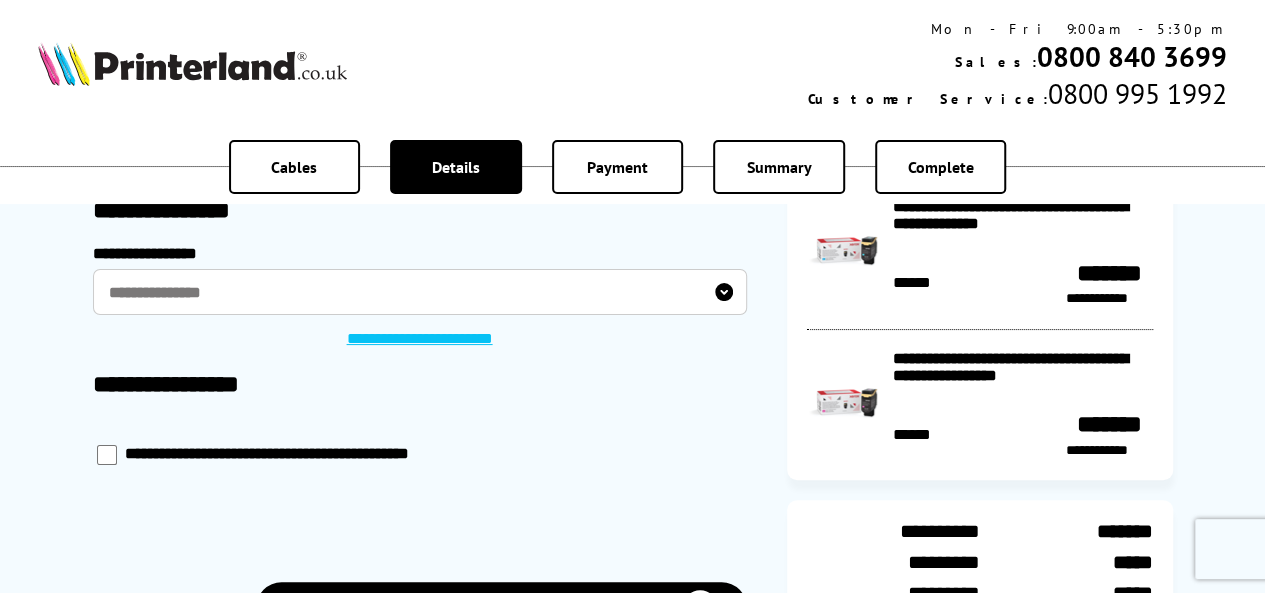 click on "**********" at bounding box center (420, 292) 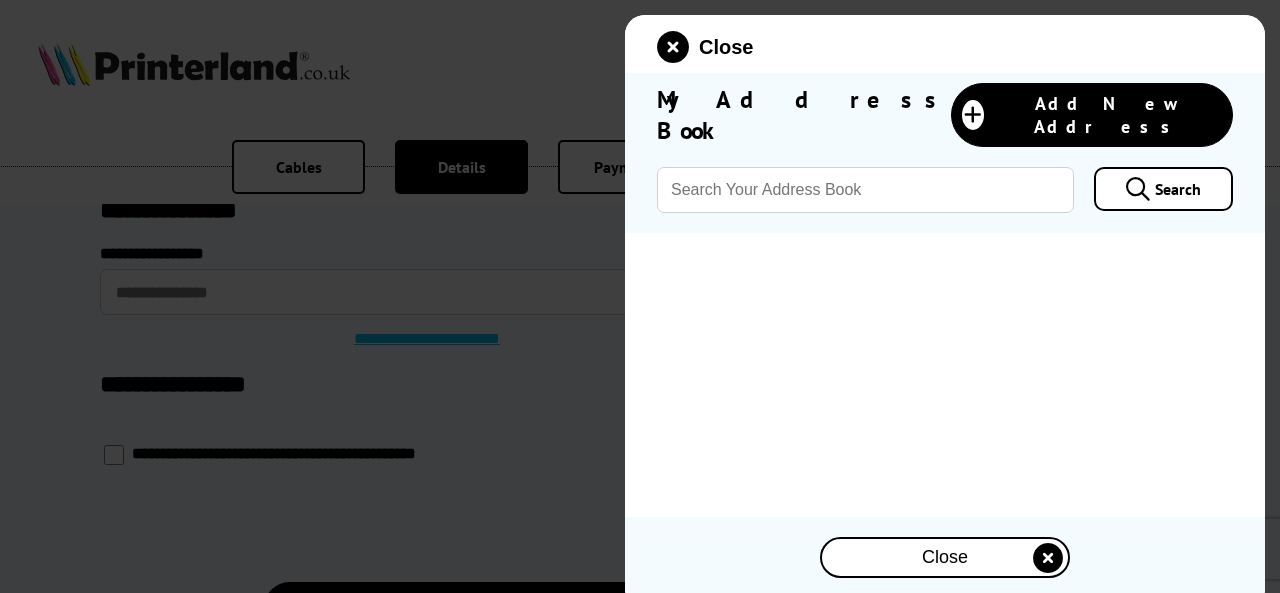 click at bounding box center [1048, 558] 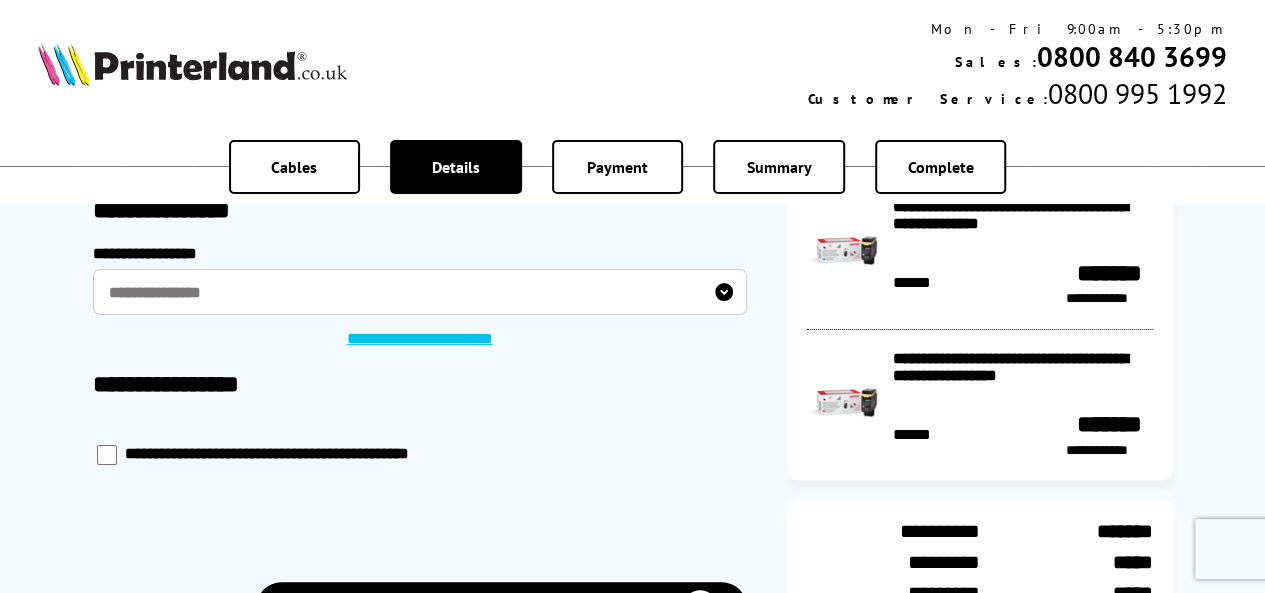 click on "**********" at bounding box center [420, 292] 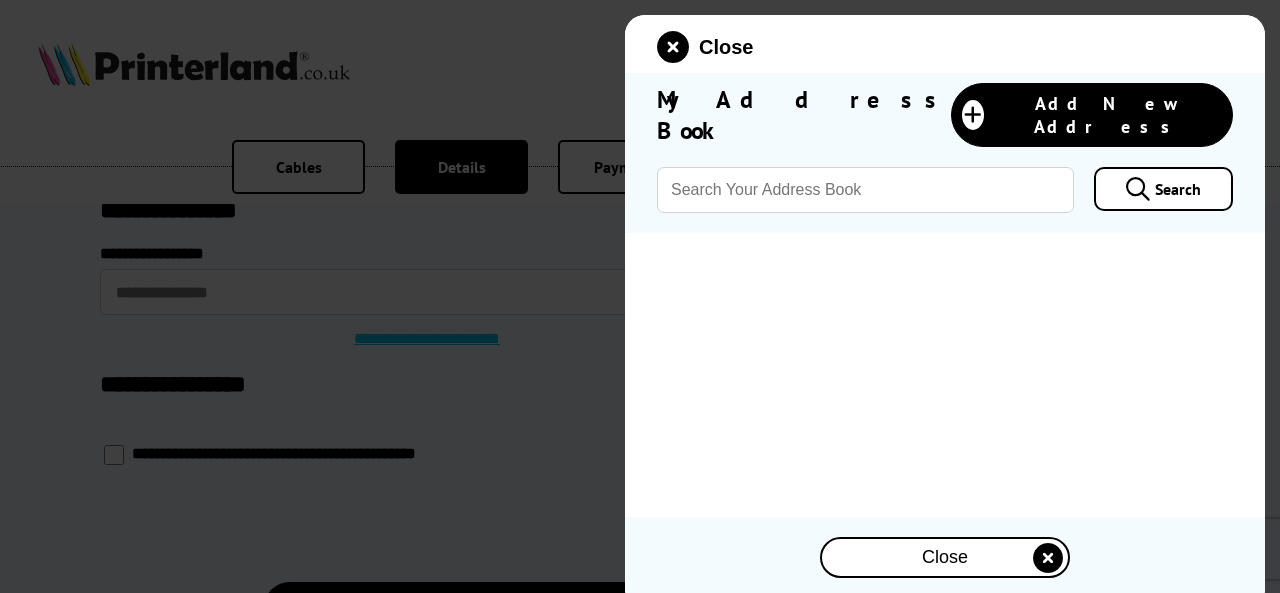 click at bounding box center [640, 296] 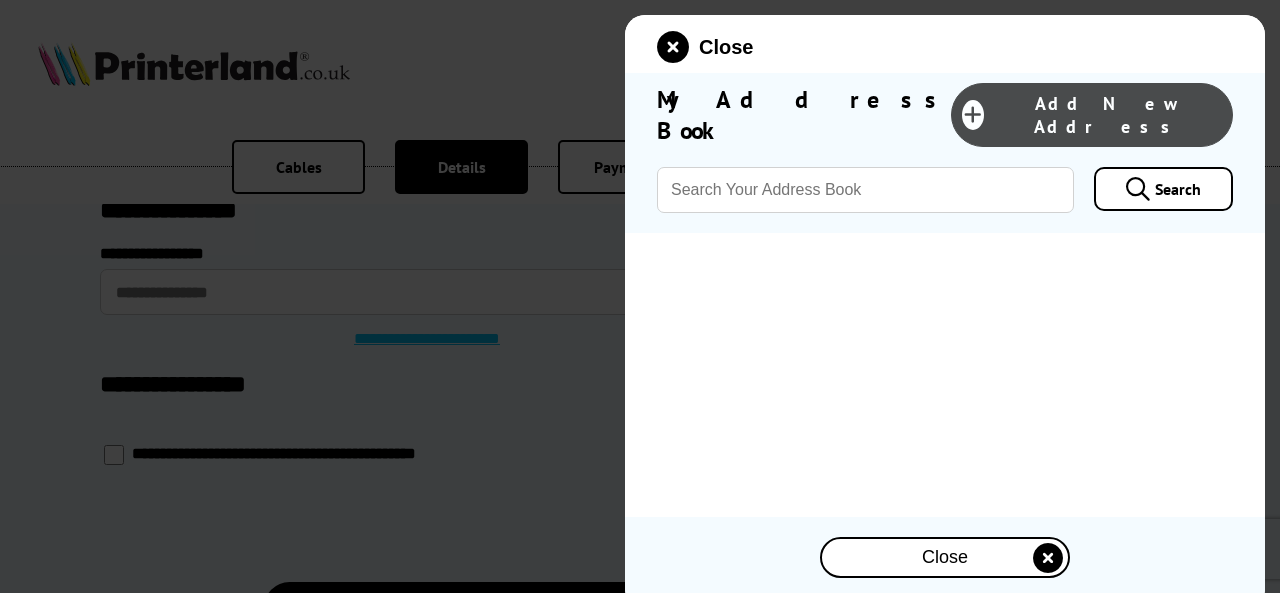 click at bounding box center [973, 115] 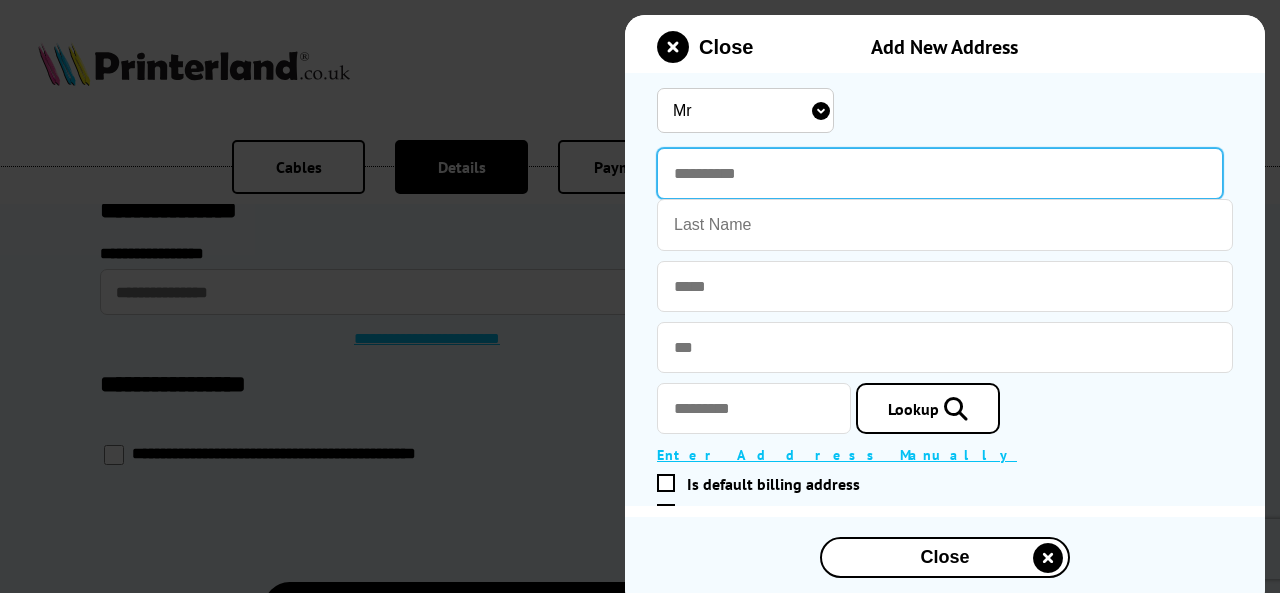 click at bounding box center (940, 173) 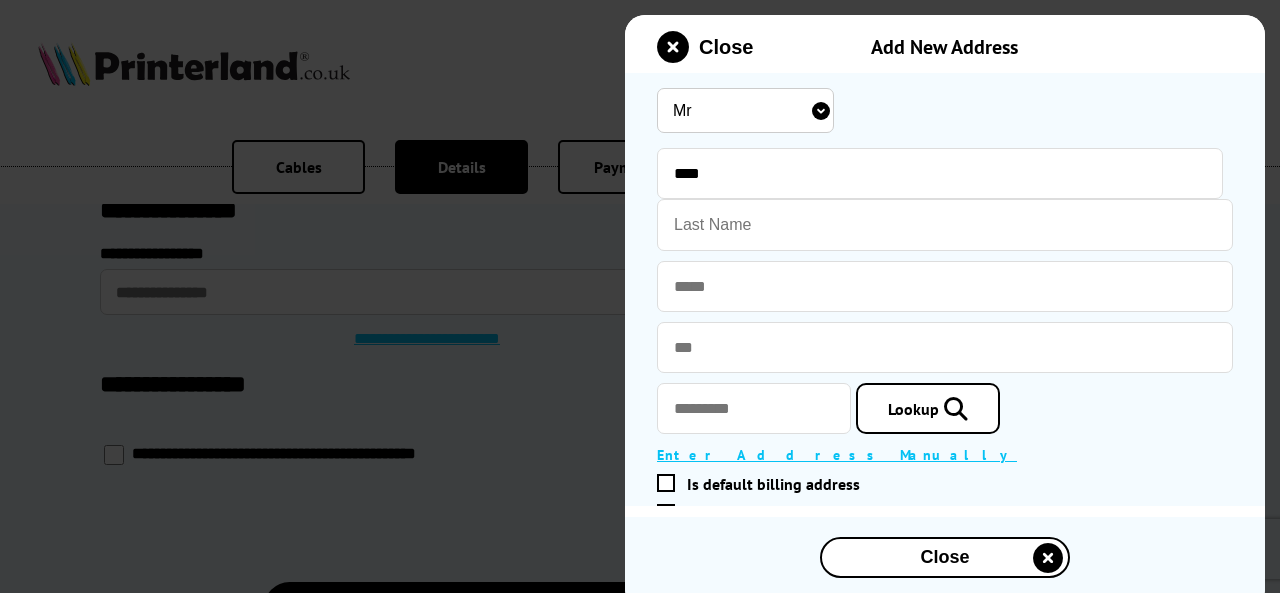 type on "Sheikh" 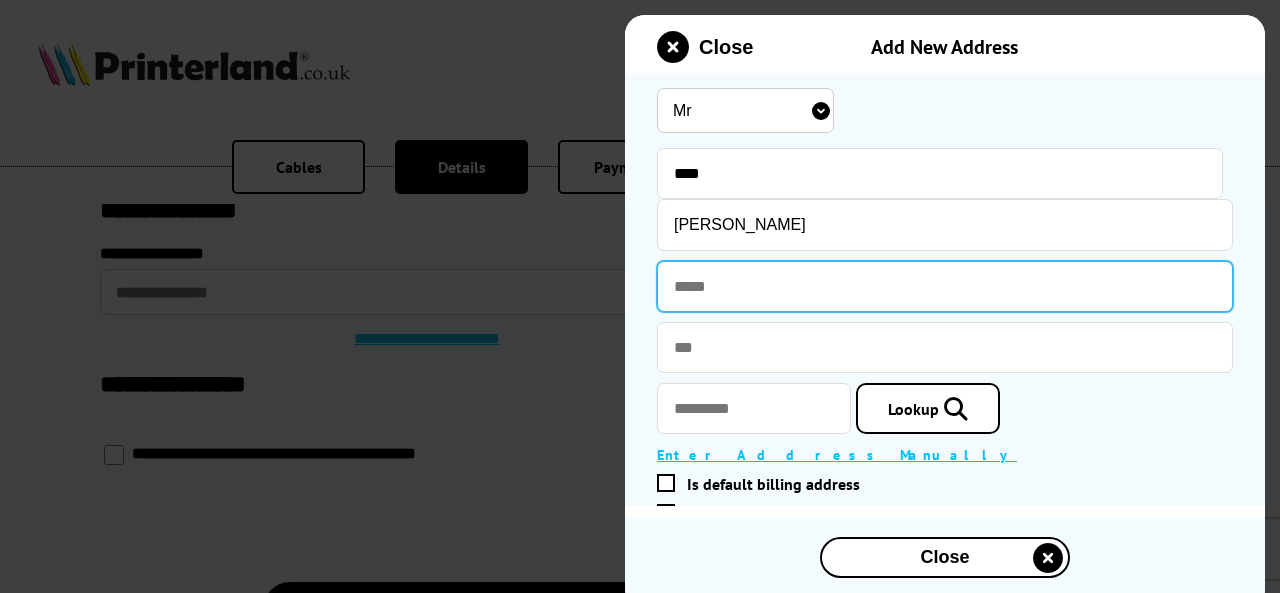 type on "**********" 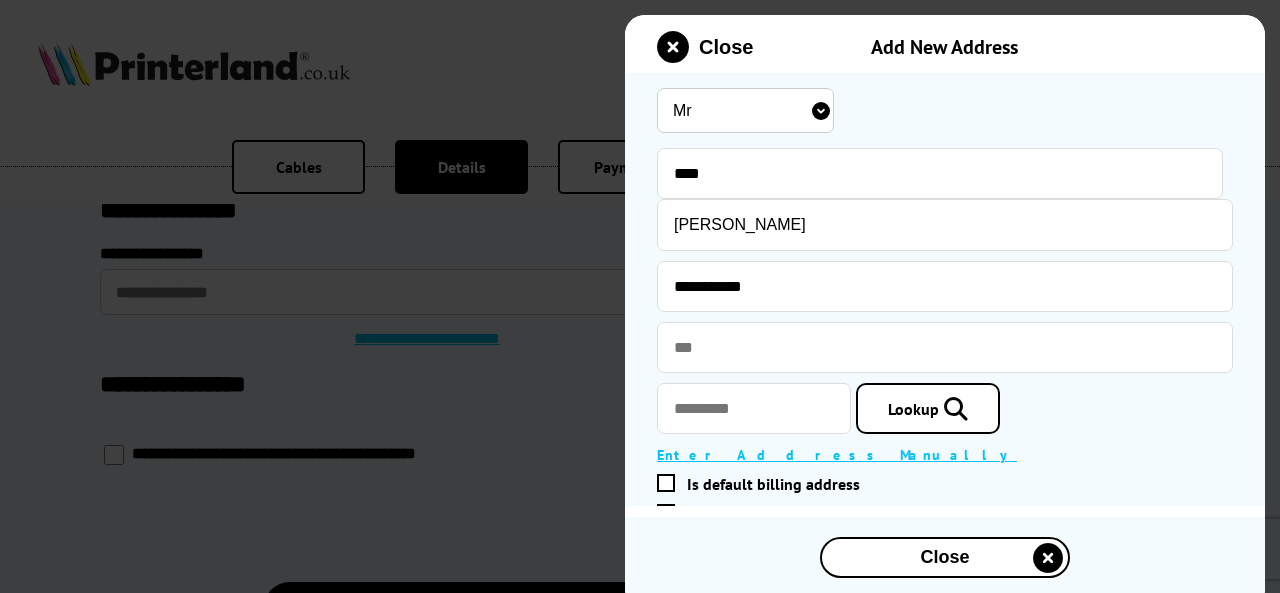 type on "*******" 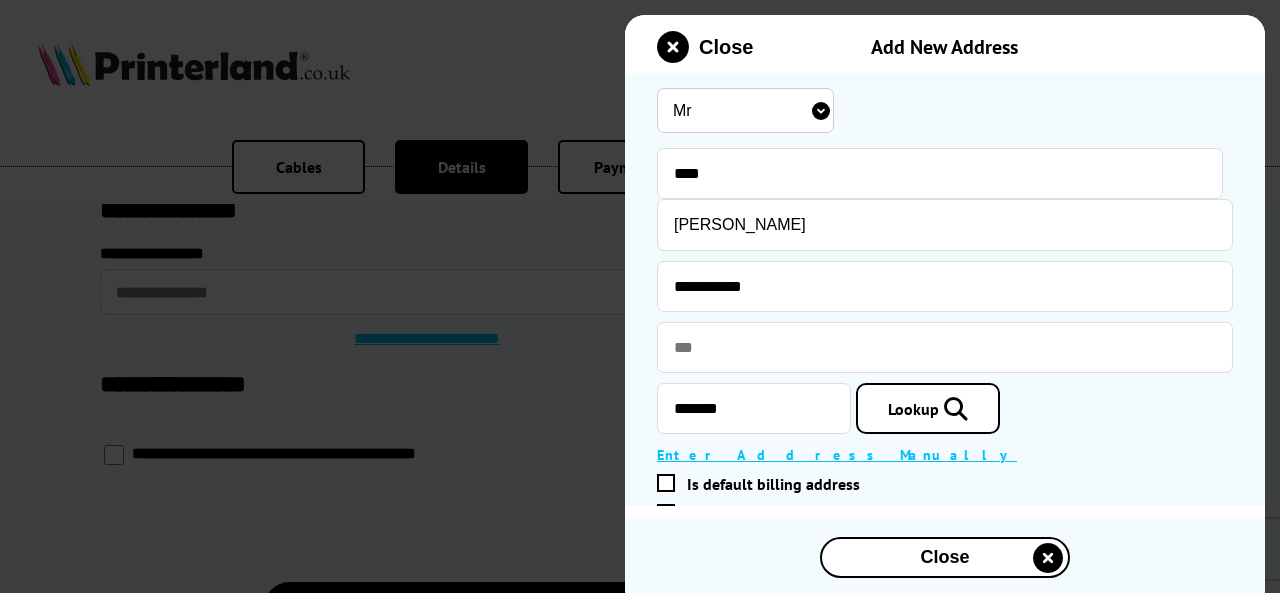click on "Is default billing address" at bounding box center [940, 484] 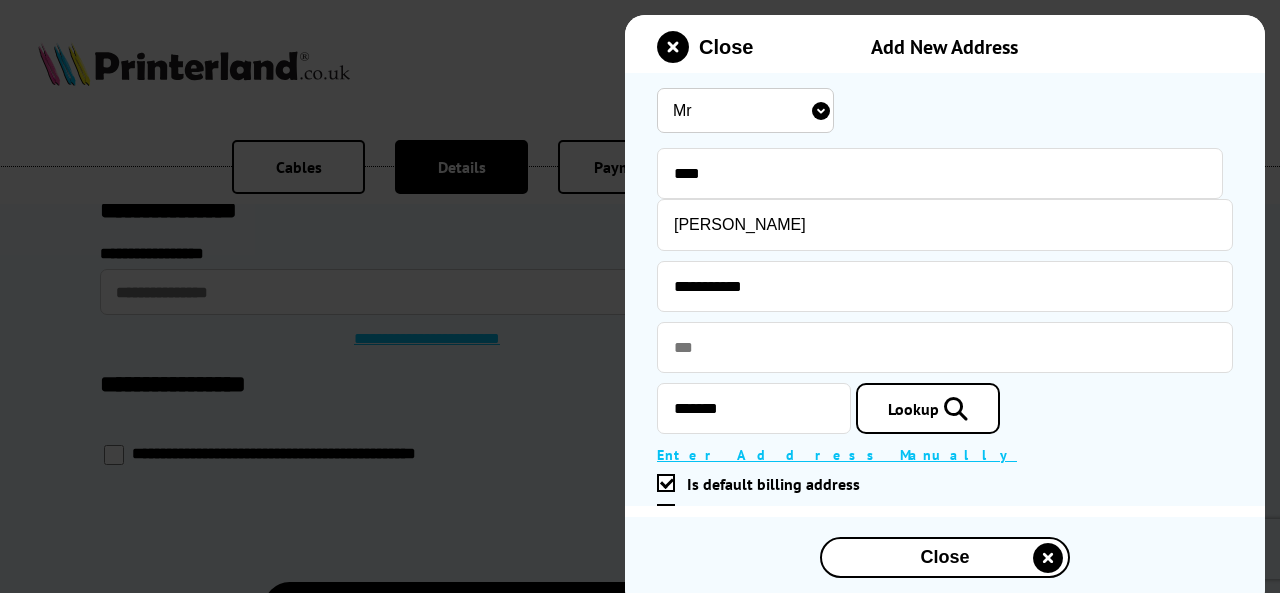 click on "Enter Address Manually" at bounding box center [837, 455] 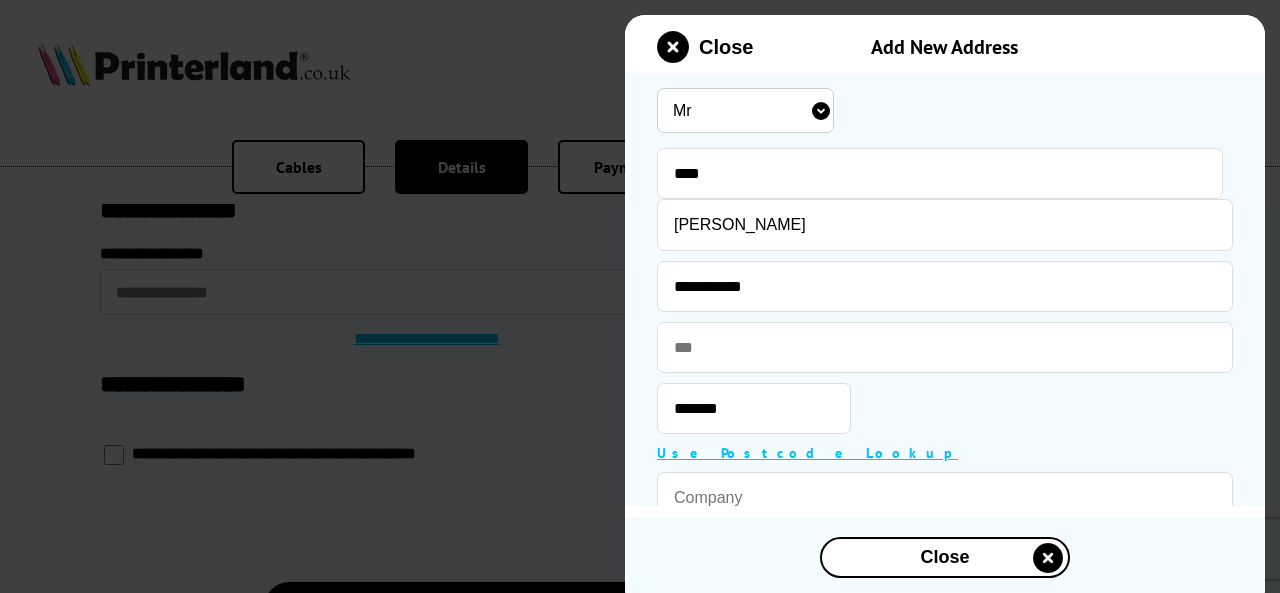 drag, startPoint x: 1270, startPoint y: 257, endPoint x: 1271, endPoint y: 283, distance: 26.019224 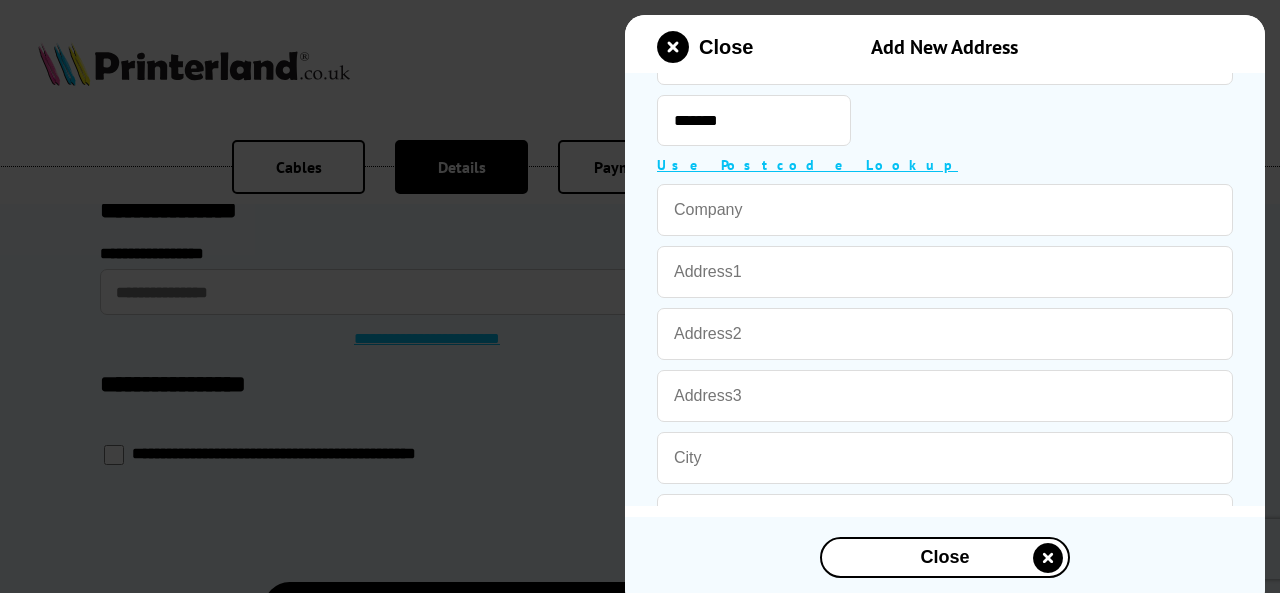 scroll, scrollTop: 304, scrollLeft: 0, axis: vertical 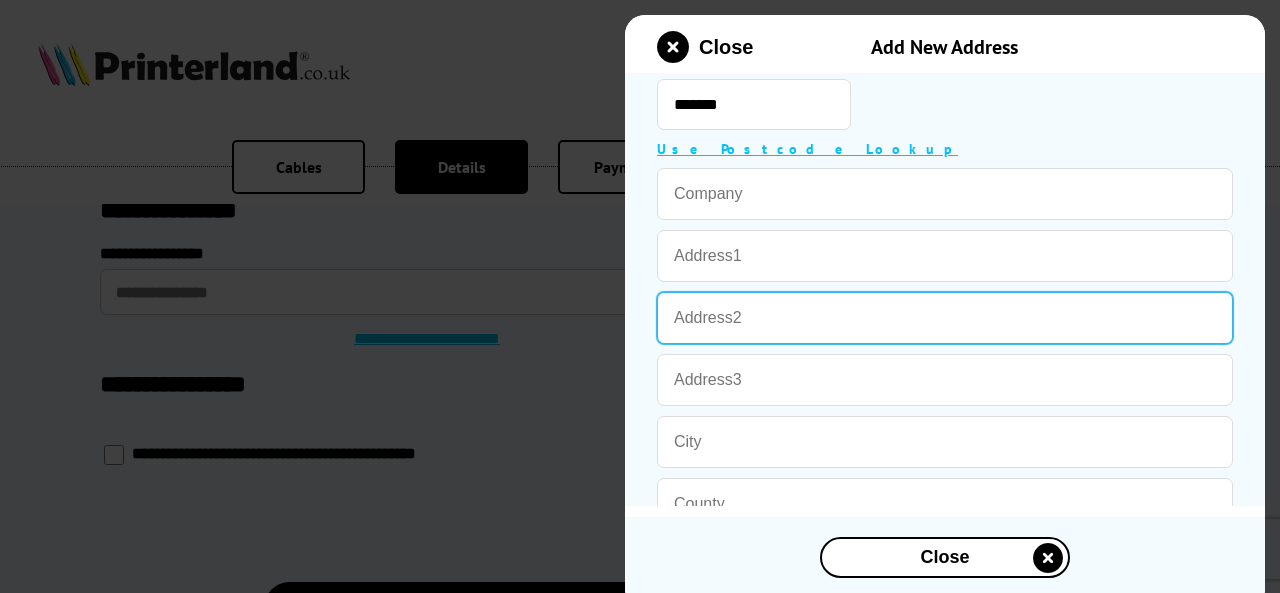 click at bounding box center [945, 318] 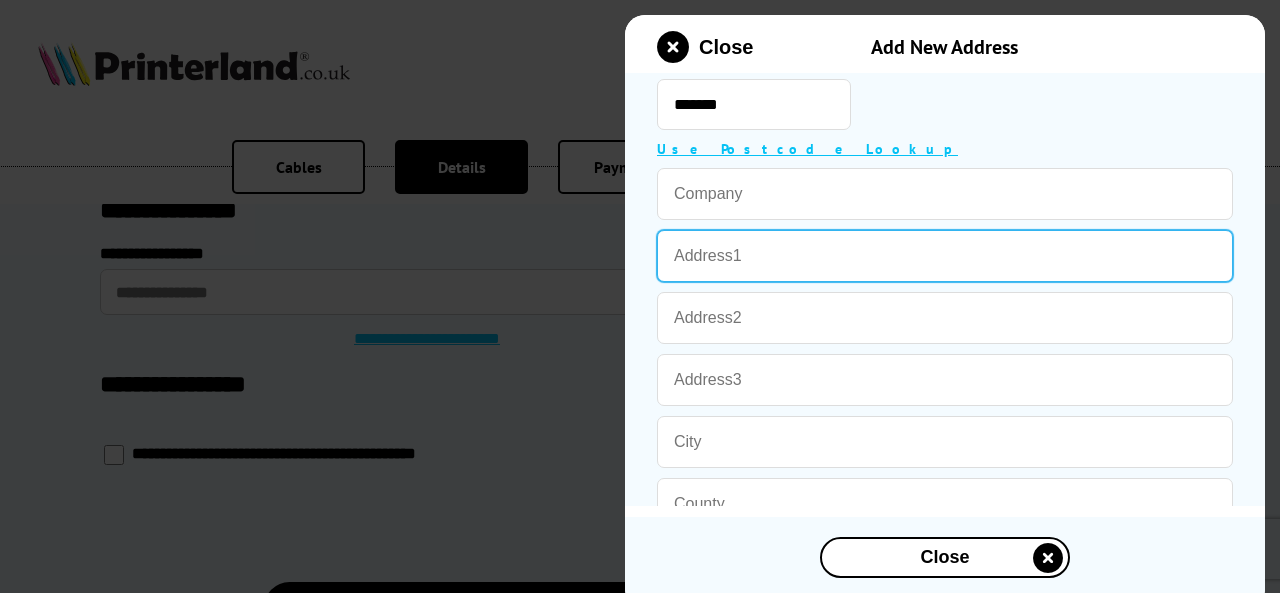 click at bounding box center [945, 256] 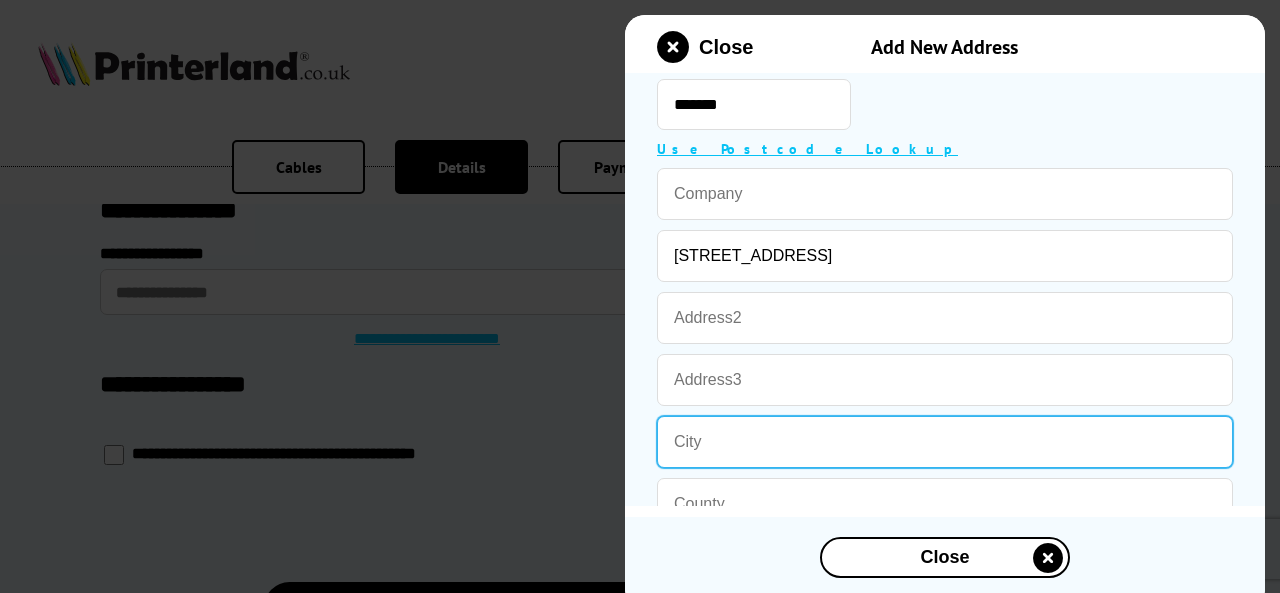 type on "Wembley" 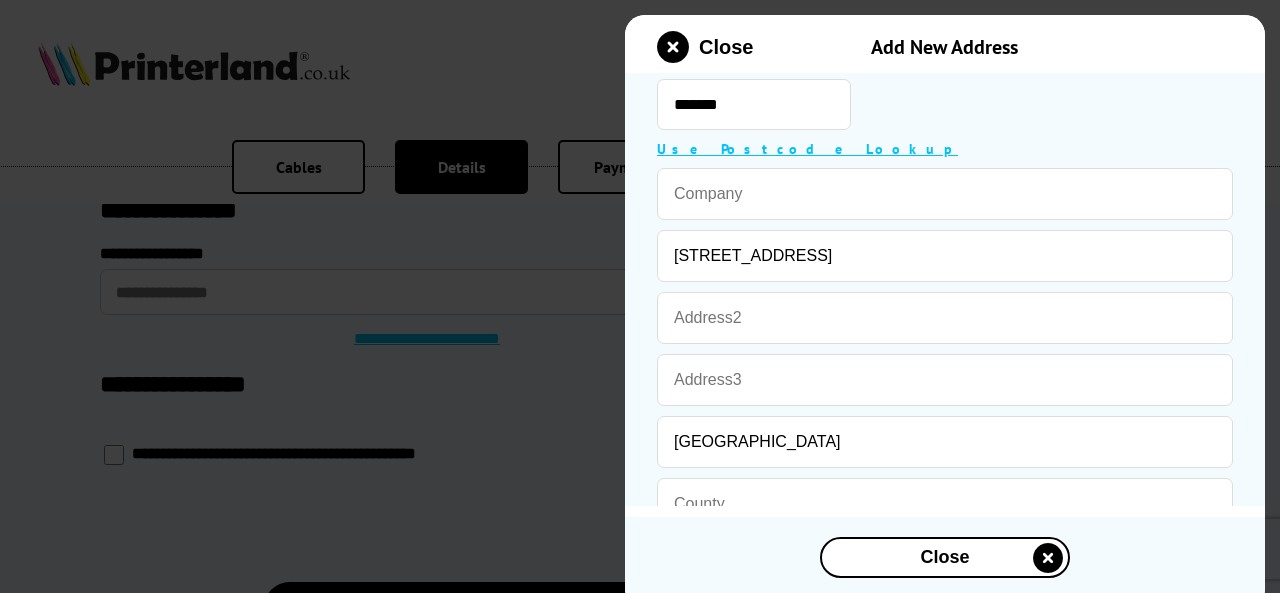 type on "Greater London" 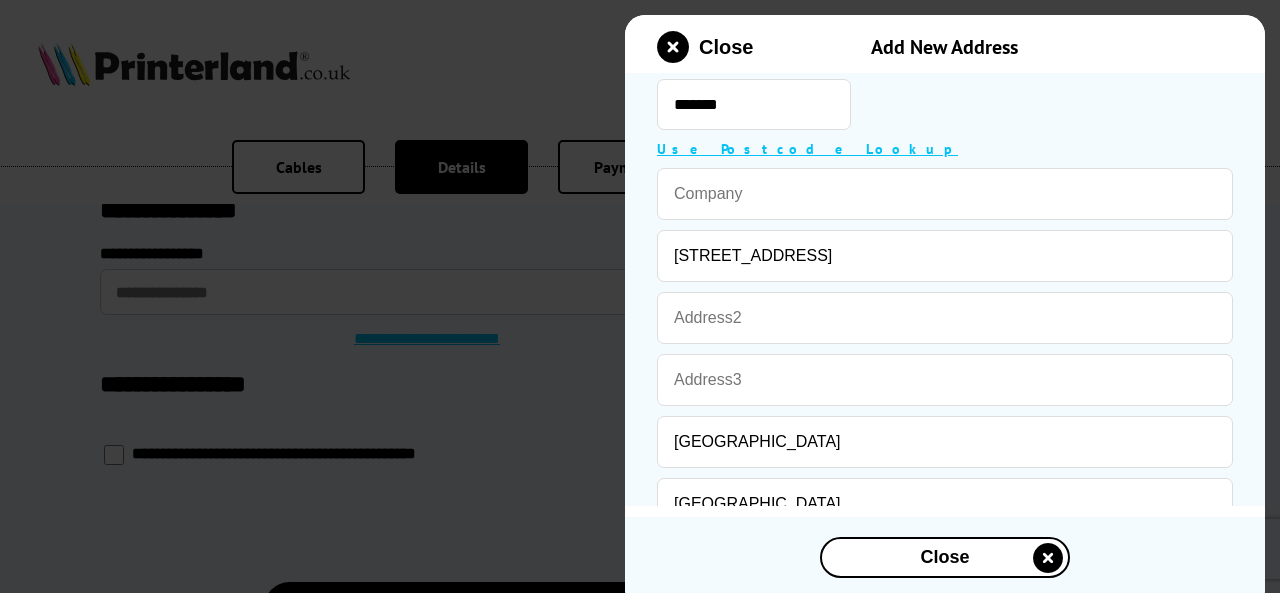 drag, startPoint x: 1270, startPoint y: 359, endPoint x: 1270, endPoint y: 417, distance: 58 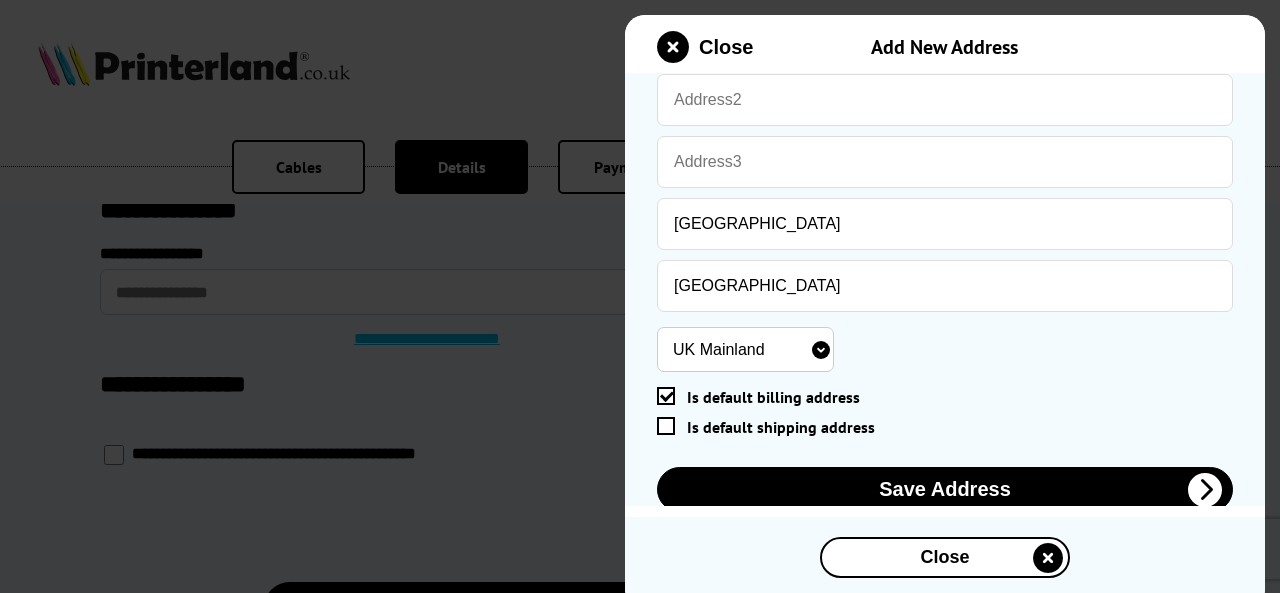 scroll, scrollTop: 528, scrollLeft: 0, axis: vertical 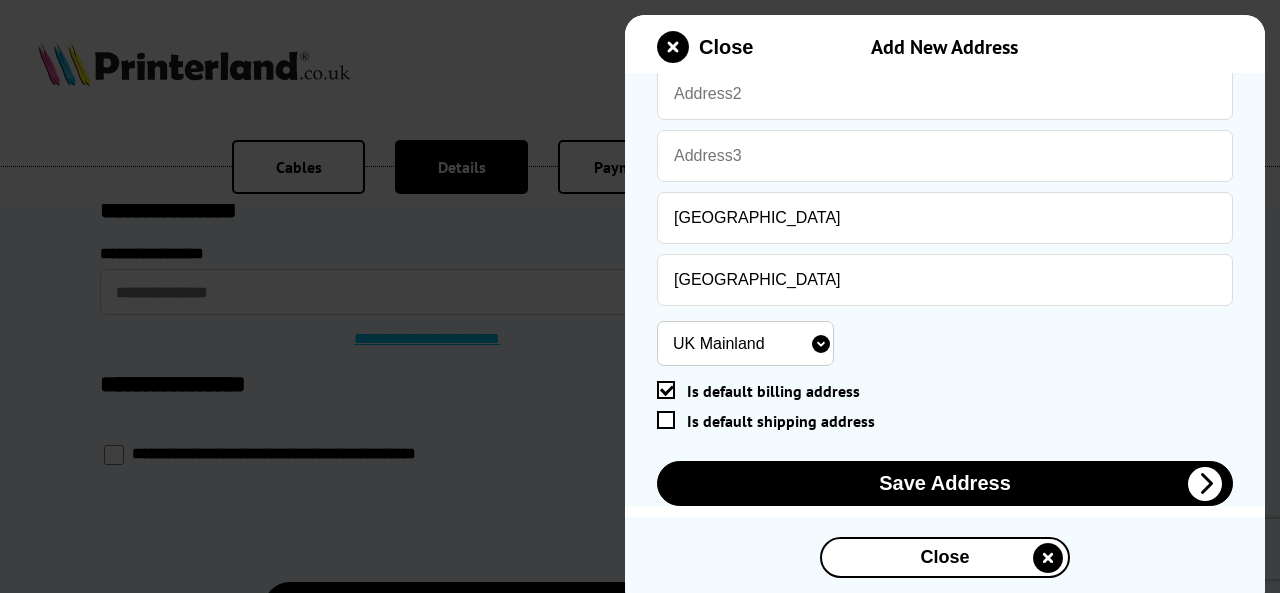 click at bounding box center [666, 420] 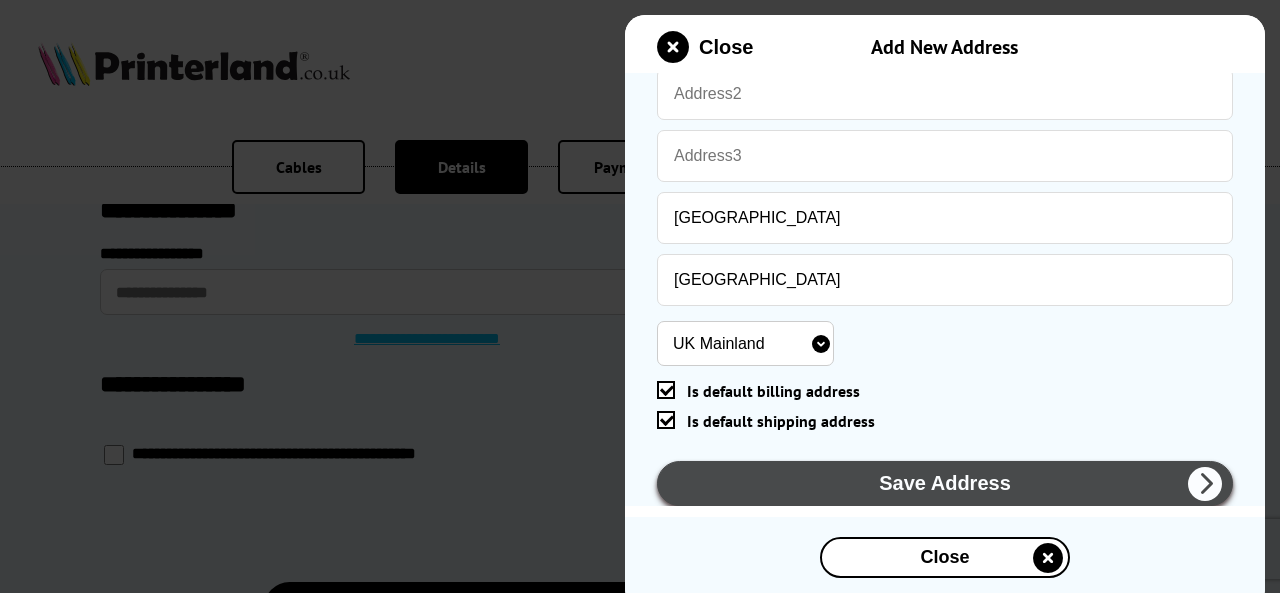 click on "Save Address" at bounding box center [945, 483] 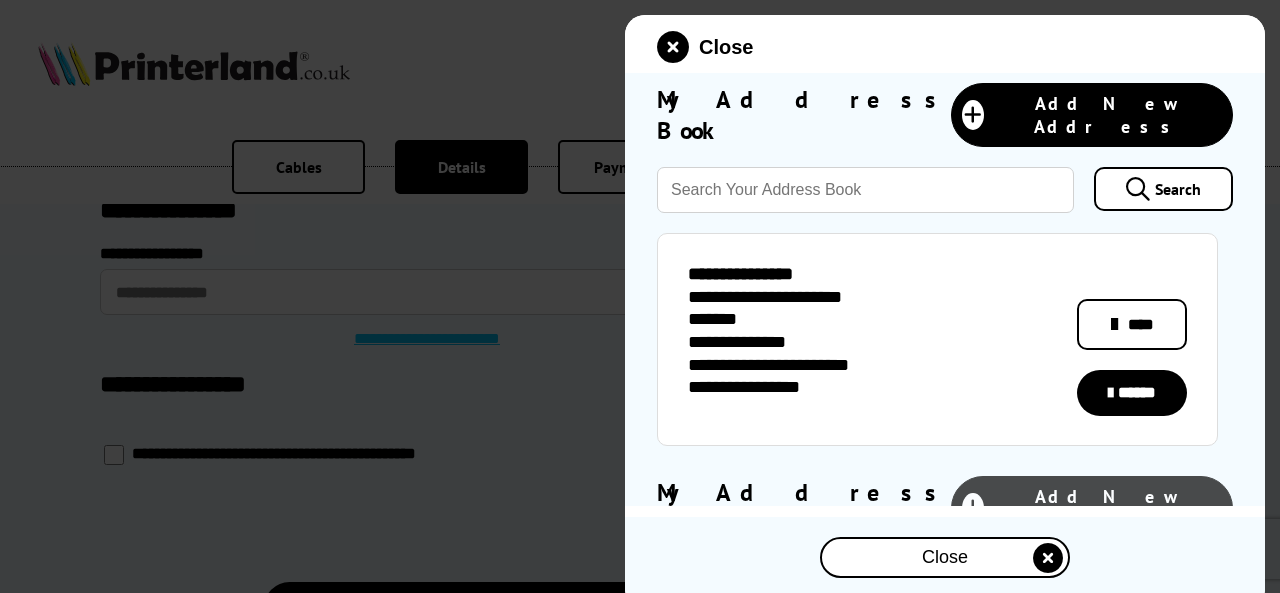 click on "Add New Address" at bounding box center [1108, 115] 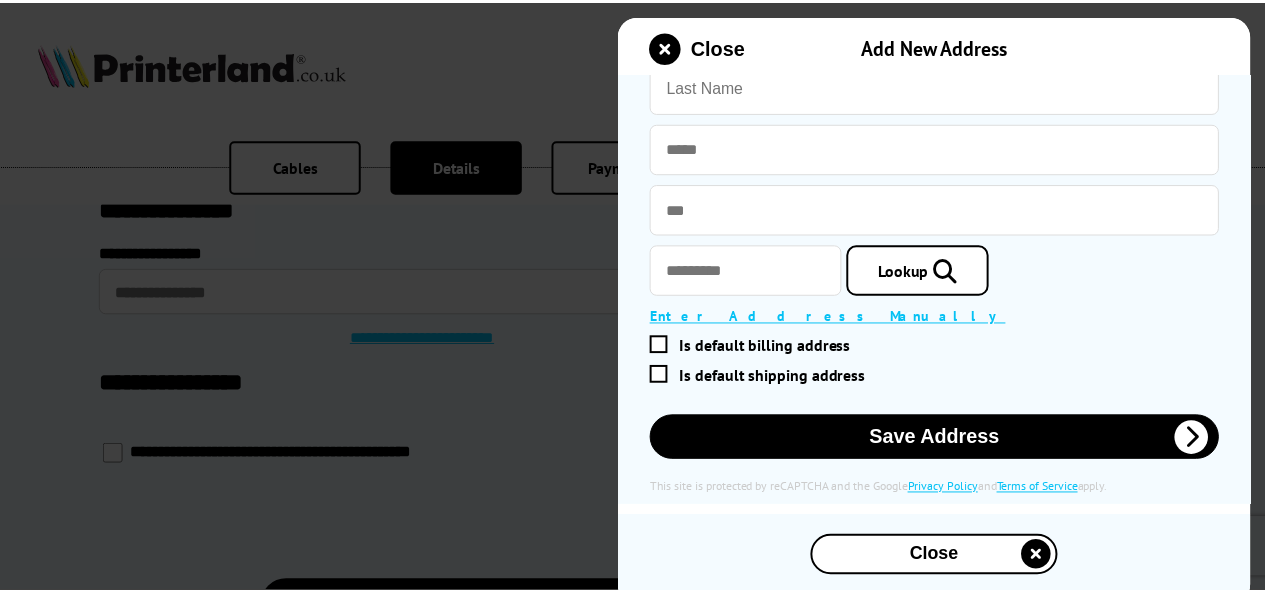 scroll, scrollTop: 143, scrollLeft: 0, axis: vertical 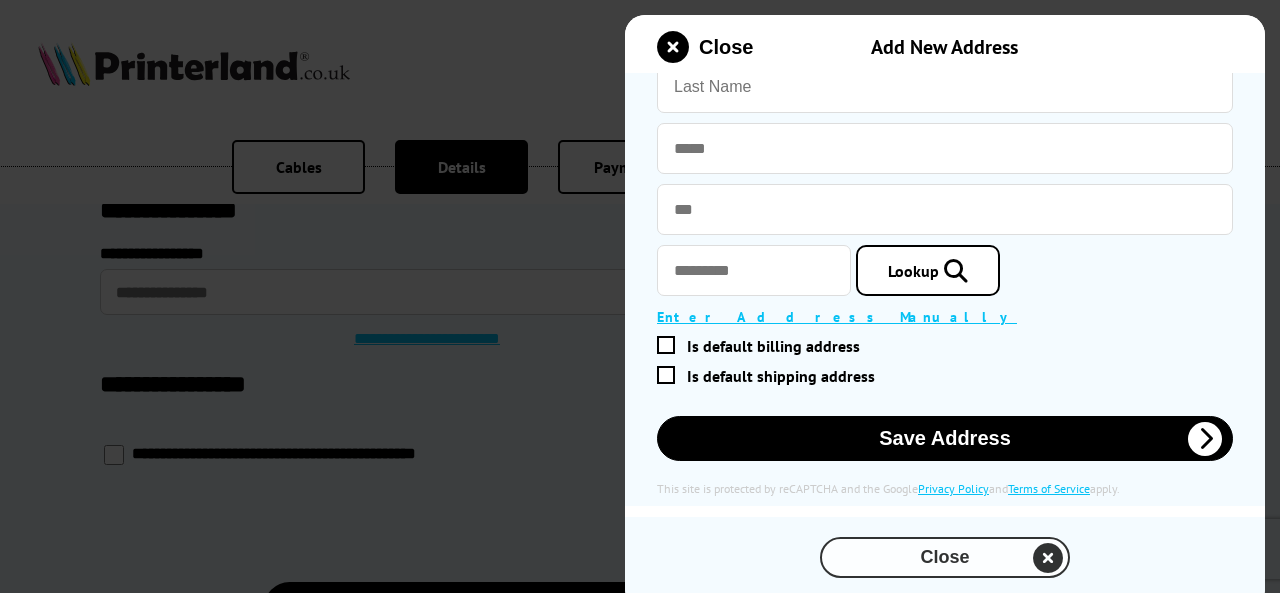 click at bounding box center [1048, 558] 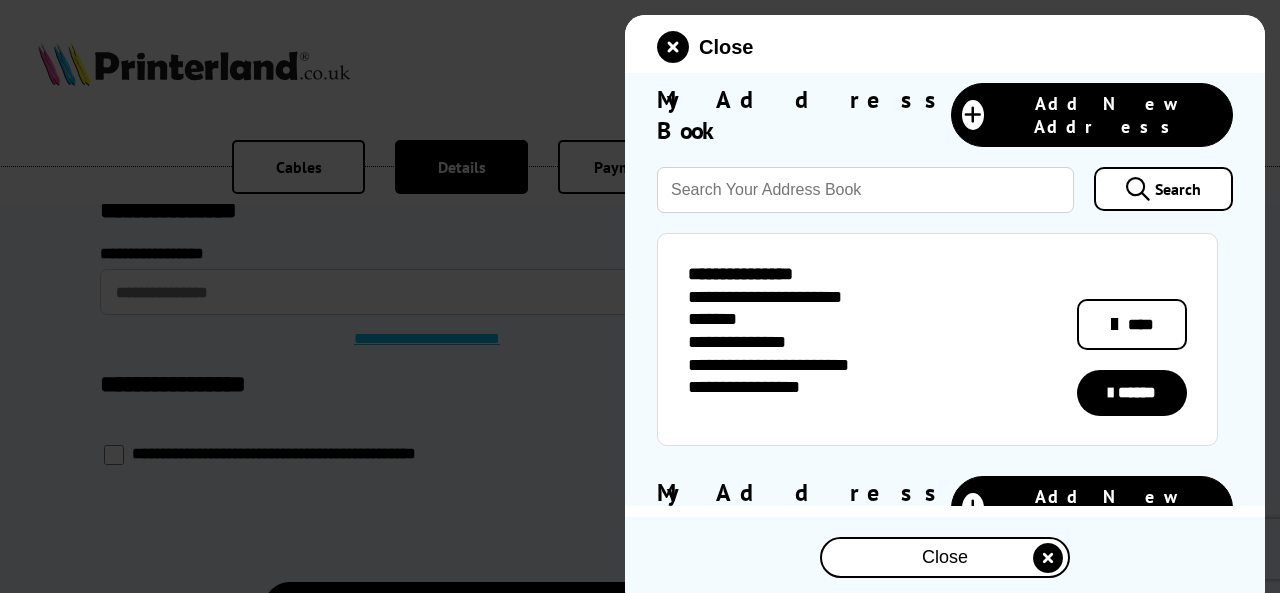 click on "******" at bounding box center [1132, 393] 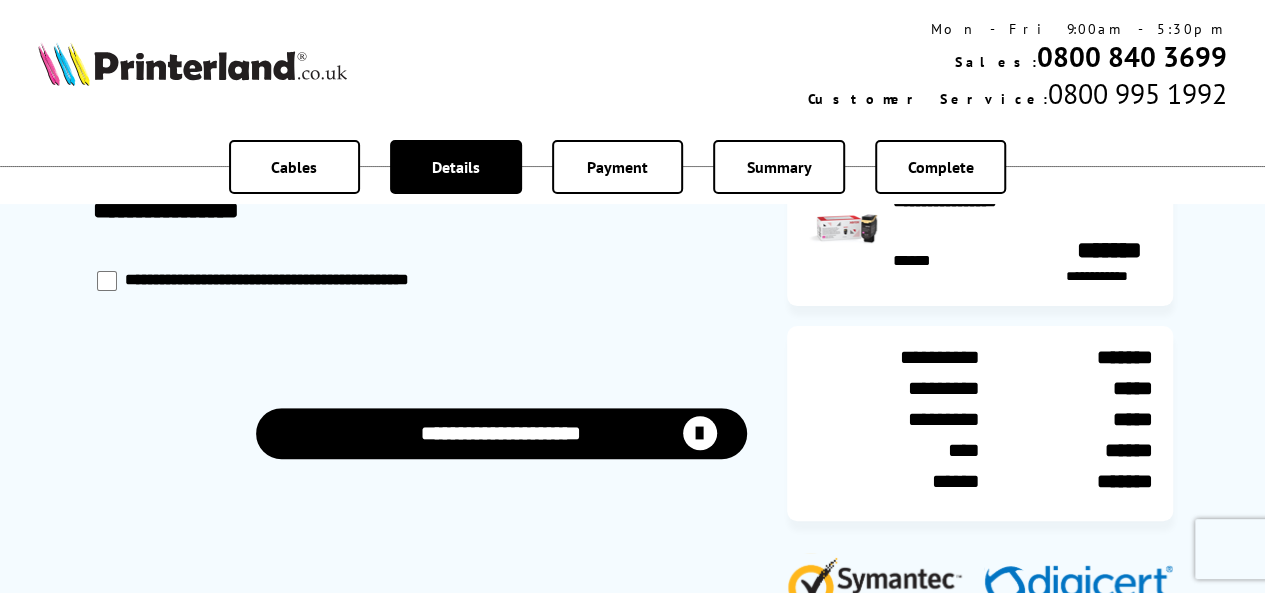 scroll, scrollTop: 472, scrollLeft: 0, axis: vertical 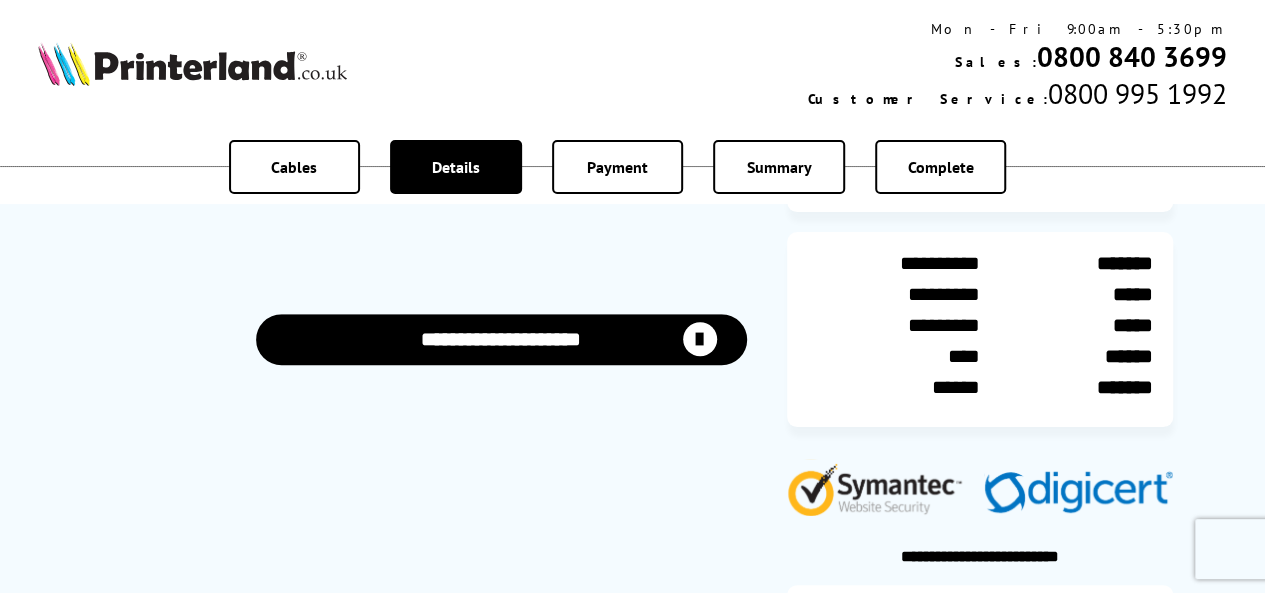 click at bounding box center [700, 339] 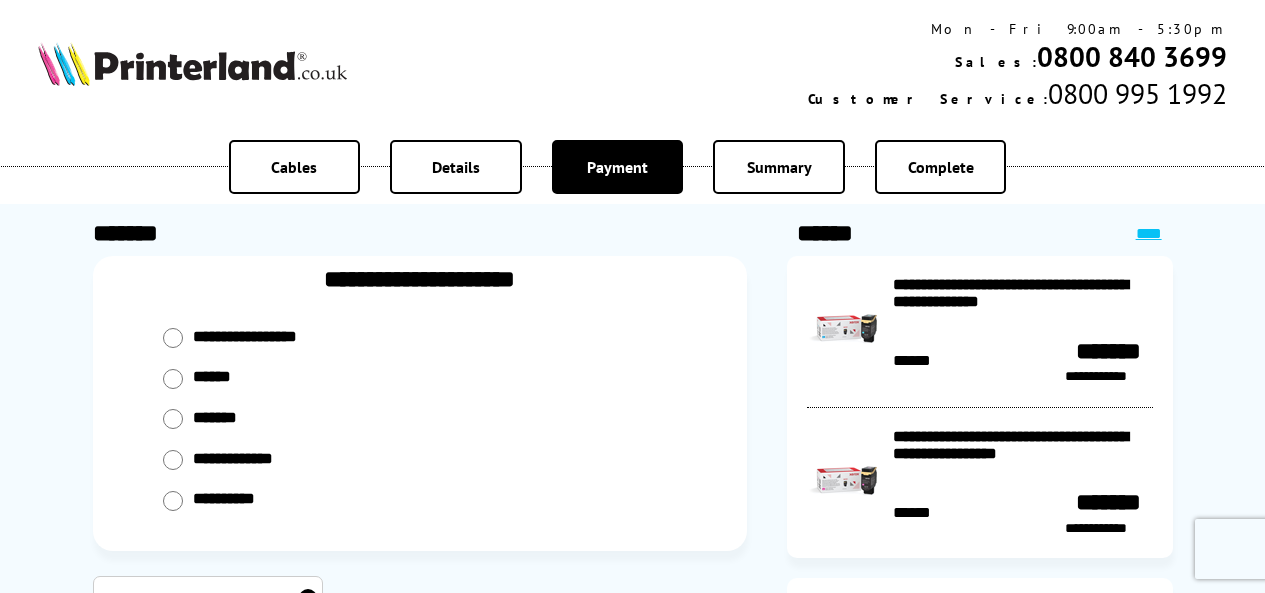 scroll, scrollTop: 0, scrollLeft: 0, axis: both 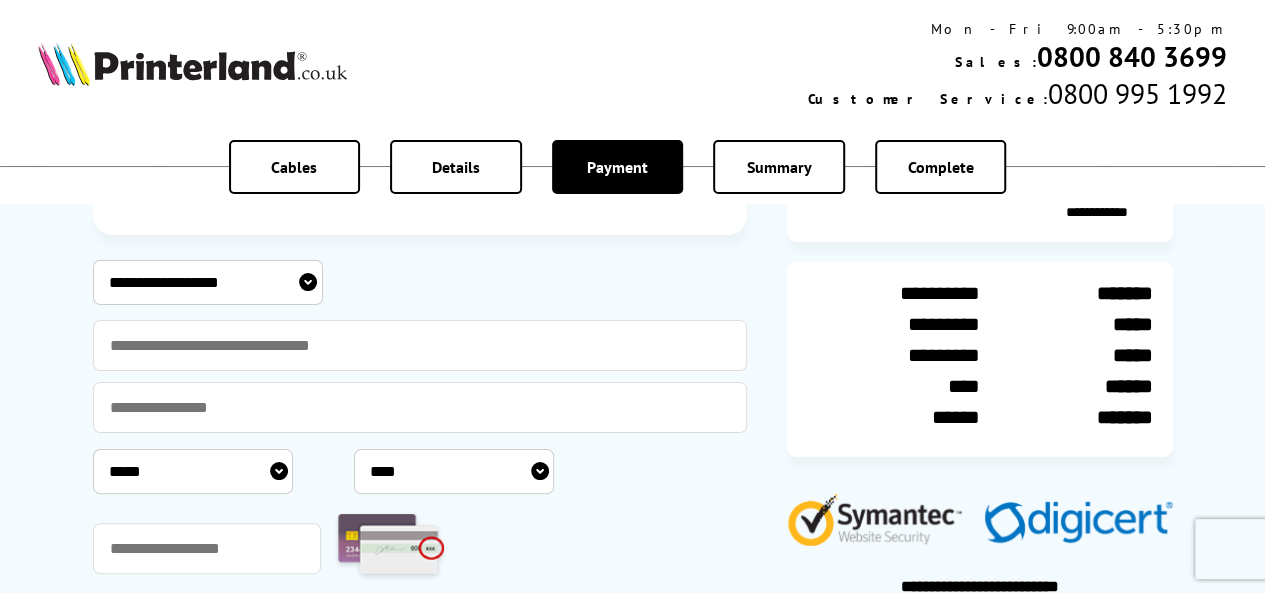 click on "**********" at bounding box center (208, 282) 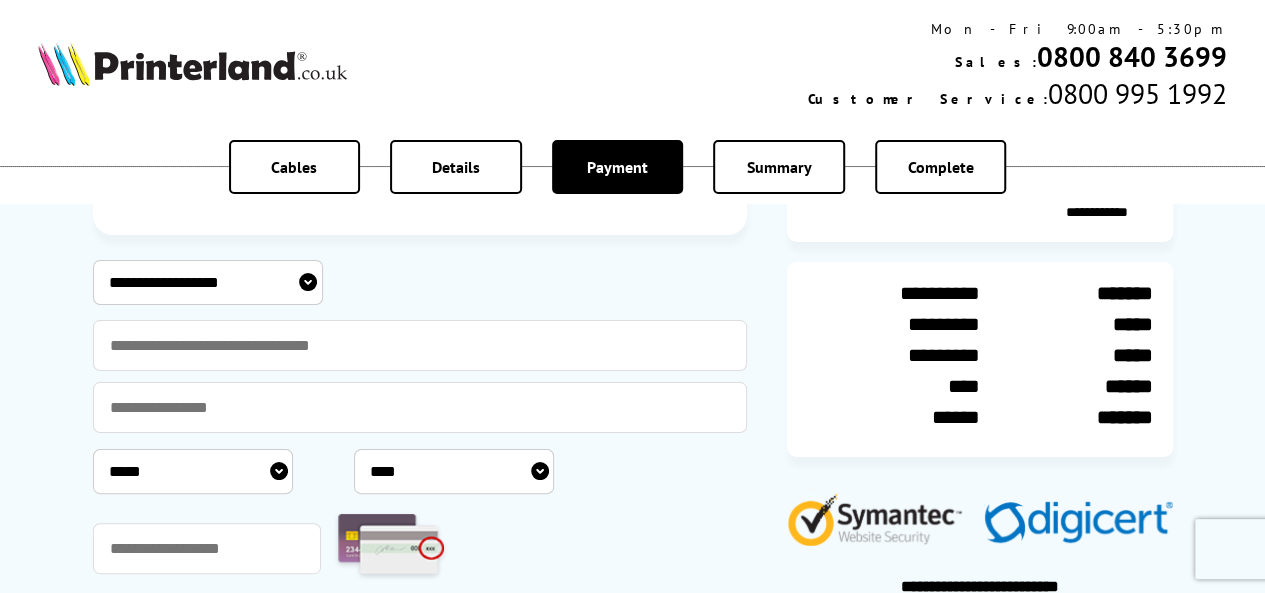 select on "**********" 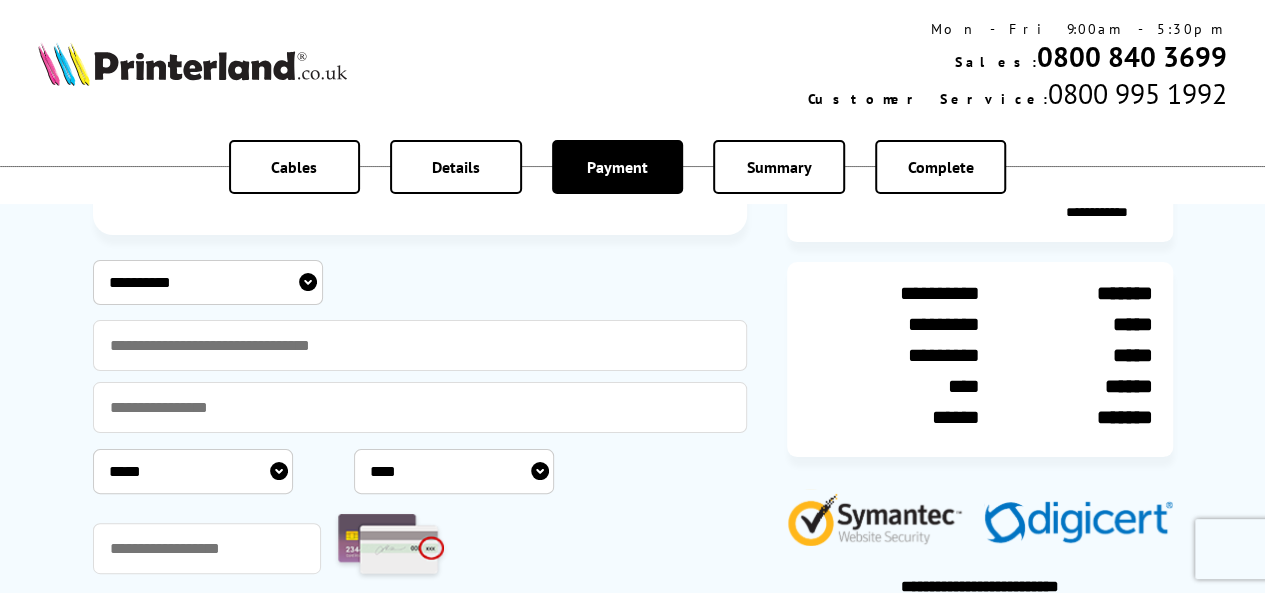 click on "**********" at bounding box center [208, 282] 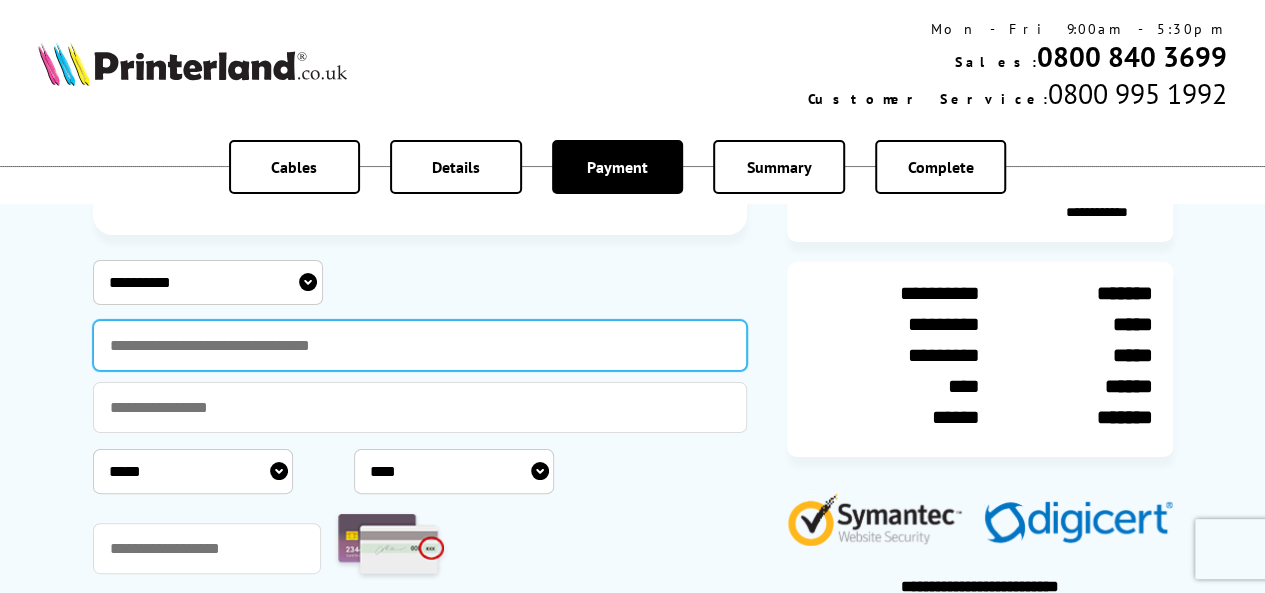 click at bounding box center [420, 345] 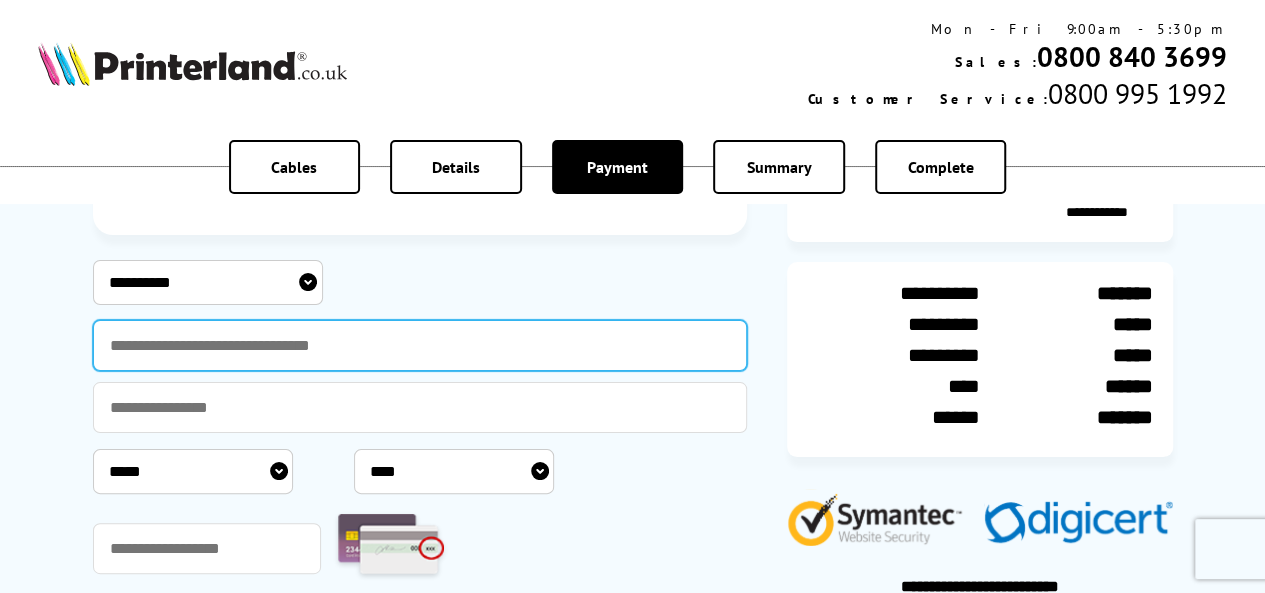 type on "**********" 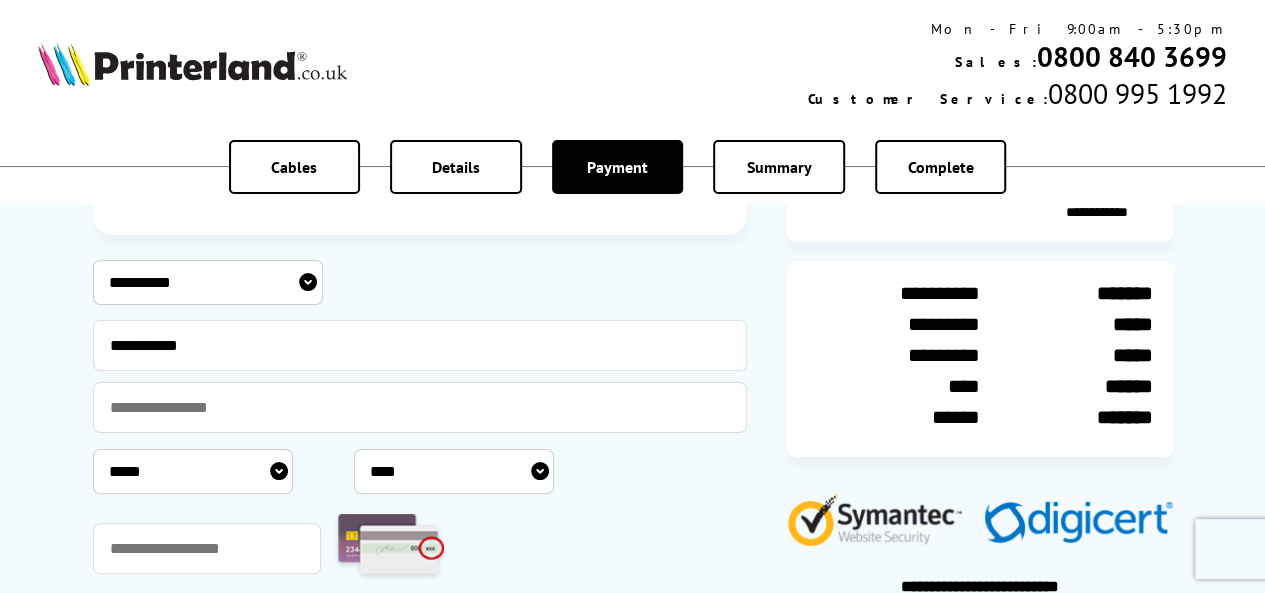 type on "**********" 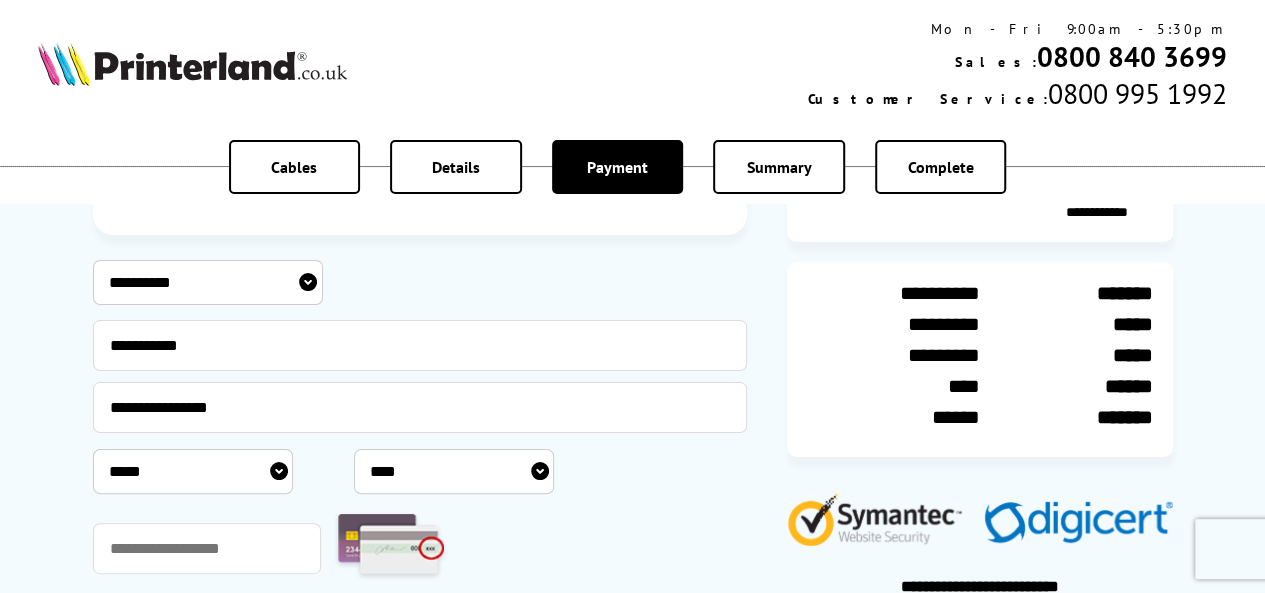 select on "**" 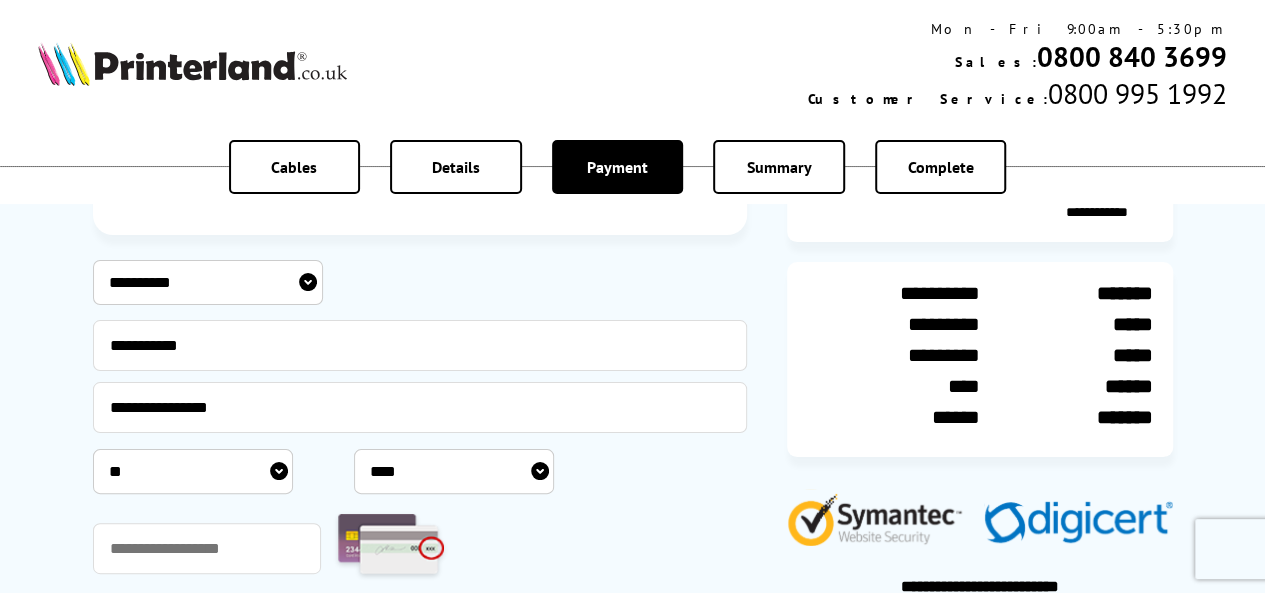 select on "****" 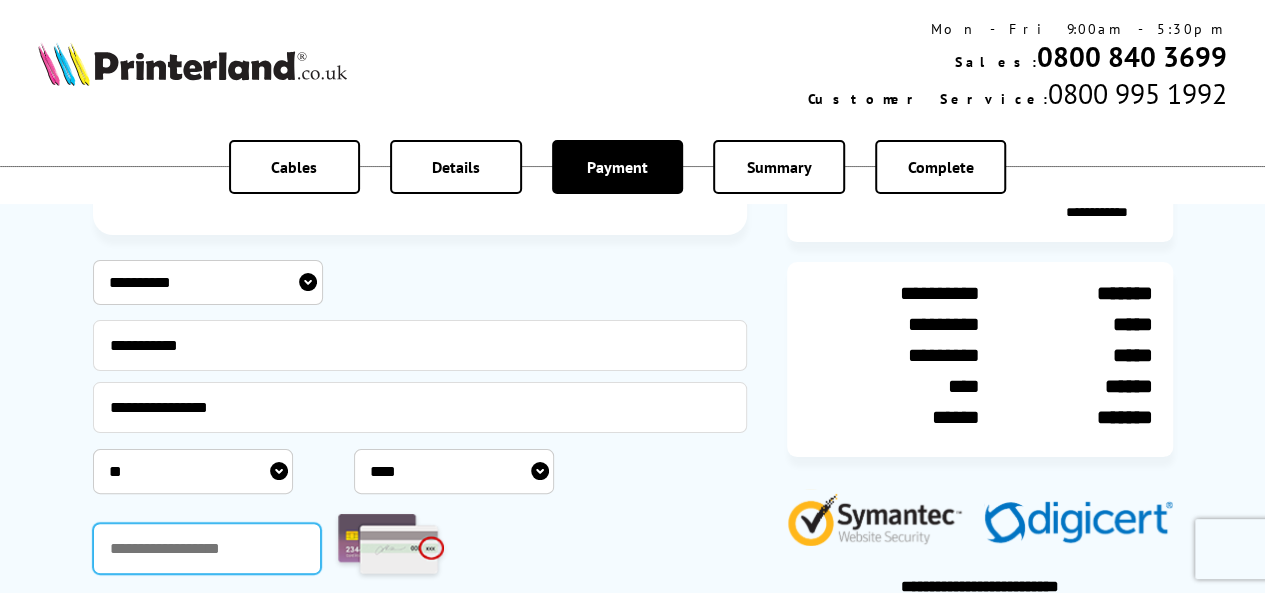 type on "***" 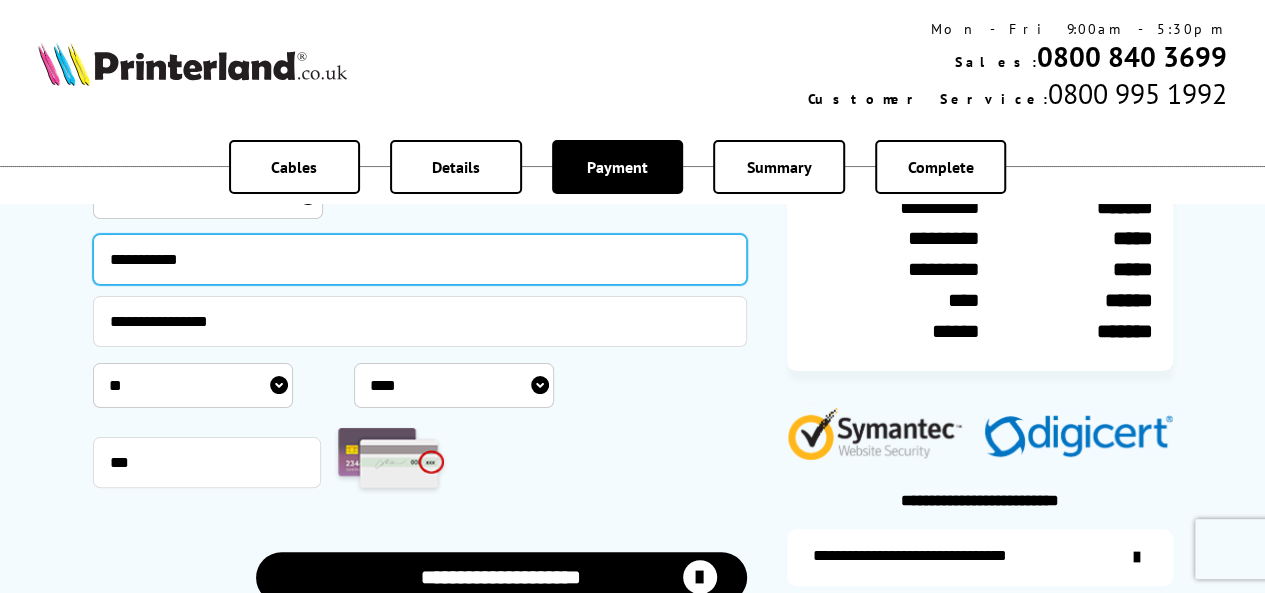 scroll, scrollTop: 405, scrollLeft: 0, axis: vertical 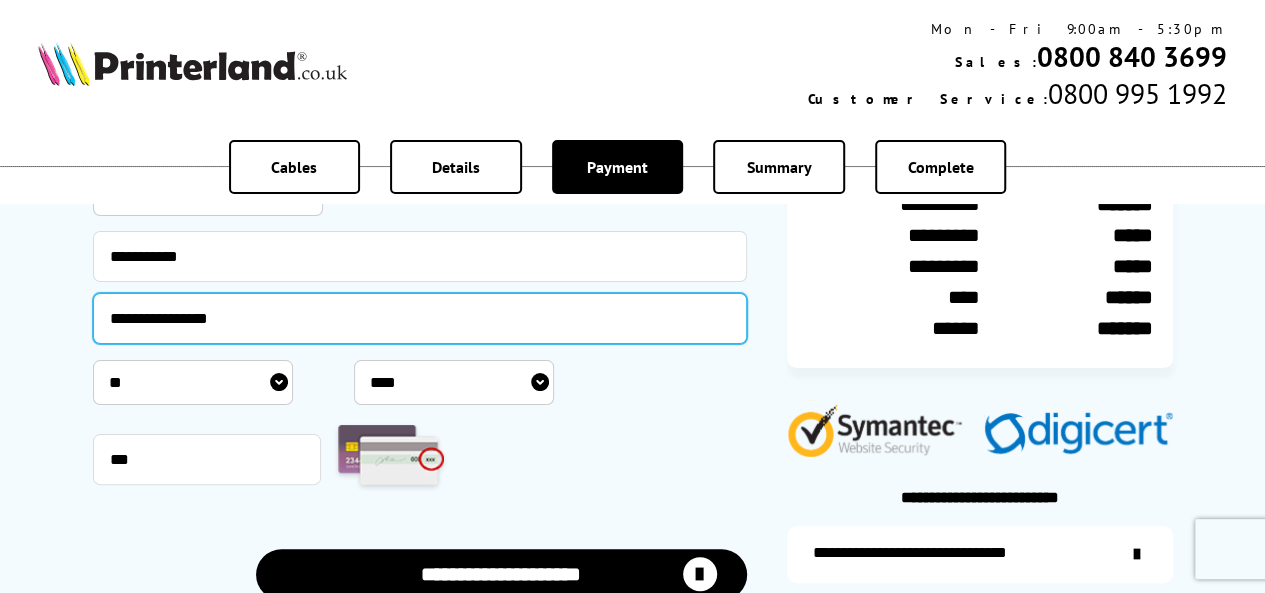 click on "**********" at bounding box center (420, 318) 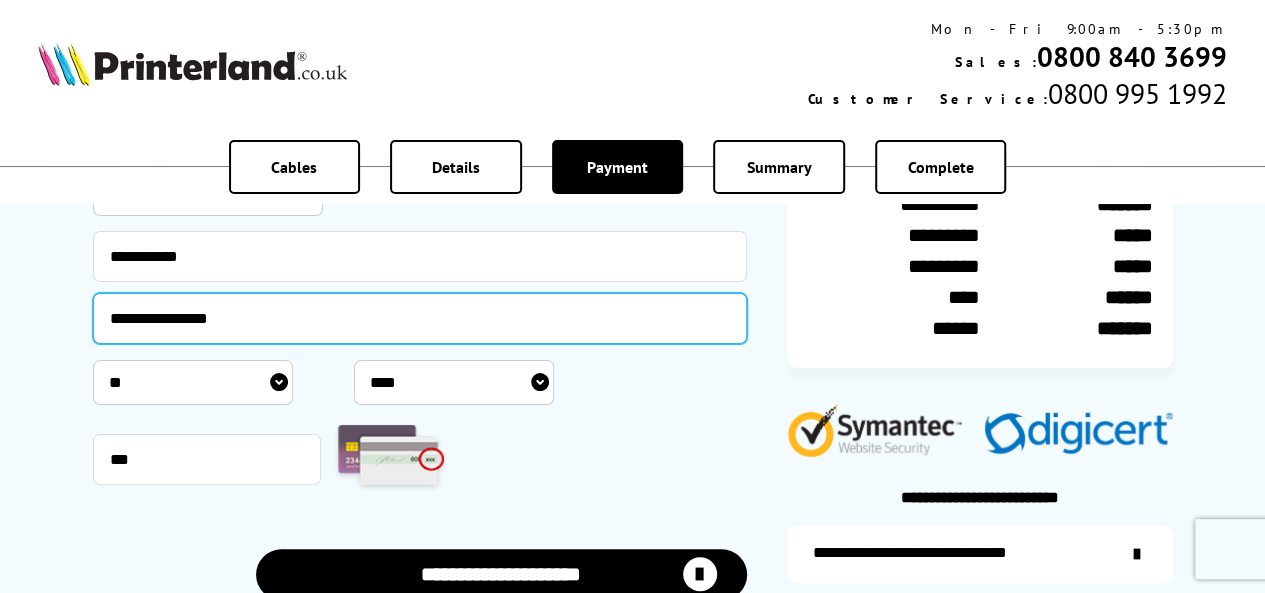 drag, startPoint x: 337, startPoint y: 327, endPoint x: 42, endPoint y: 323, distance: 295.02713 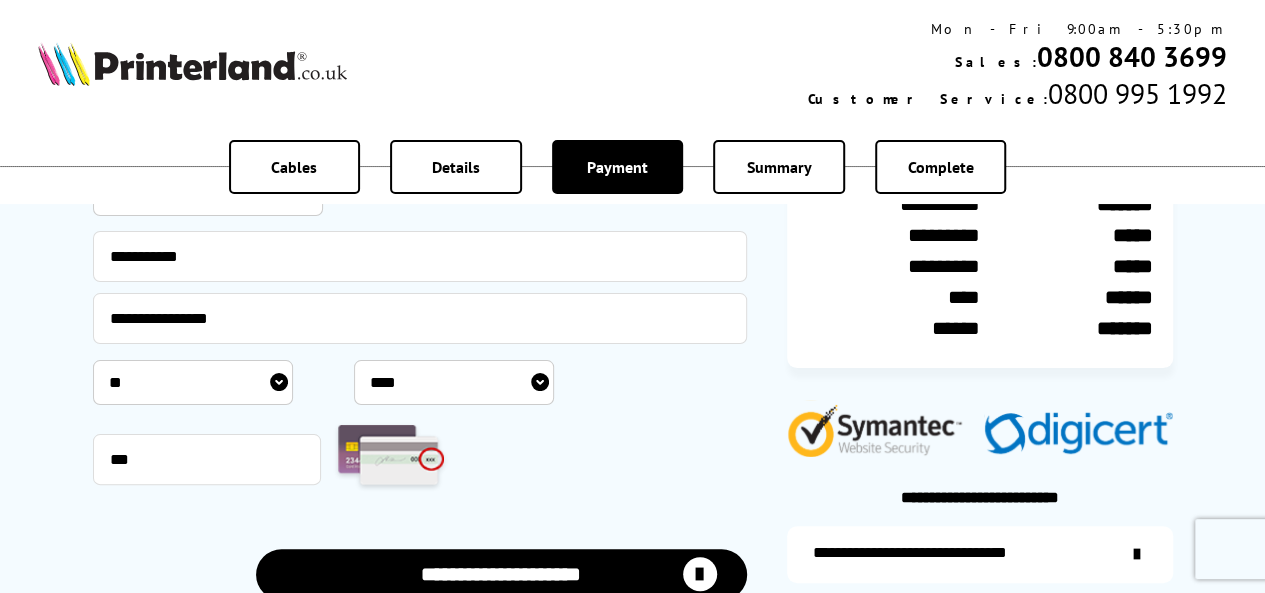 click on "***" at bounding box center (420, 459) 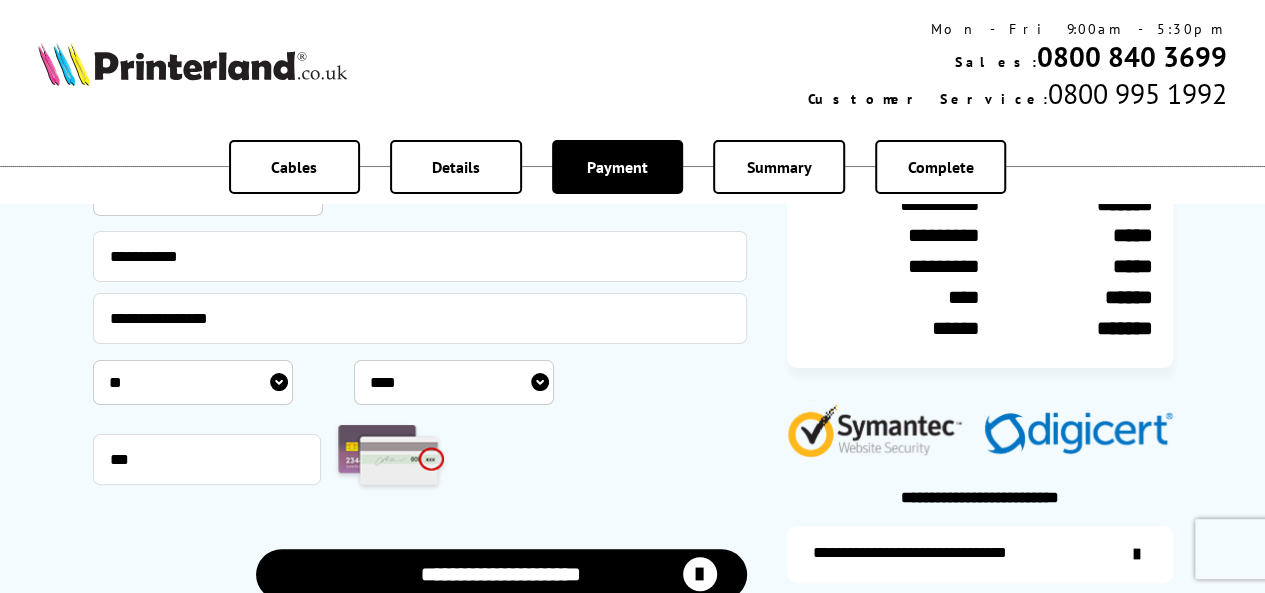 click on "*****
*
*
*
*
*
*
*
*
*
**
**
**
****
****
****
****
****
****
****
****
****
****
****
****
****
****" at bounding box center [420, 382] 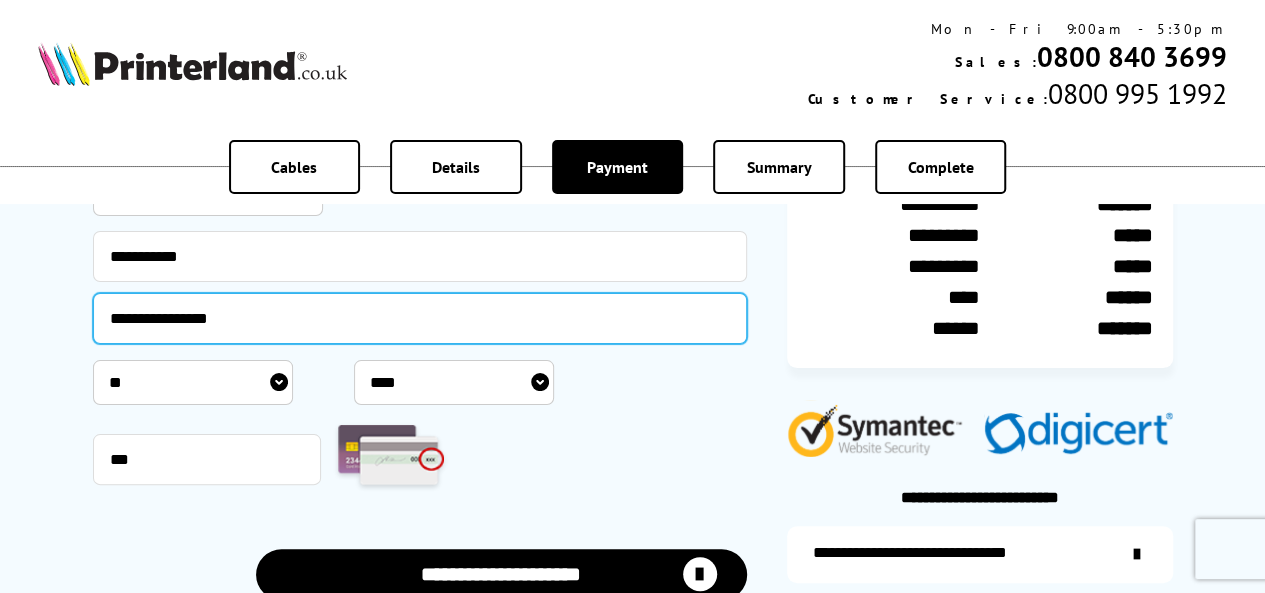 drag, startPoint x: 170, startPoint y: 305, endPoint x: 0, endPoint y: 309, distance: 170.04706 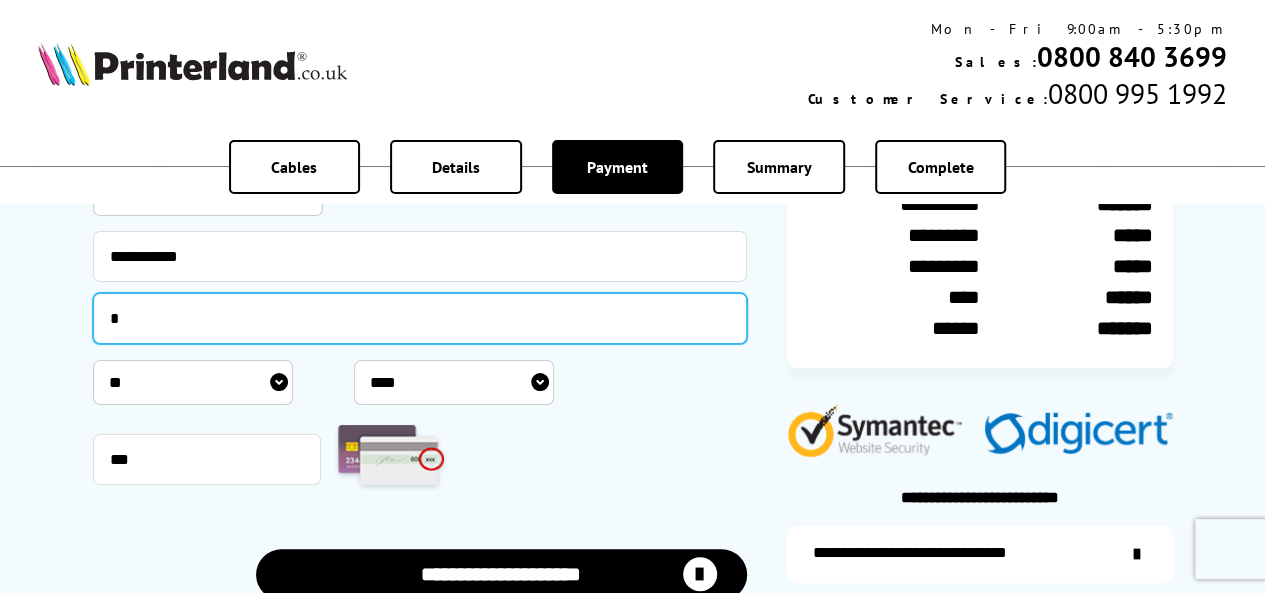 type 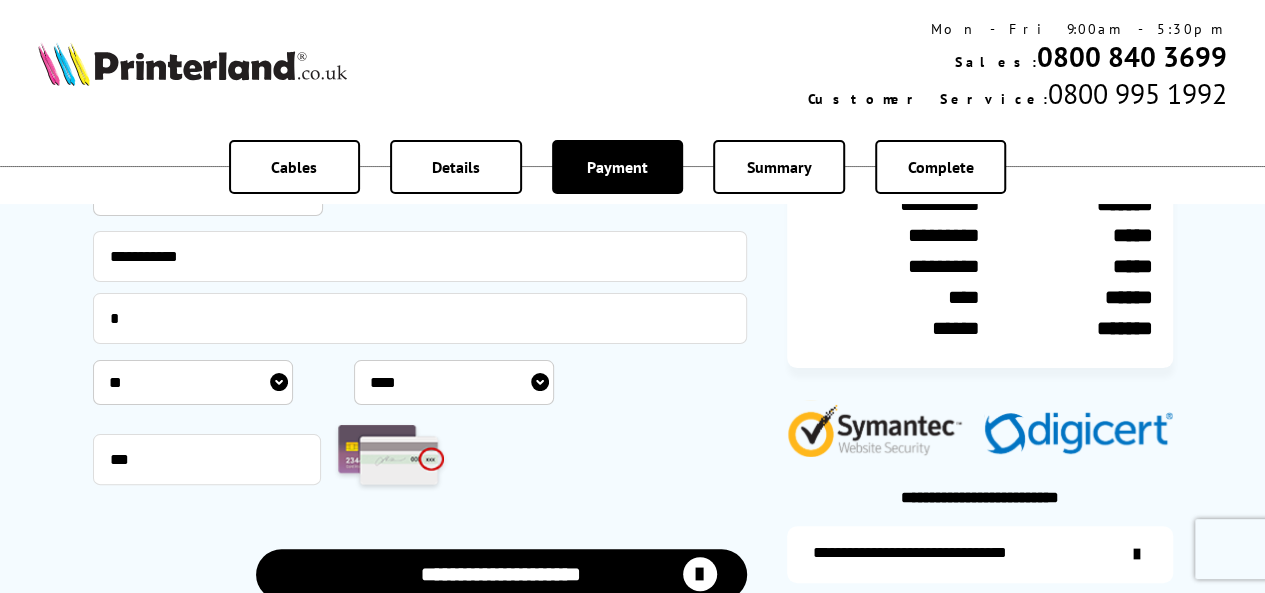drag, startPoint x: 595, startPoint y: 413, endPoint x: 565, endPoint y: 407, distance: 30.594116 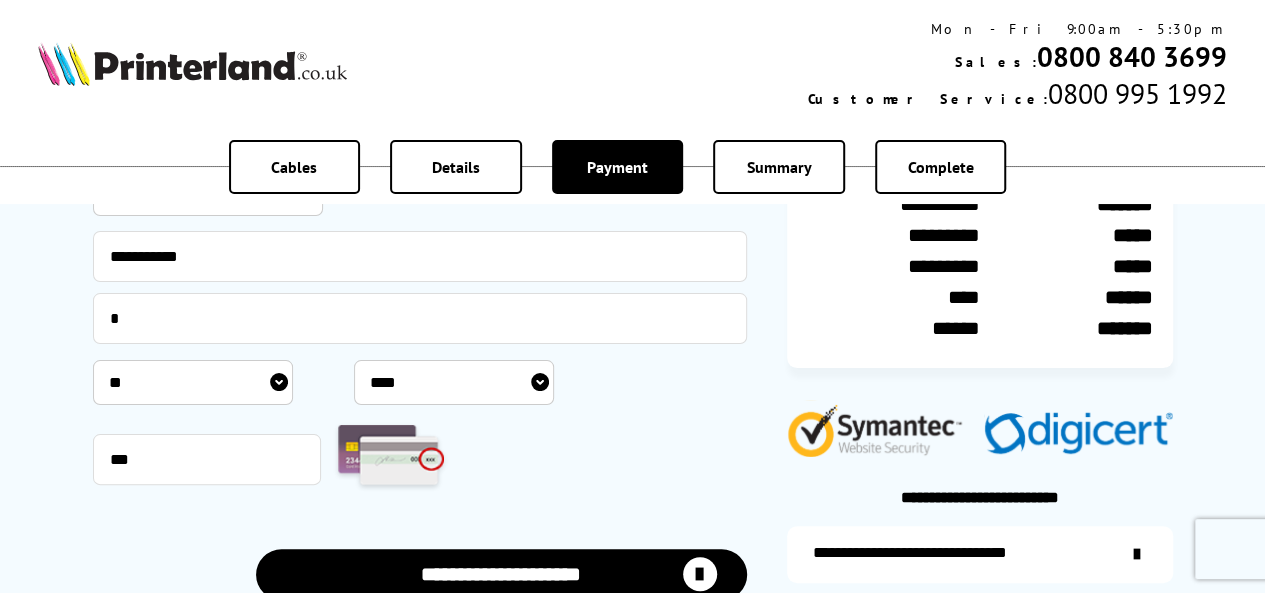 drag, startPoint x: 70, startPoint y: 373, endPoint x: 34, endPoint y: 380, distance: 36.67424 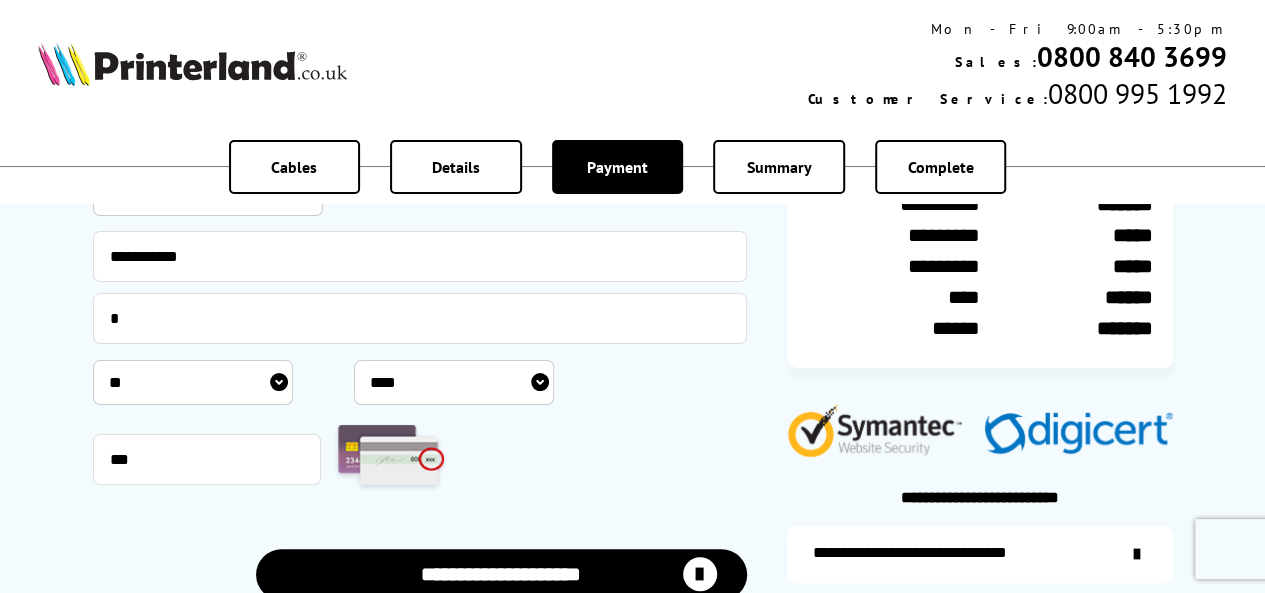 click on "*****
*
*
*
*
*
*
*
*
*
**
**
**" at bounding box center [193, 382] 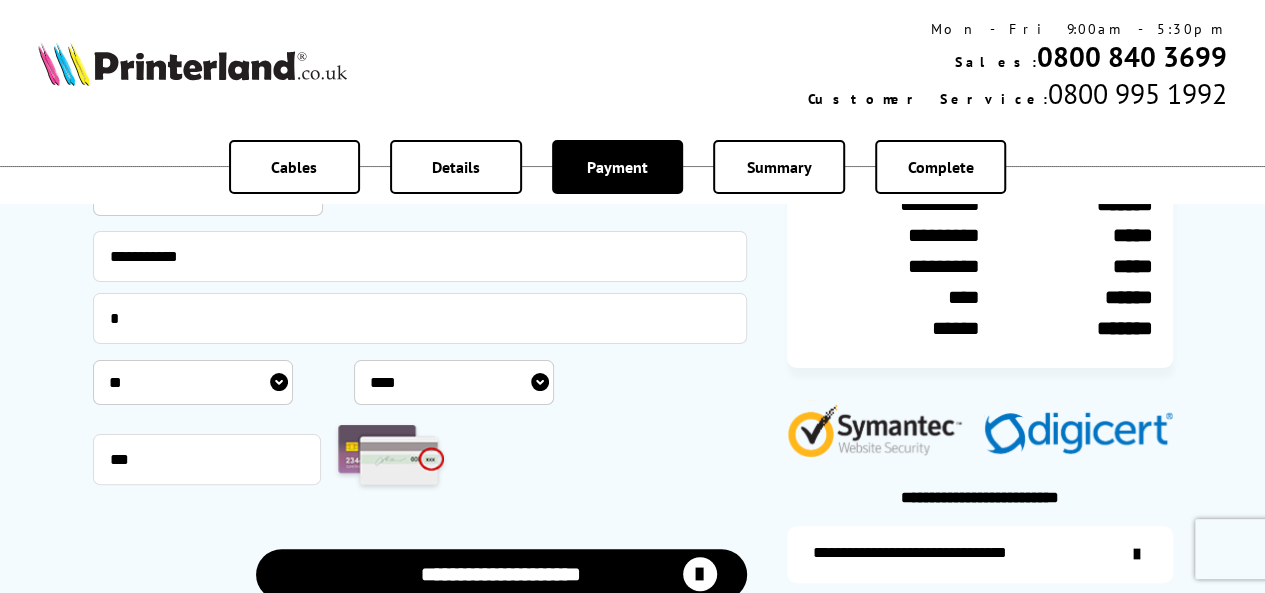 click on "****
****
****
****
****
****
****
****
****
****
****
****
****
****
****
****
****
****
****
****
****
****" at bounding box center (454, 382) 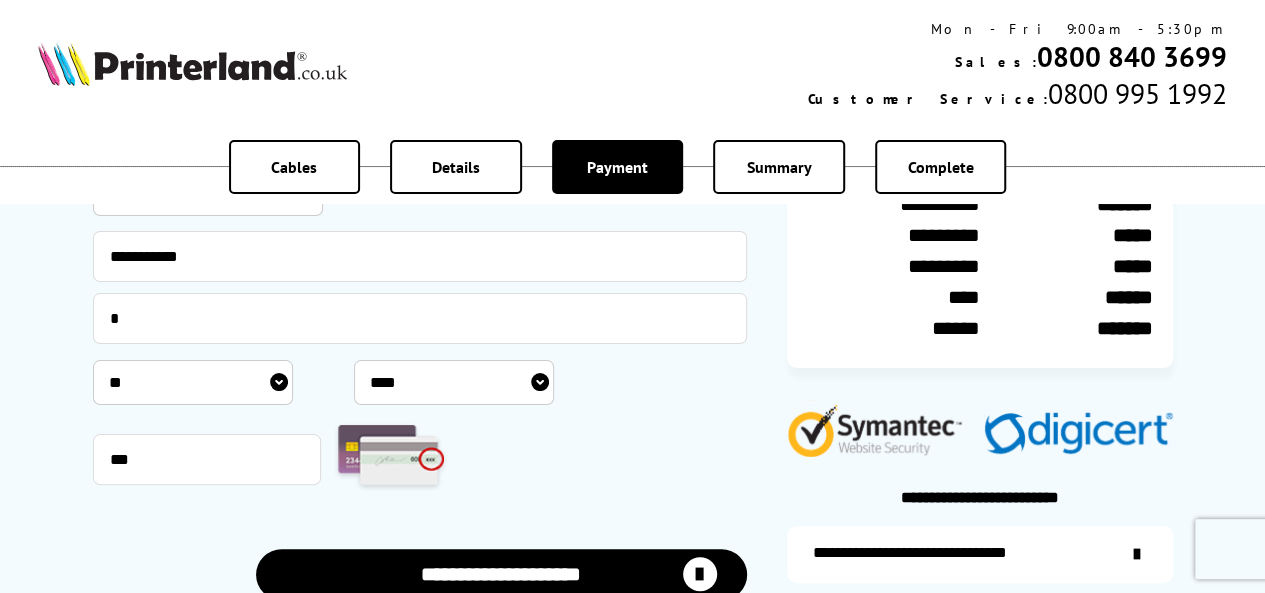 click on "*****
*
*
*
*
*
*
*
*
*
**
**
**
****
****
****
****
****
****
****
****
****
****
****
****
****
****" at bounding box center [420, 382] 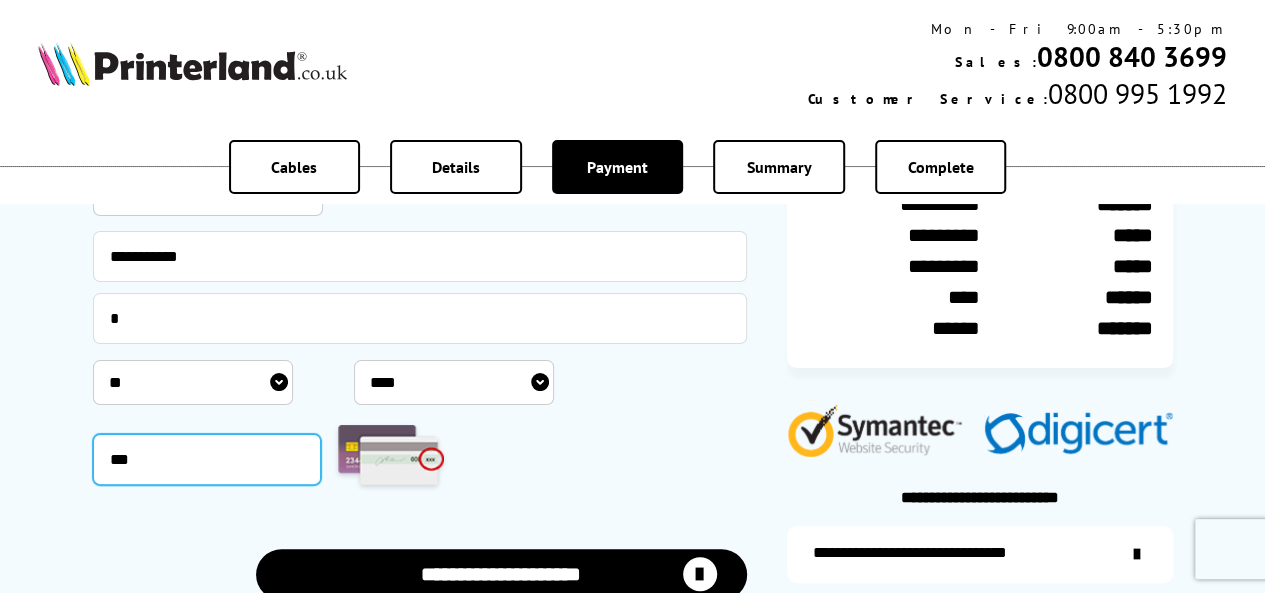 drag, startPoint x: 130, startPoint y: 461, endPoint x: 168, endPoint y: 460, distance: 38.013157 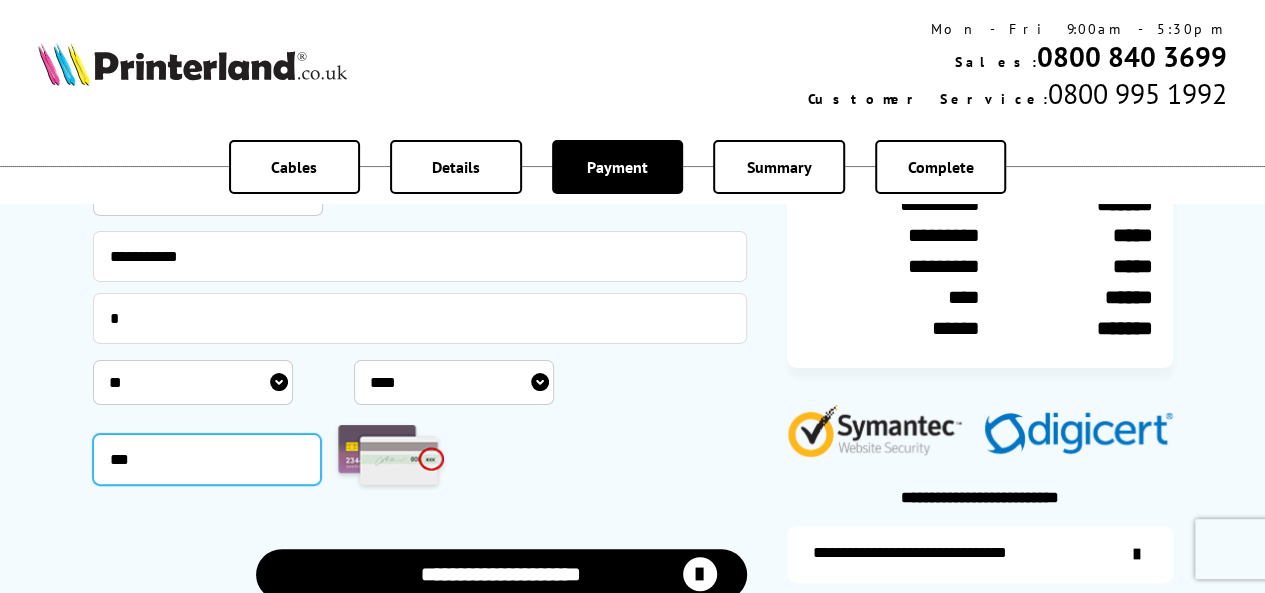 drag, startPoint x: 106, startPoint y: 459, endPoint x: 177, endPoint y: 461, distance: 71.02816 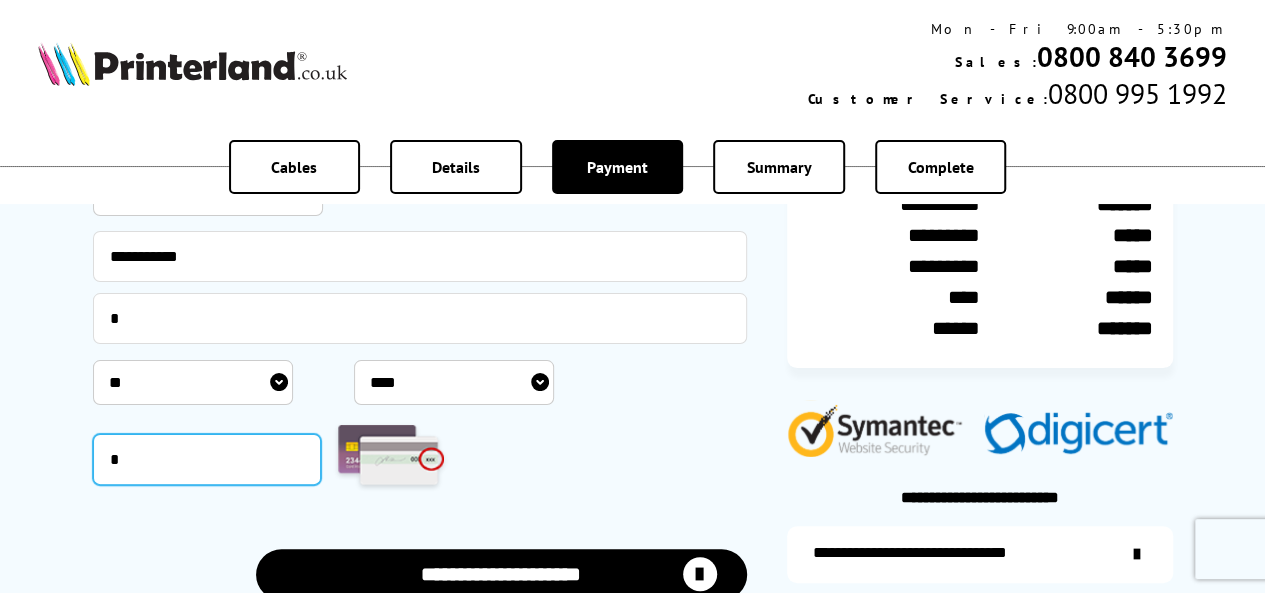type 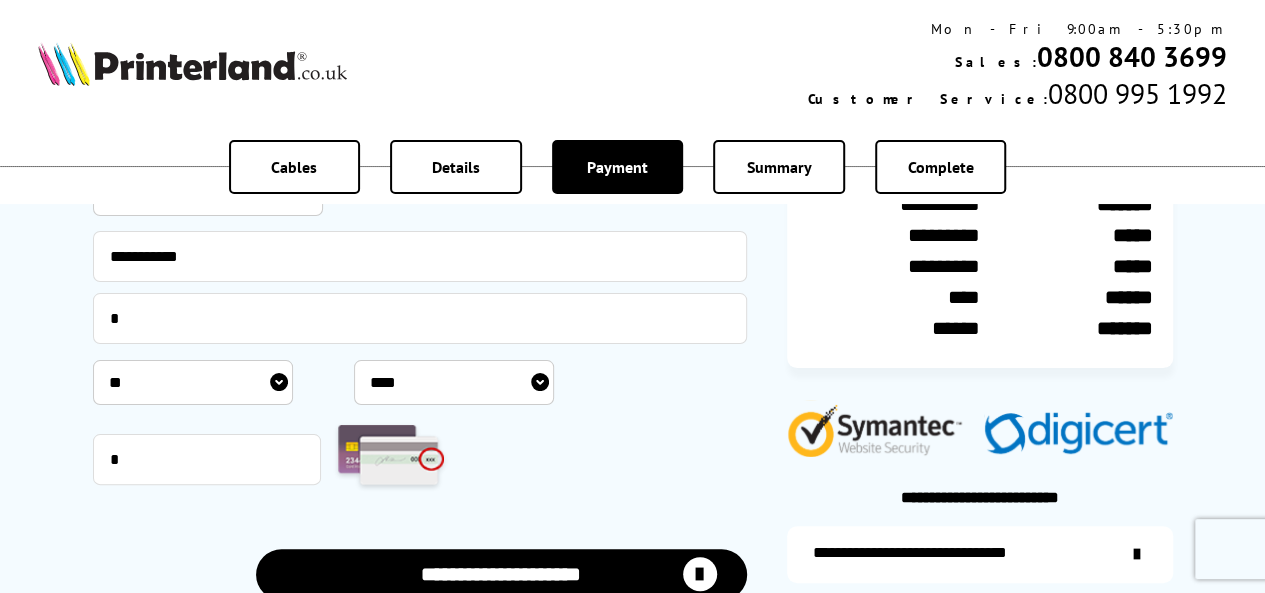 click on "*****
*
*
*
*
*
*
*
*
*
**
**
**" at bounding box center (193, 382) 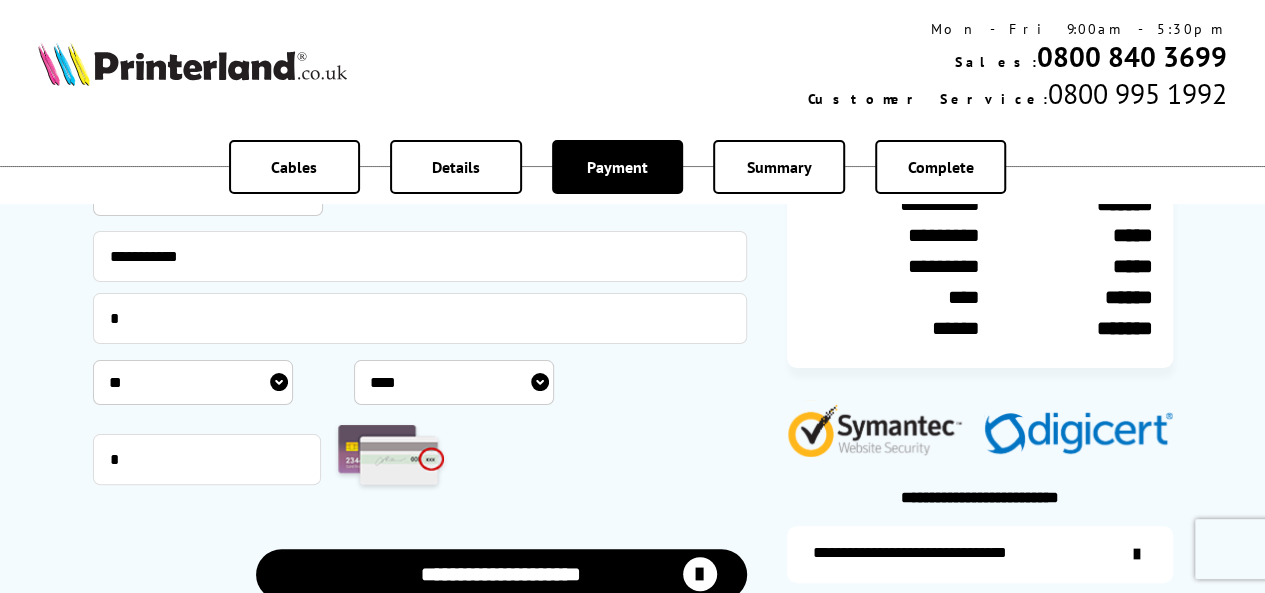 click on "****
****
****
****
****
****
****
****
****
****
****
****
****
****
****
****
****
****
****
****
****
****" at bounding box center [454, 382] 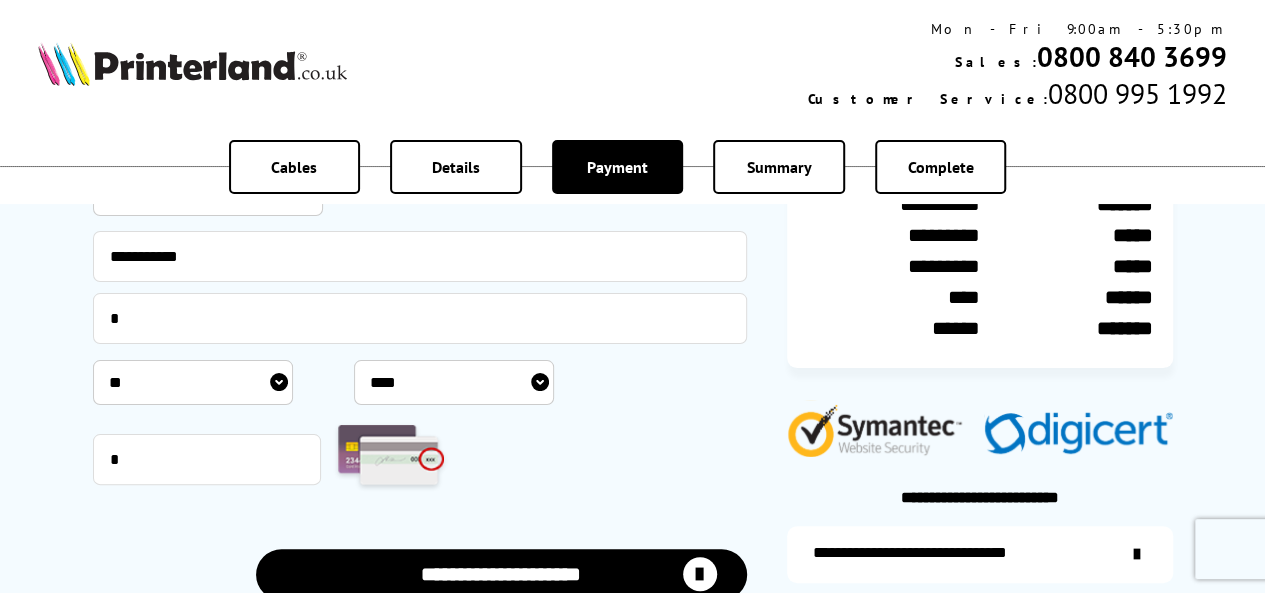 click on "****
****
****
****
****
****
****
****
****
****
****
****
****
****
****
****
****
****
****
****
****
****" at bounding box center (454, 382) 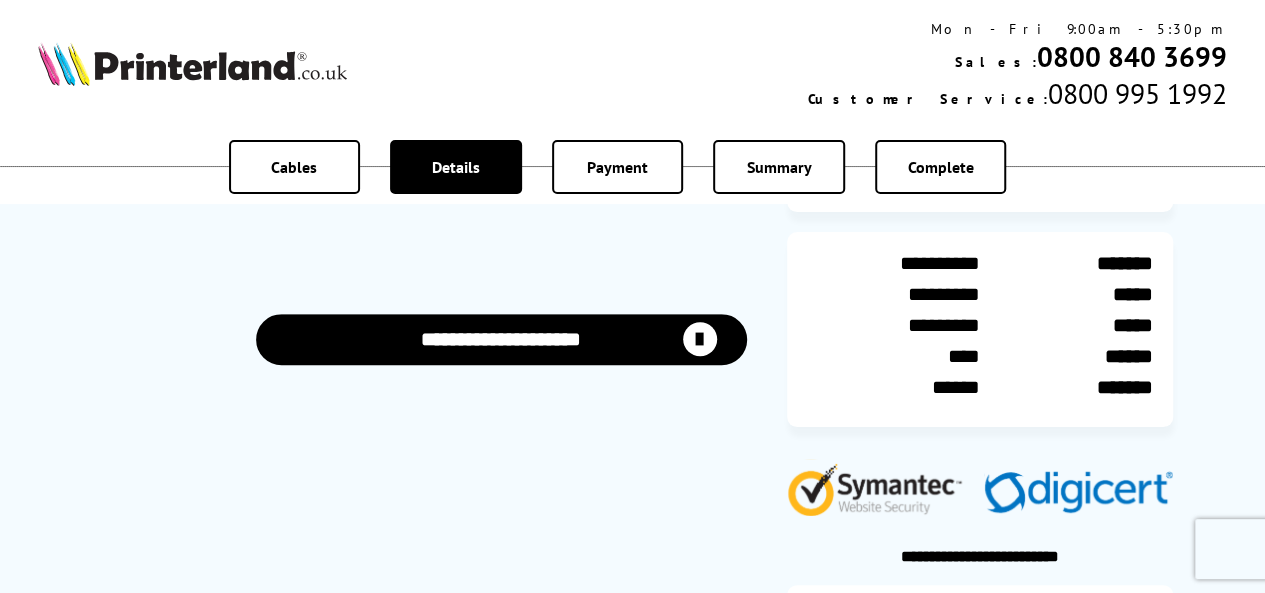 scroll, scrollTop: 0, scrollLeft: 0, axis: both 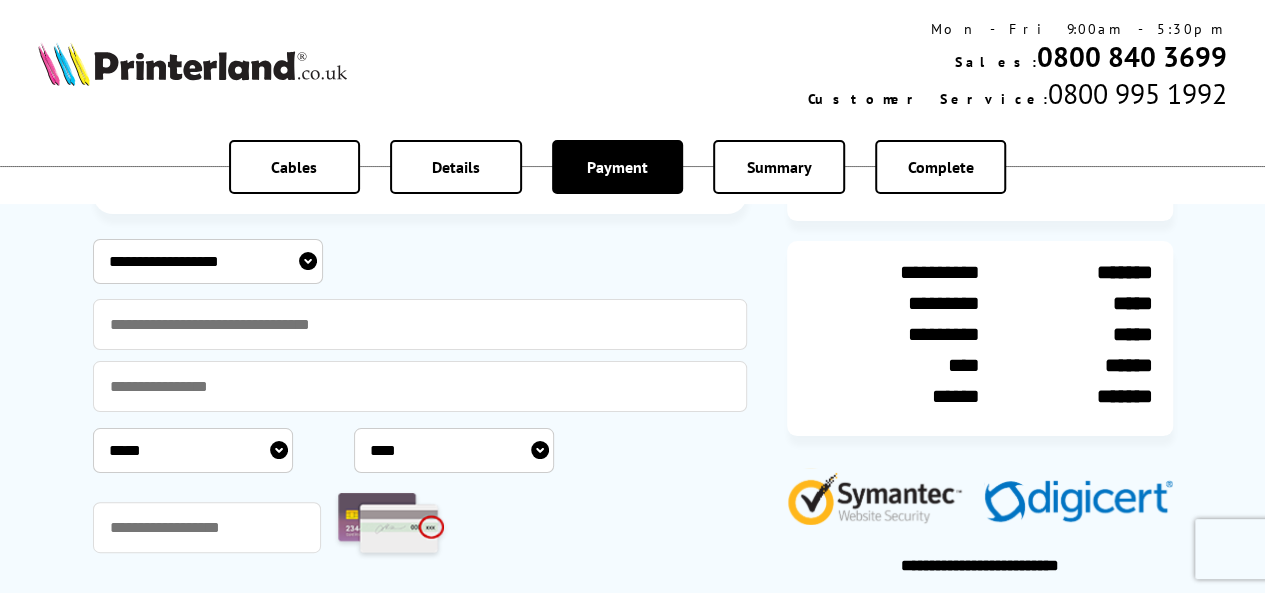 click on "**********" at bounding box center (208, 261) 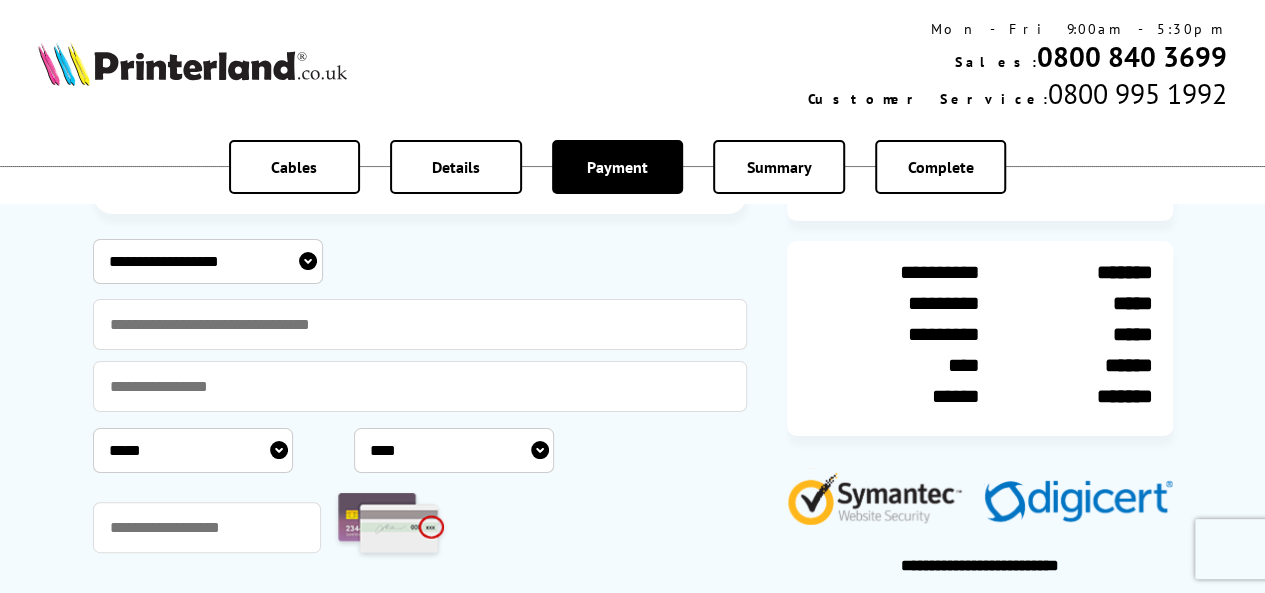 select on "**********" 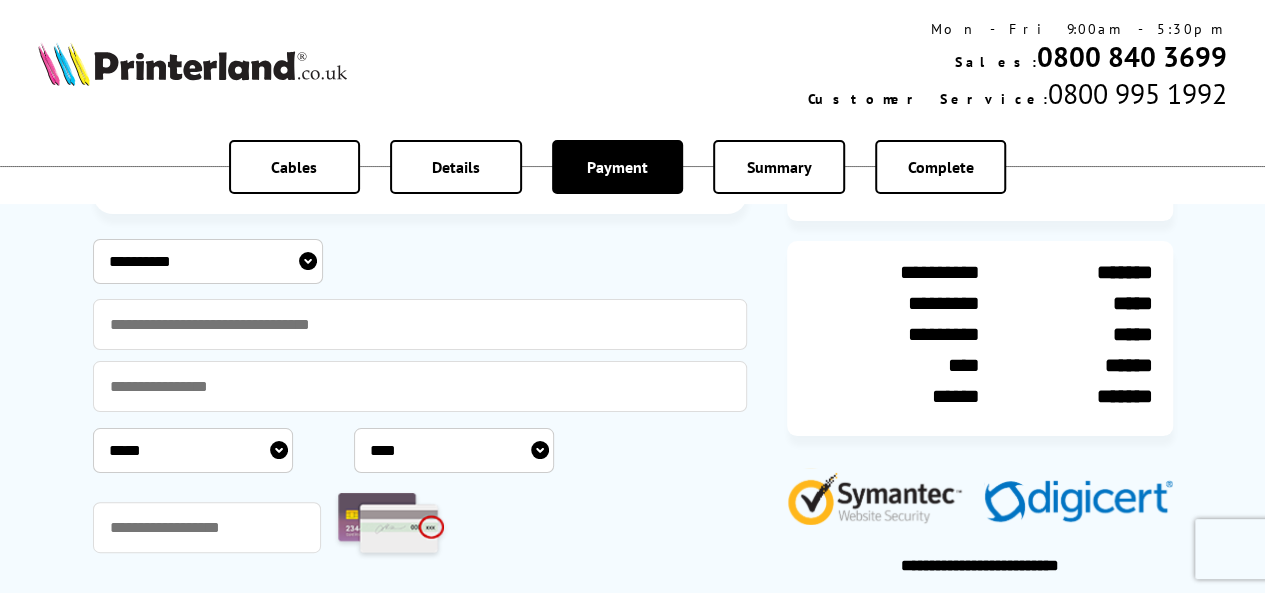 click on "**********" at bounding box center [208, 261] 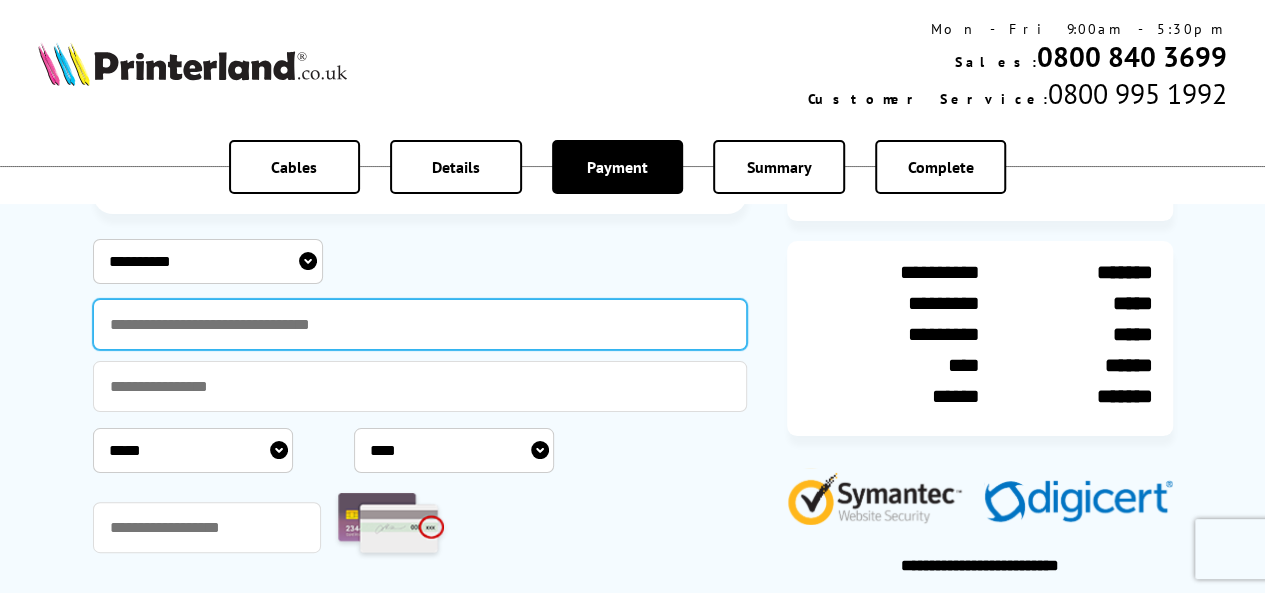 click at bounding box center [420, 324] 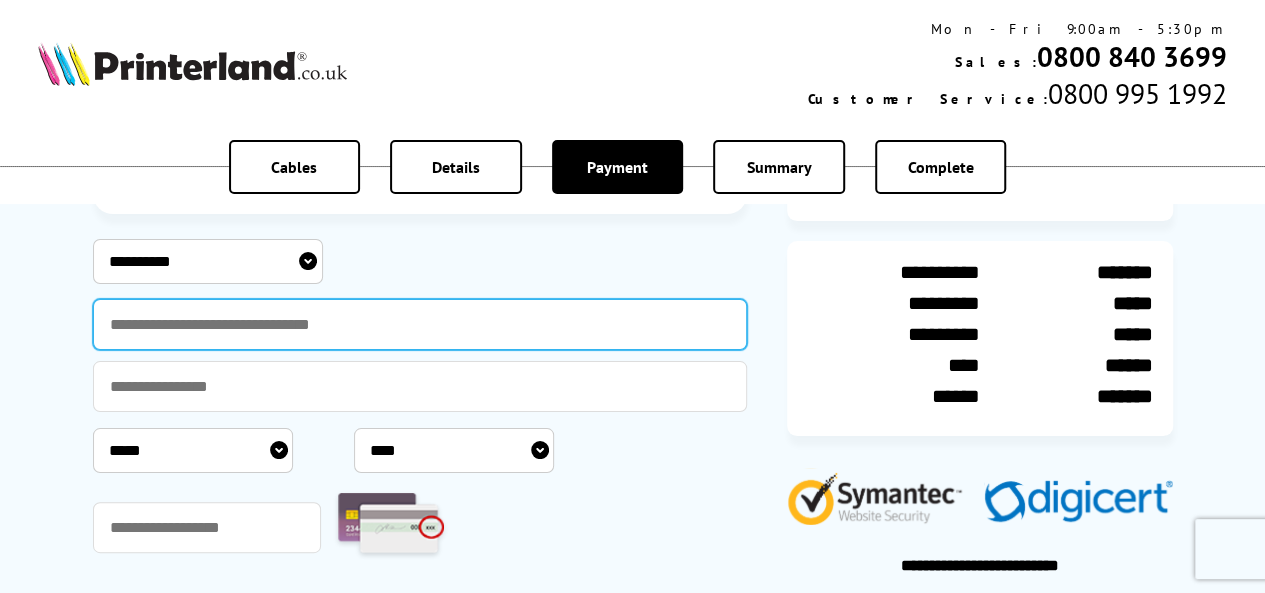 type on "**********" 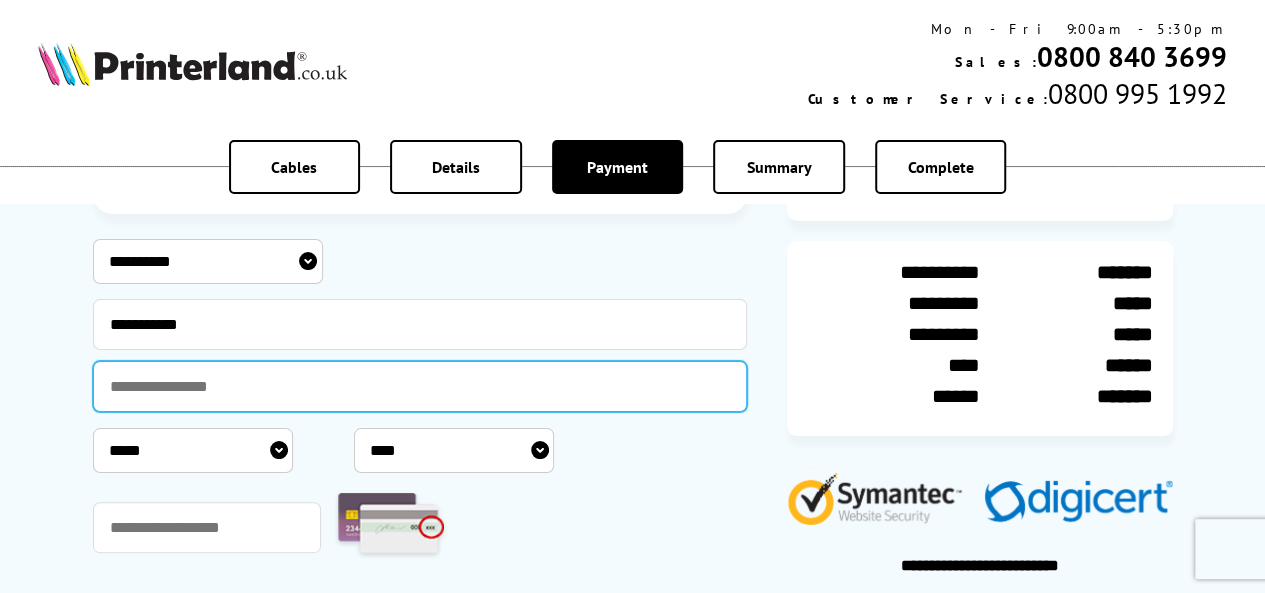 type on "**********" 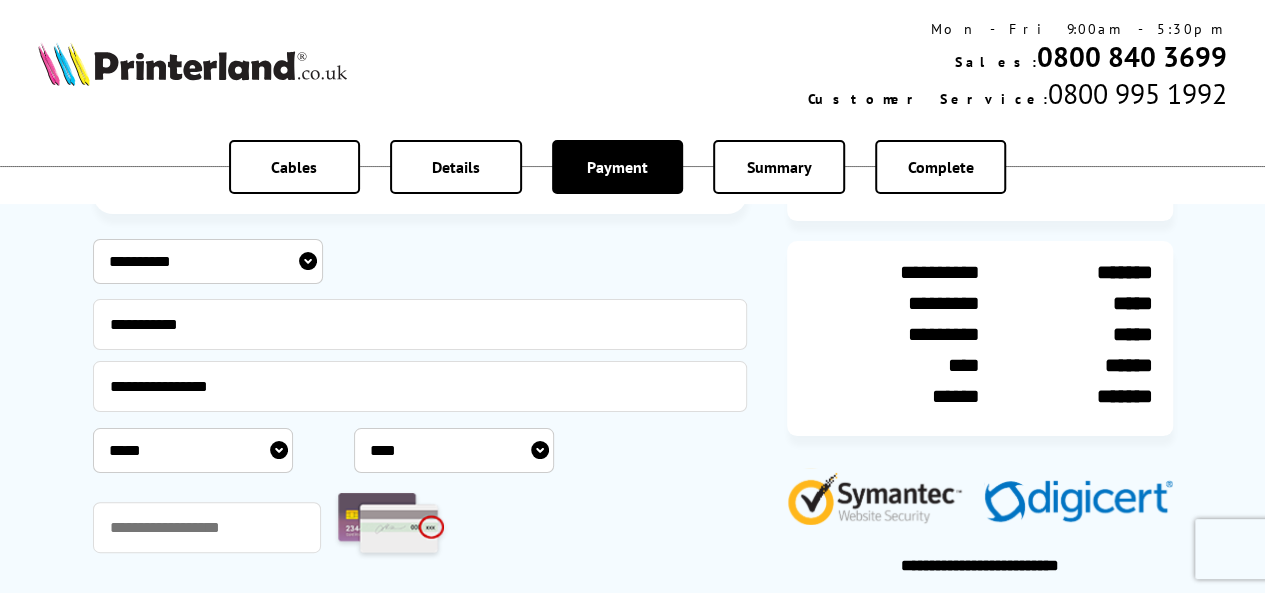 select on "*" 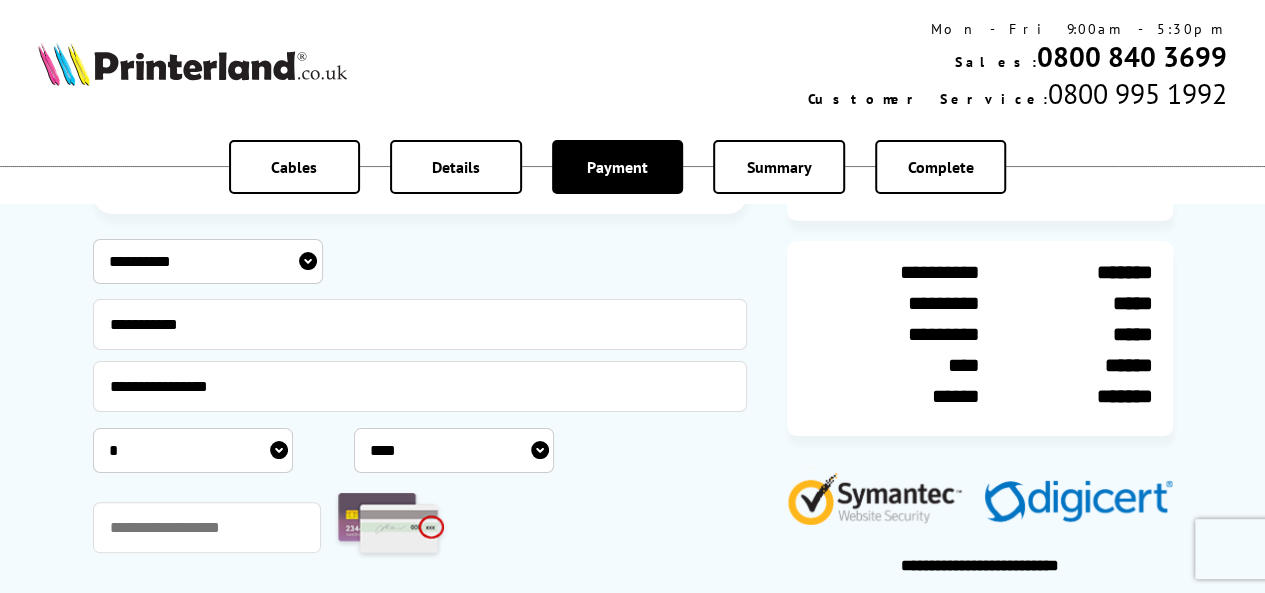 select on "****" 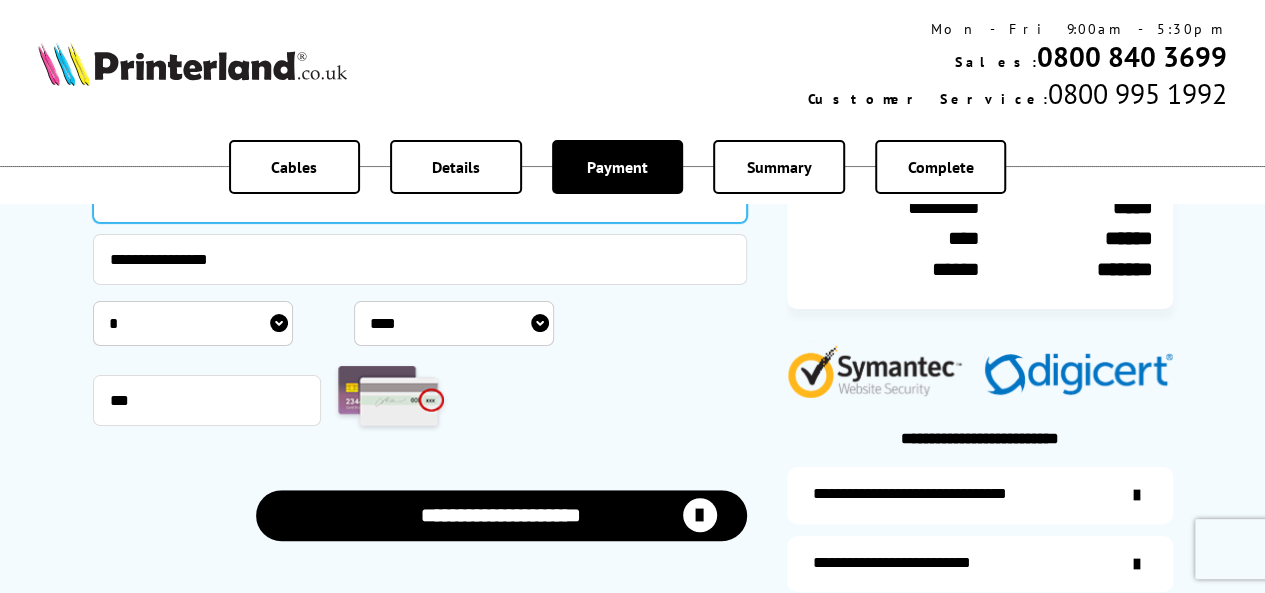 scroll, scrollTop: 488, scrollLeft: 0, axis: vertical 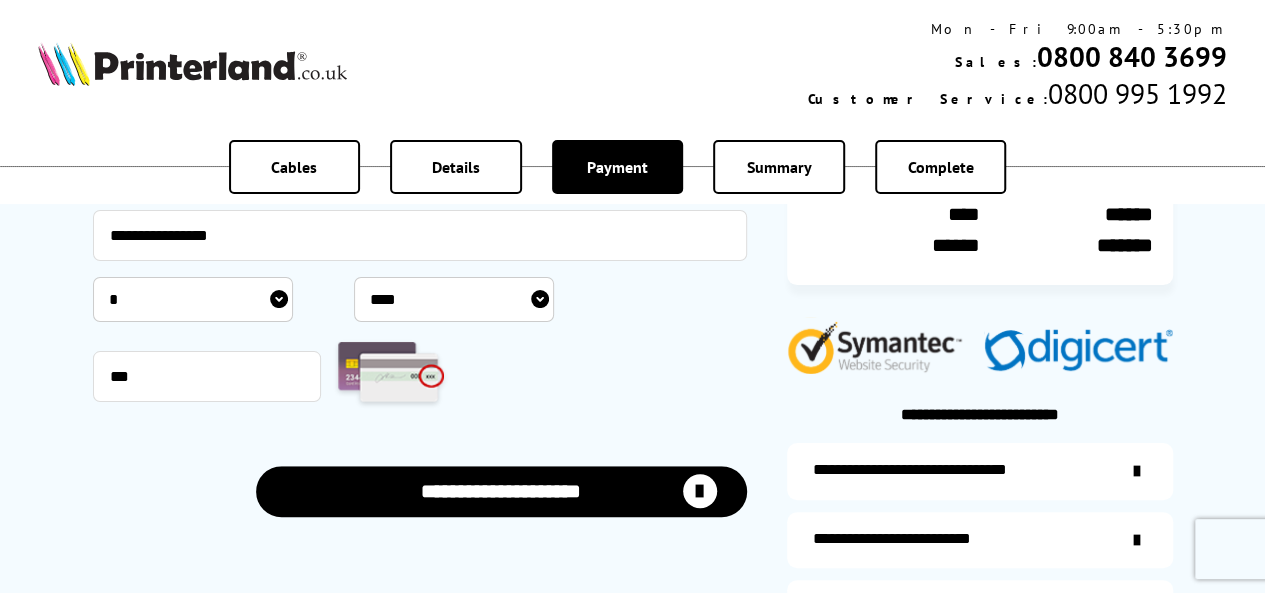 click at bounding box center (700, 491) 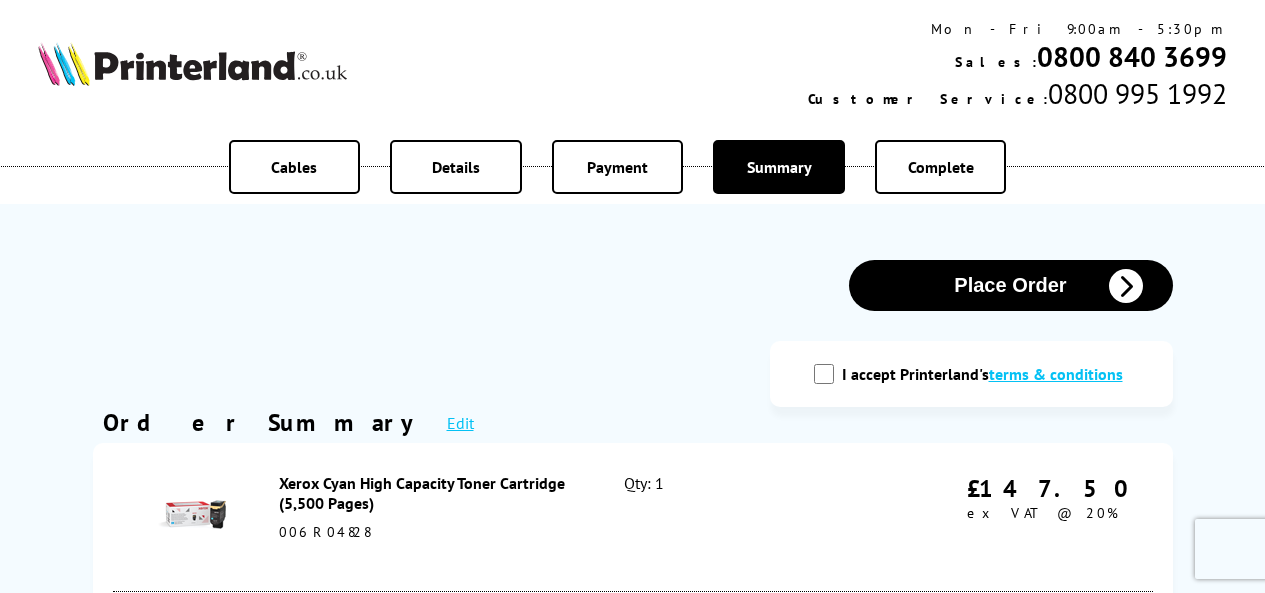 scroll, scrollTop: 0, scrollLeft: 0, axis: both 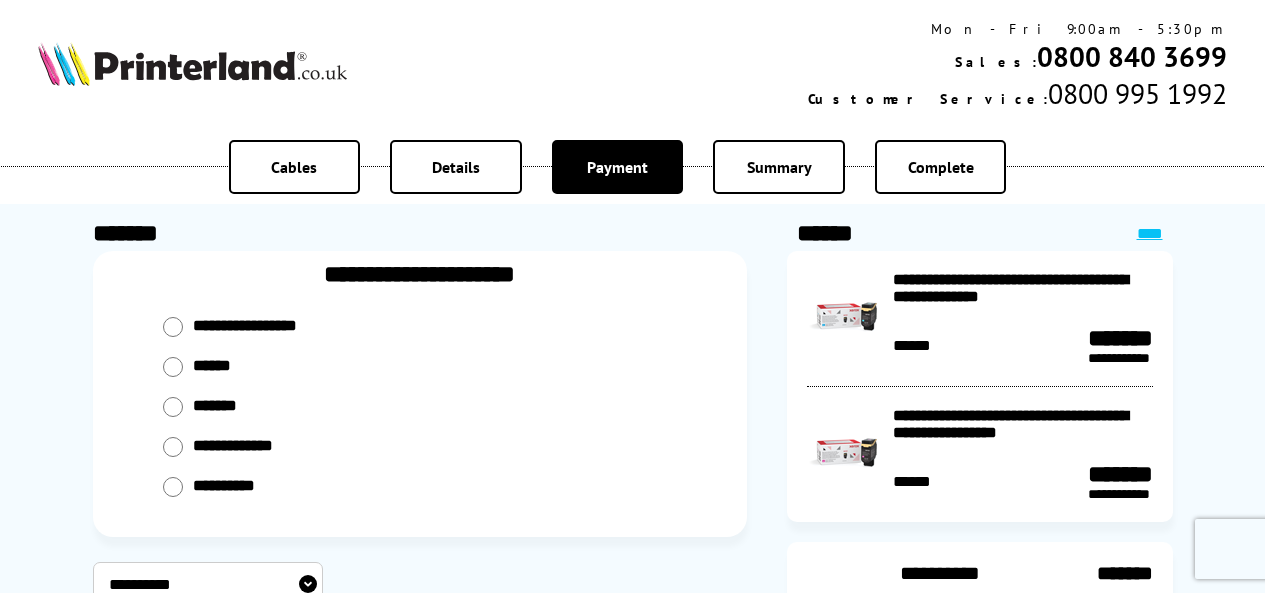 select on "**********" 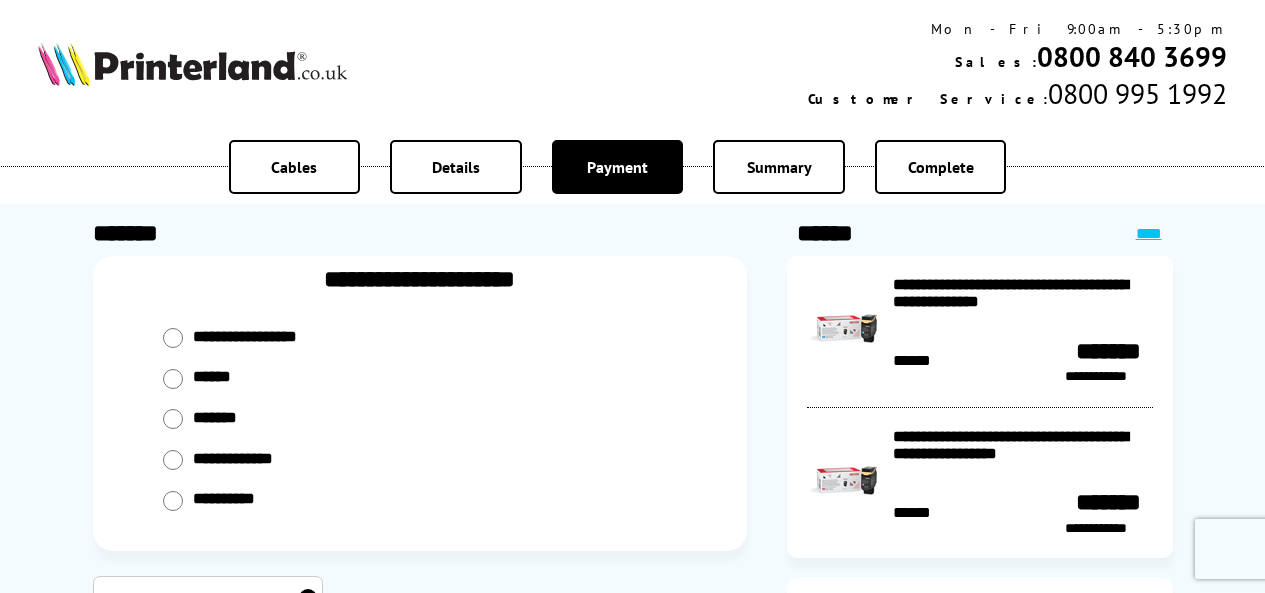 scroll, scrollTop: 488, scrollLeft: 0, axis: vertical 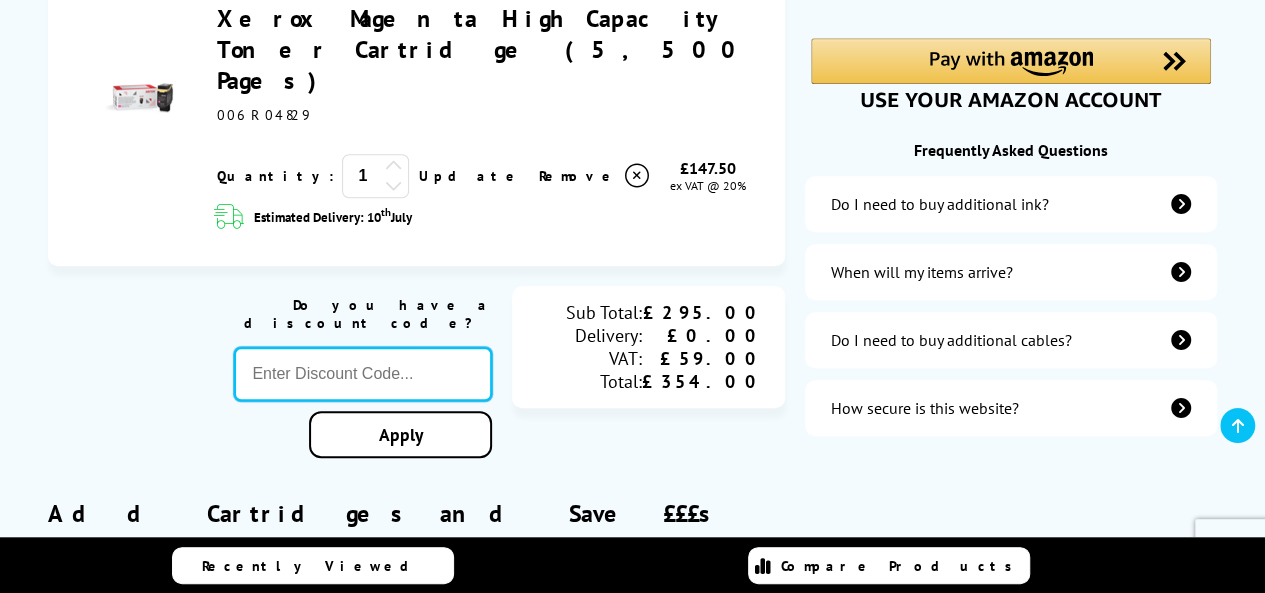 click at bounding box center (363, 374) 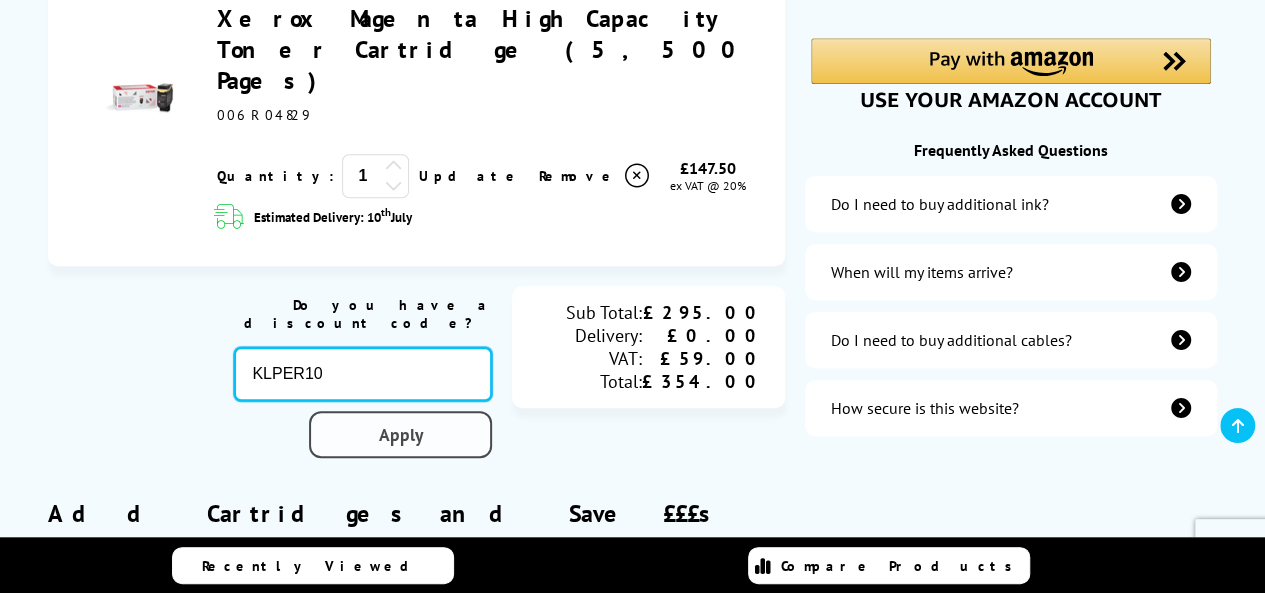 type on "KLPER10" 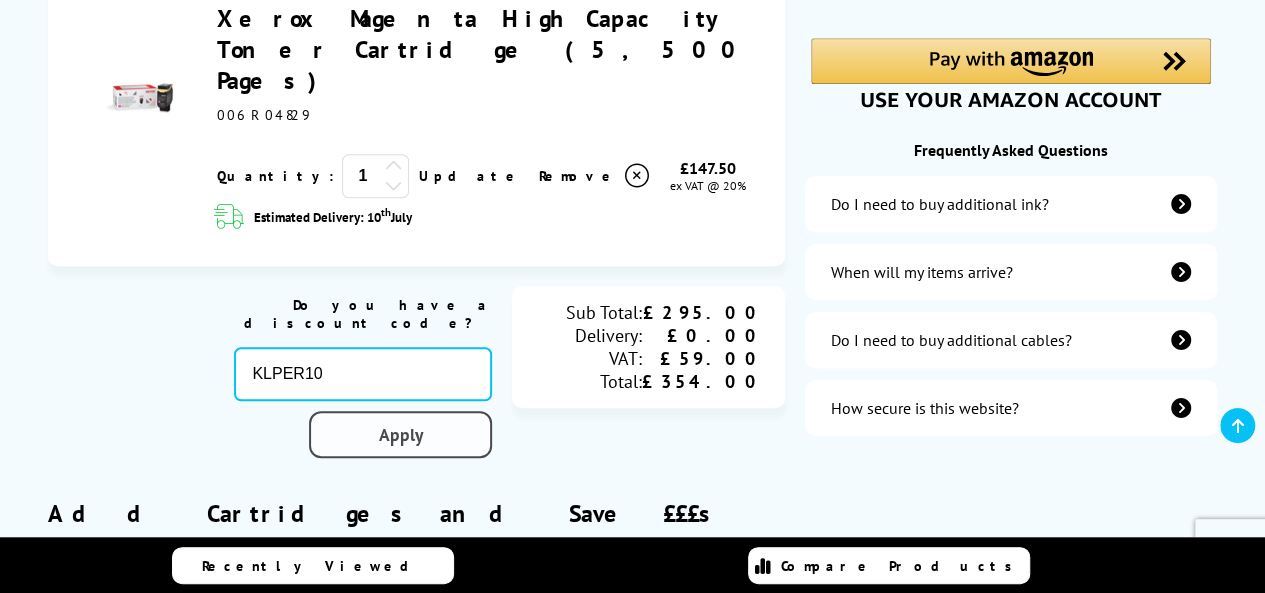 click on "Apply" at bounding box center (400, 434) 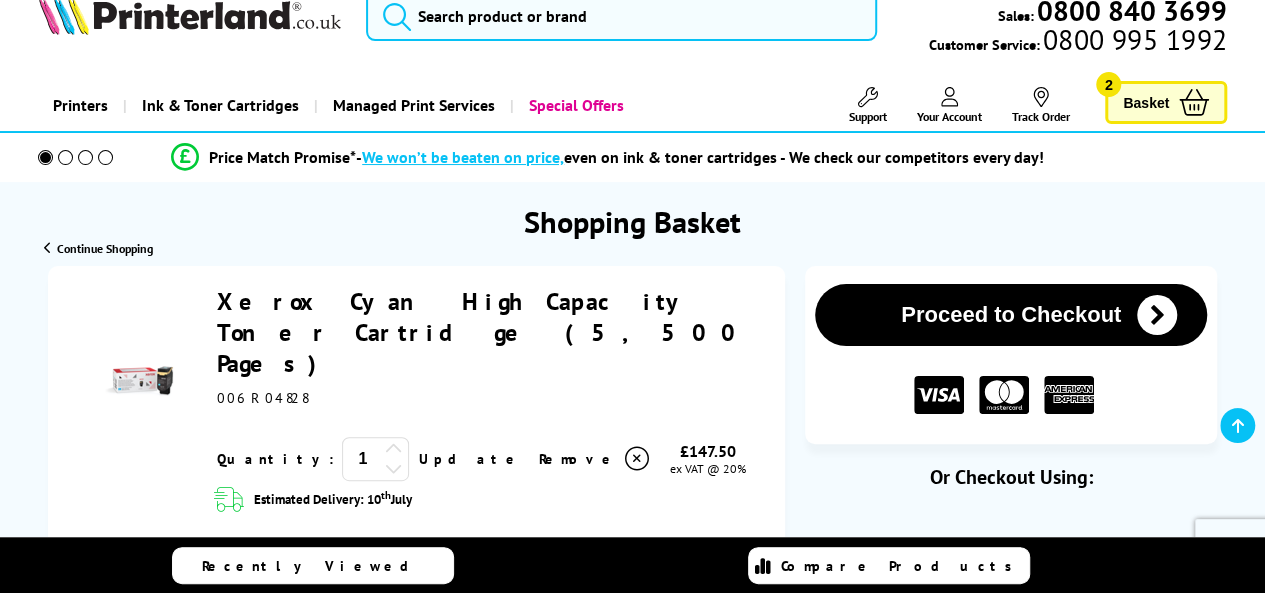 scroll, scrollTop: 23, scrollLeft: 0, axis: vertical 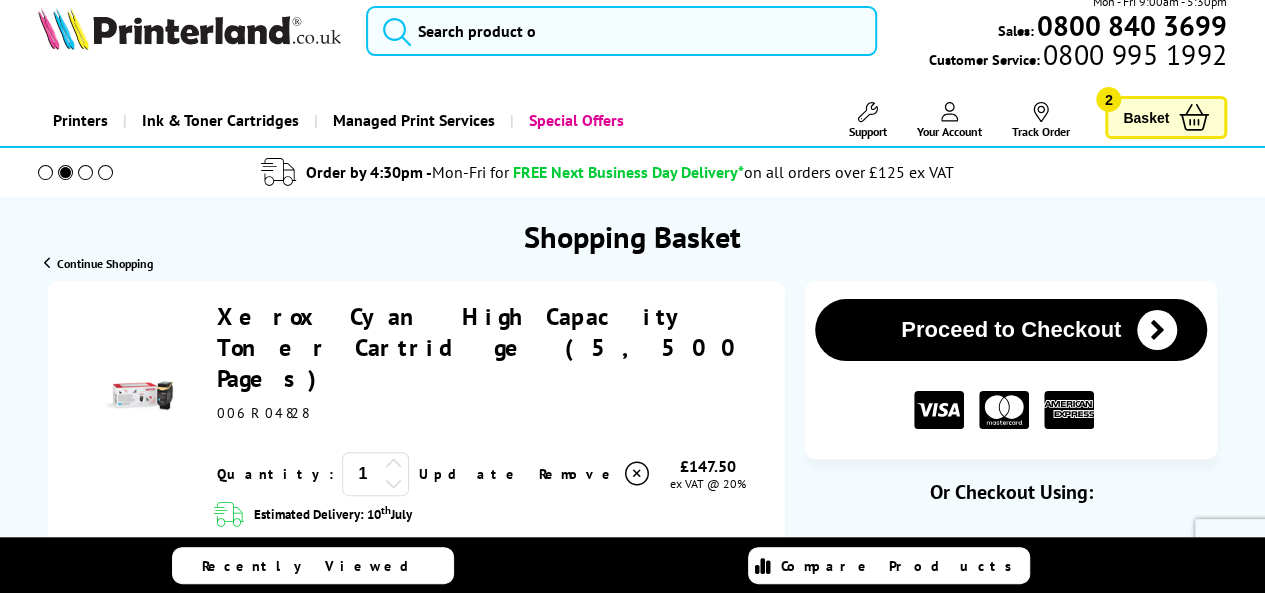 click at bounding box center (1157, 330) 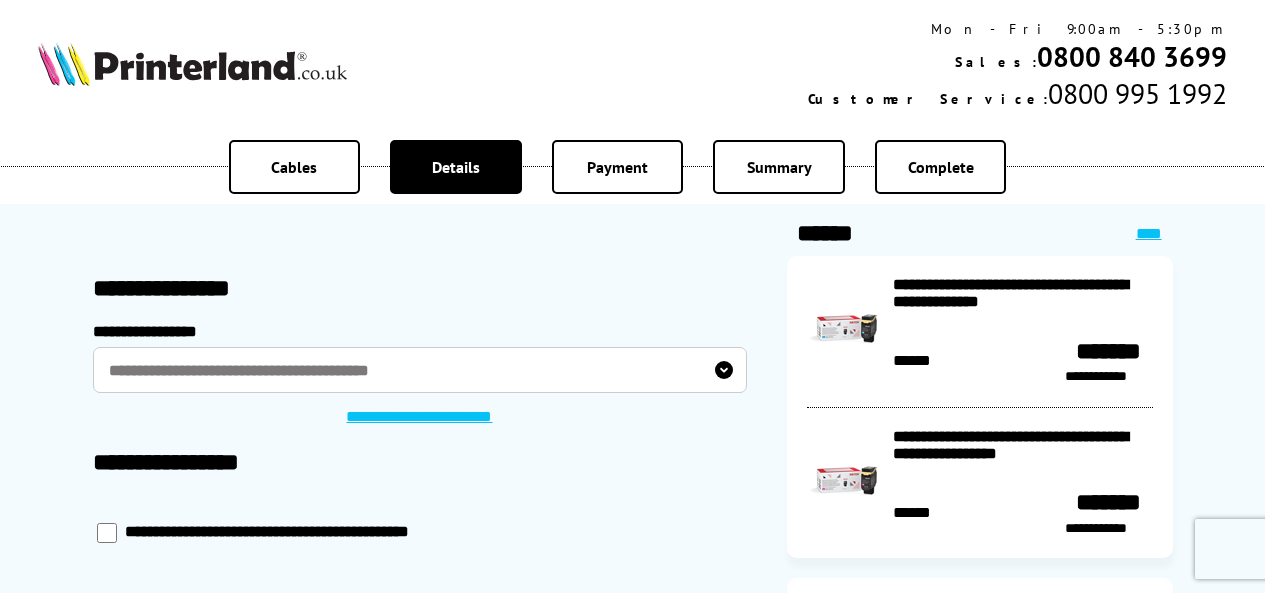 scroll, scrollTop: 0, scrollLeft: 0, axis: both 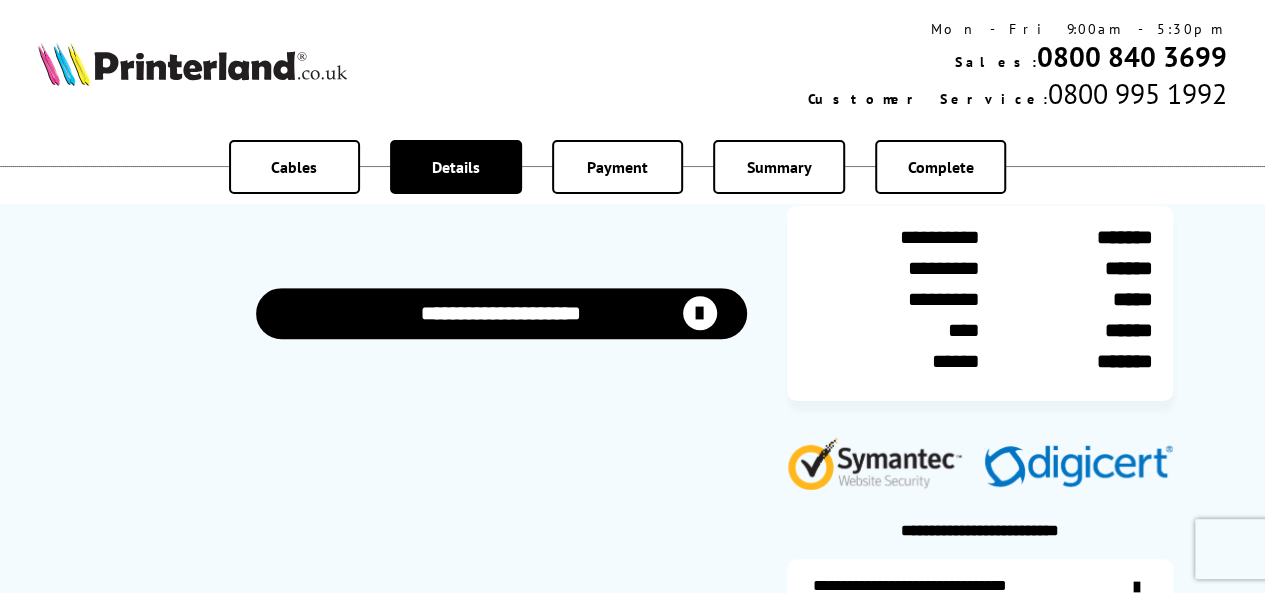 click at bounding box center (700, 313) 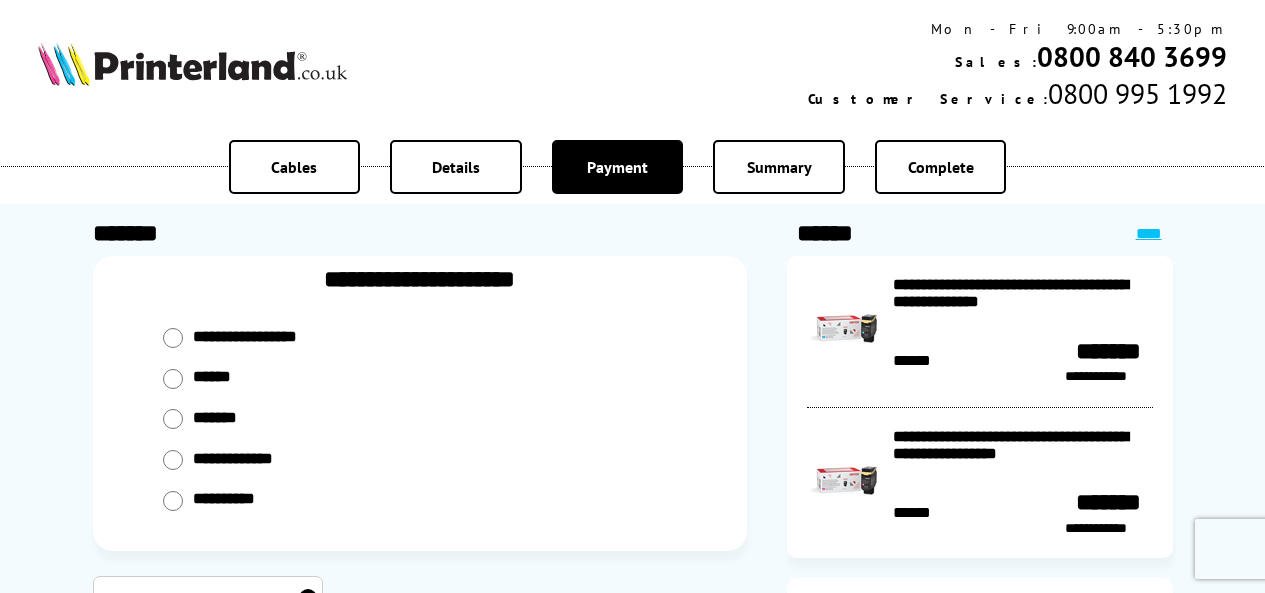 scroll, scrollTop: 0, scrollLeft: 0, axis: both 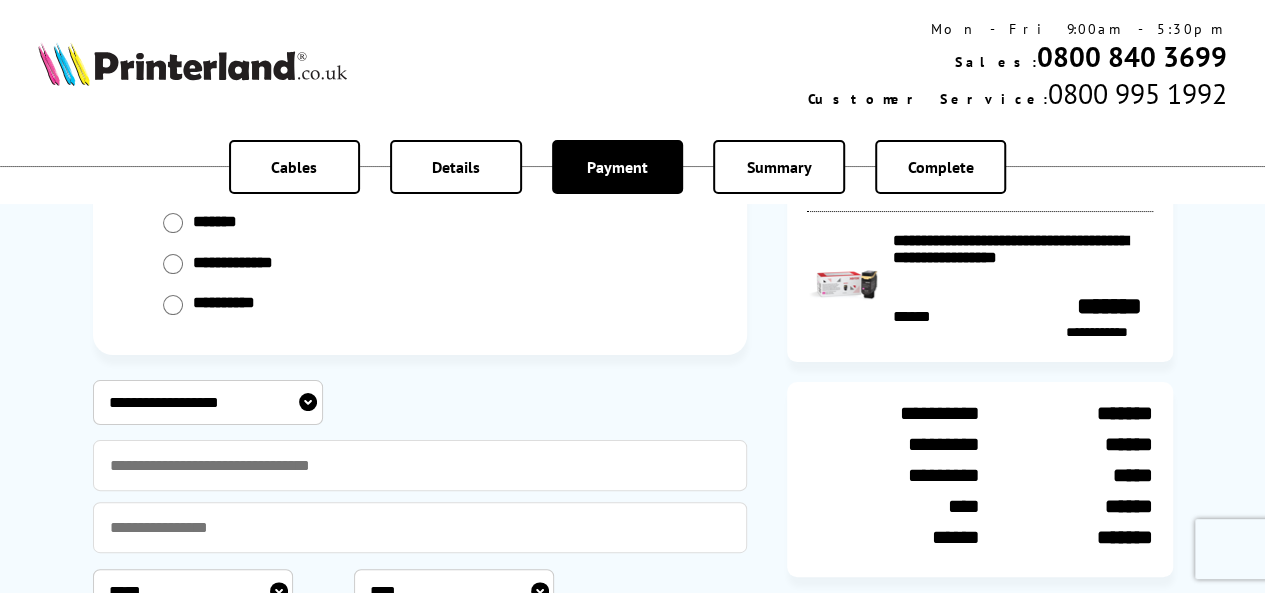 click on "**********" at bounding box center [208, 402] 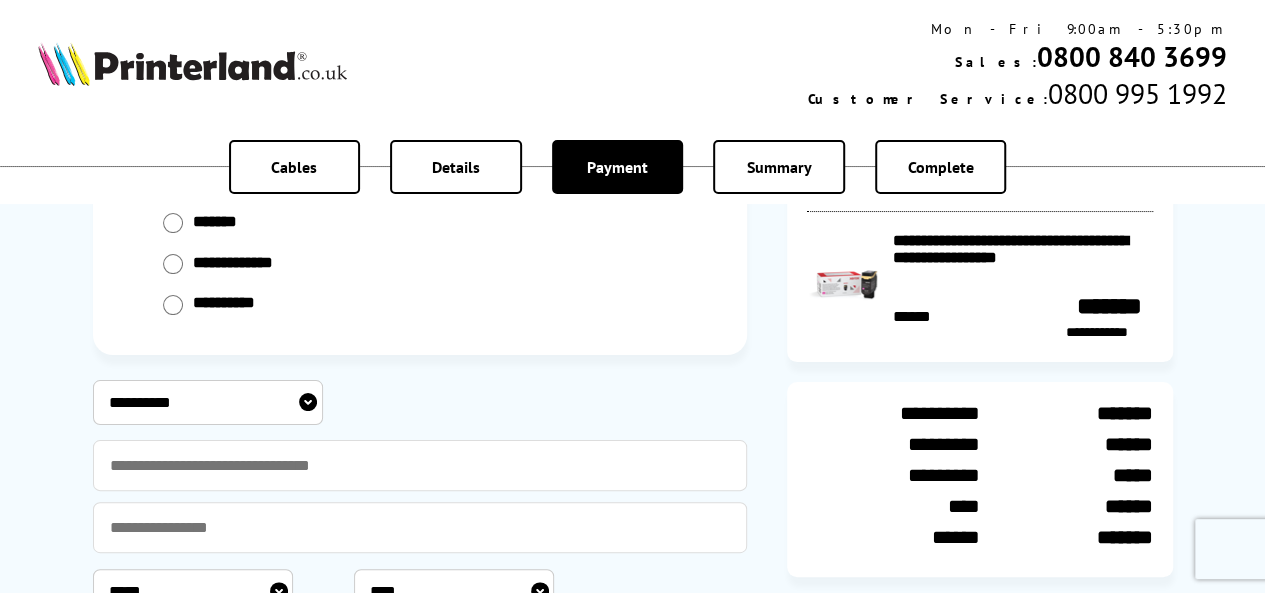 click on "**********" at bounding box center [208, 402] 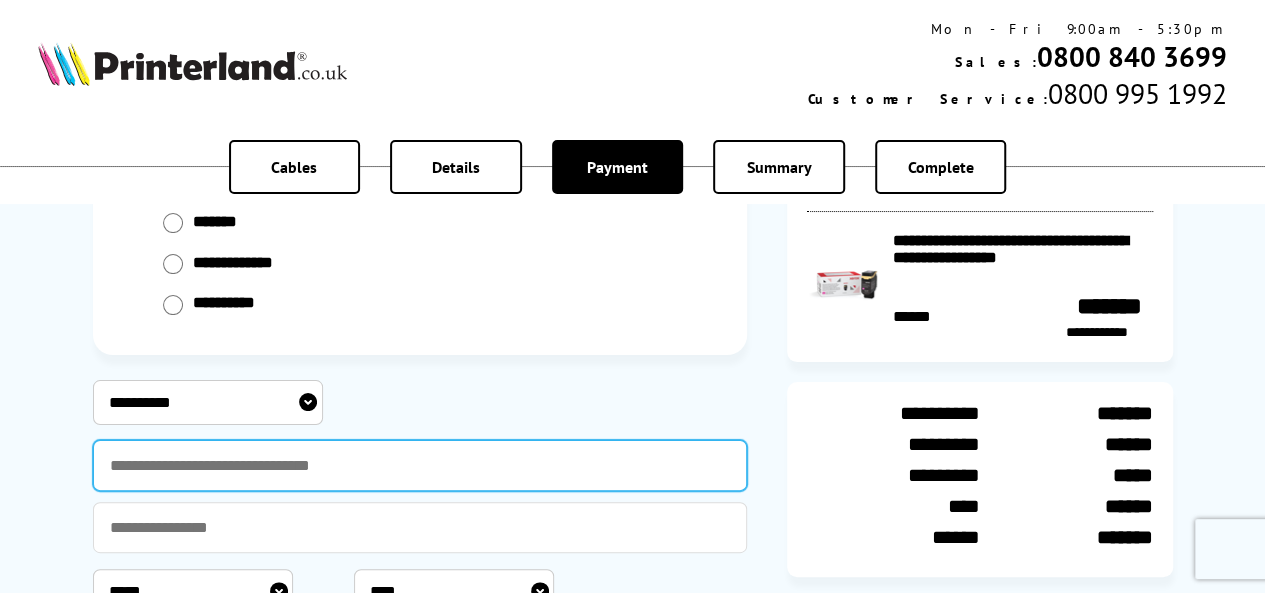 click at bounding box center (420, 465) 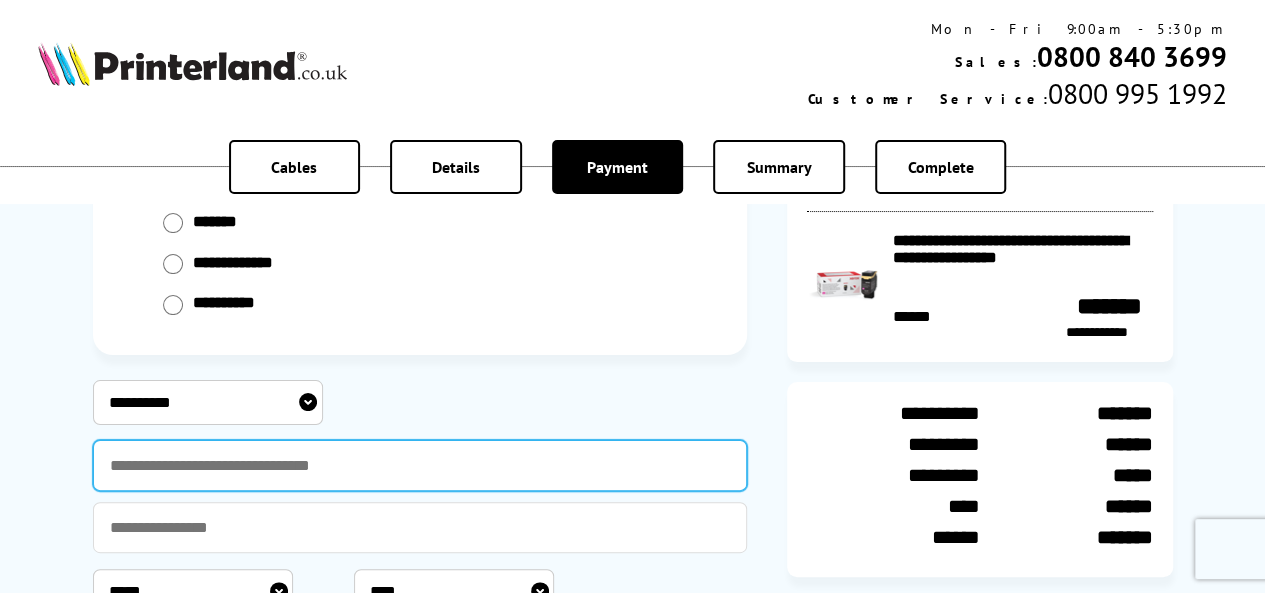 type on "**********" 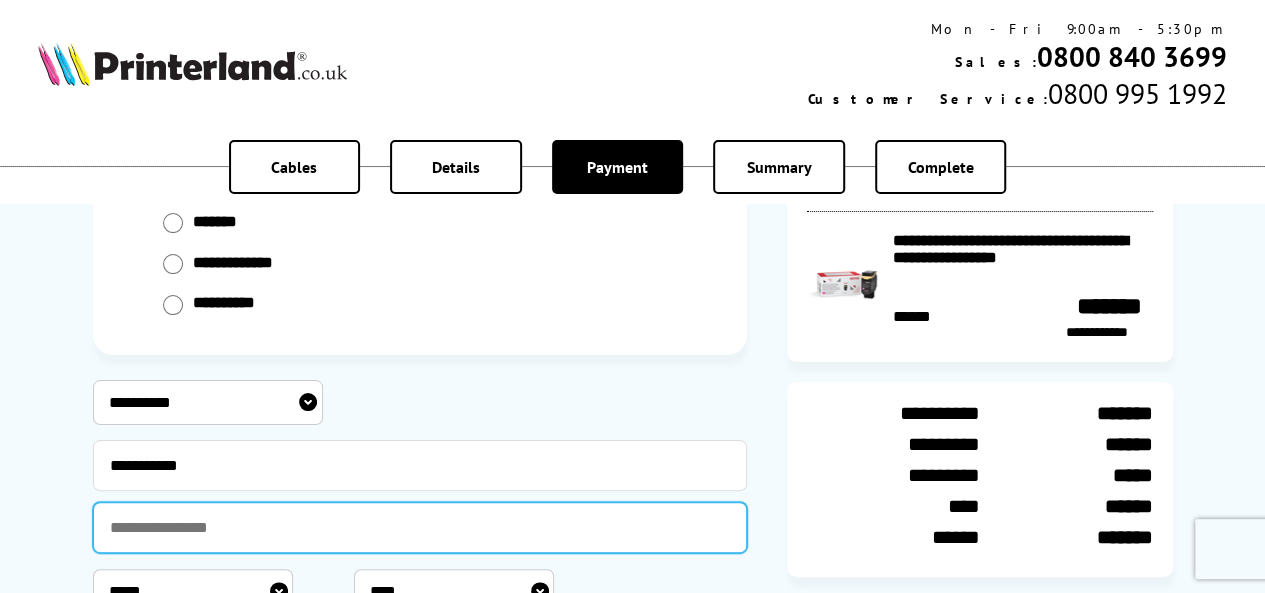 type on "**********" 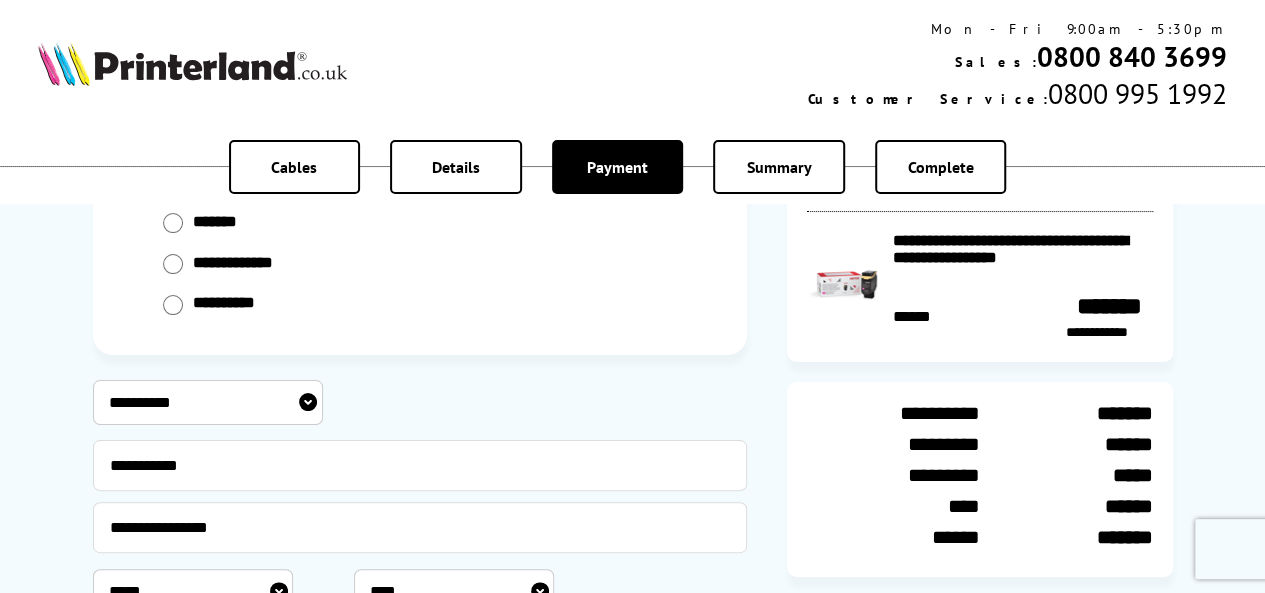 select on "*" 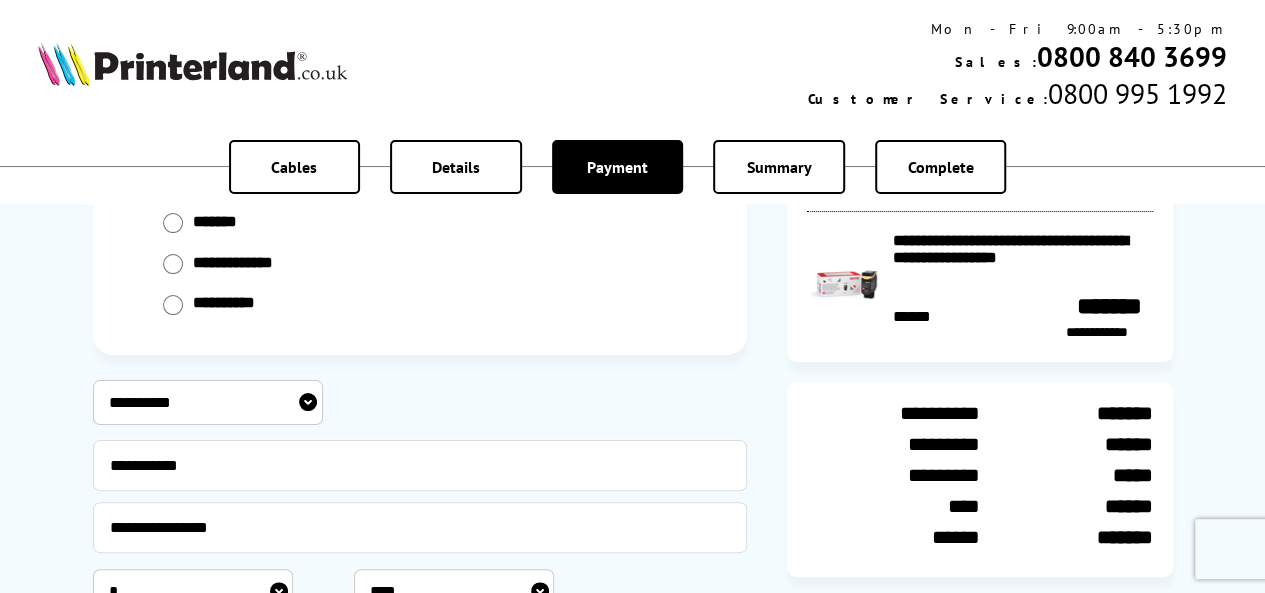 select on "****" 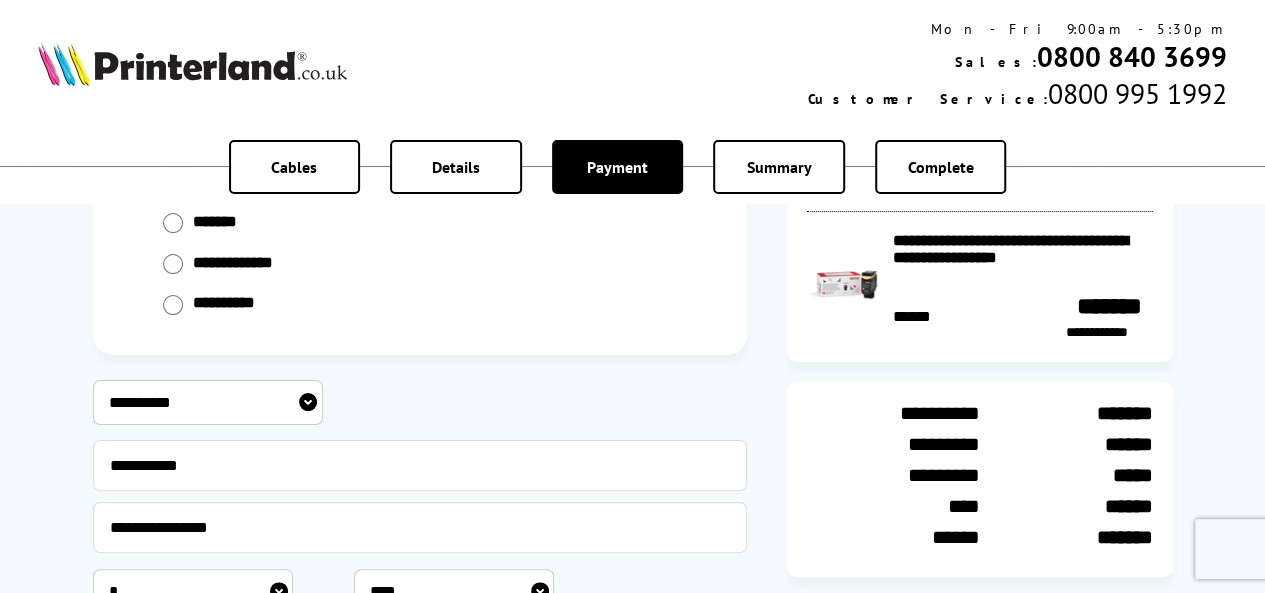 type on "***" 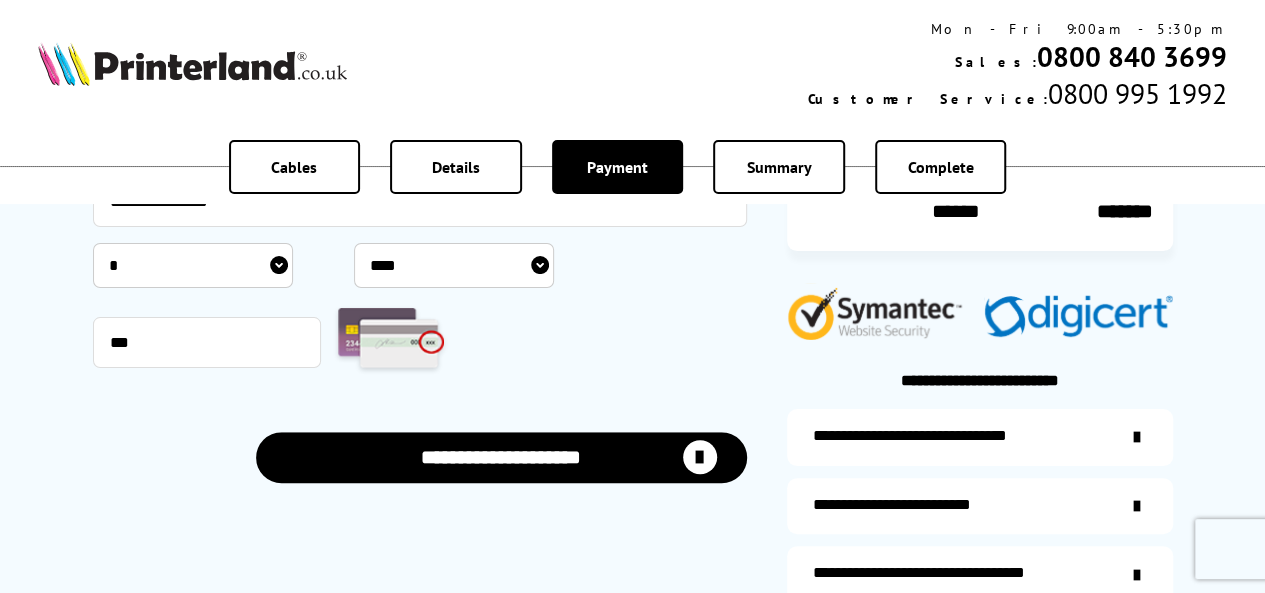 scroll, scrollTop: 537, scrollLeft: 0, axis: vertical 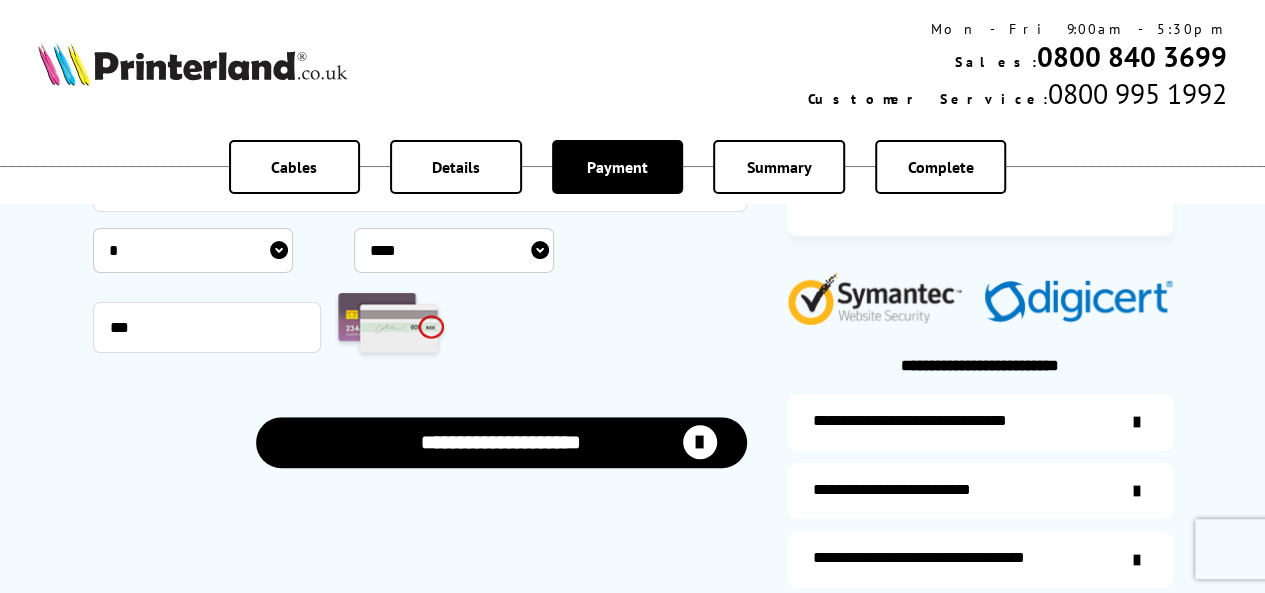 click at bounding box center (700, 442) 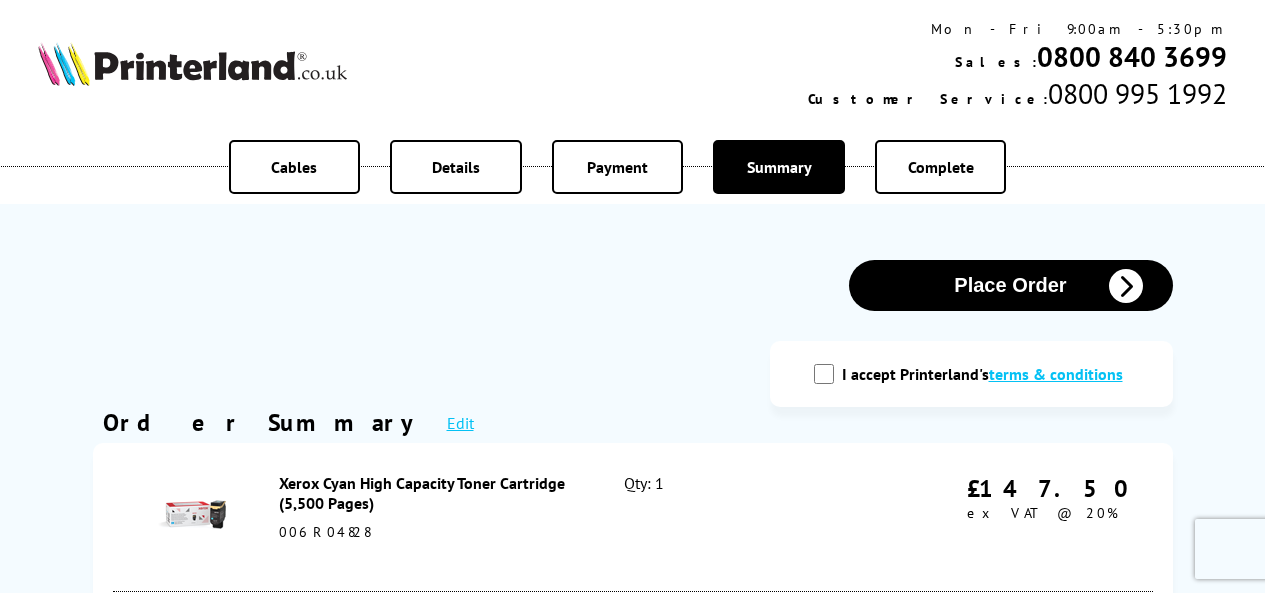 scroll, scrollTop: 0, scrollLeft: 0, axis: both 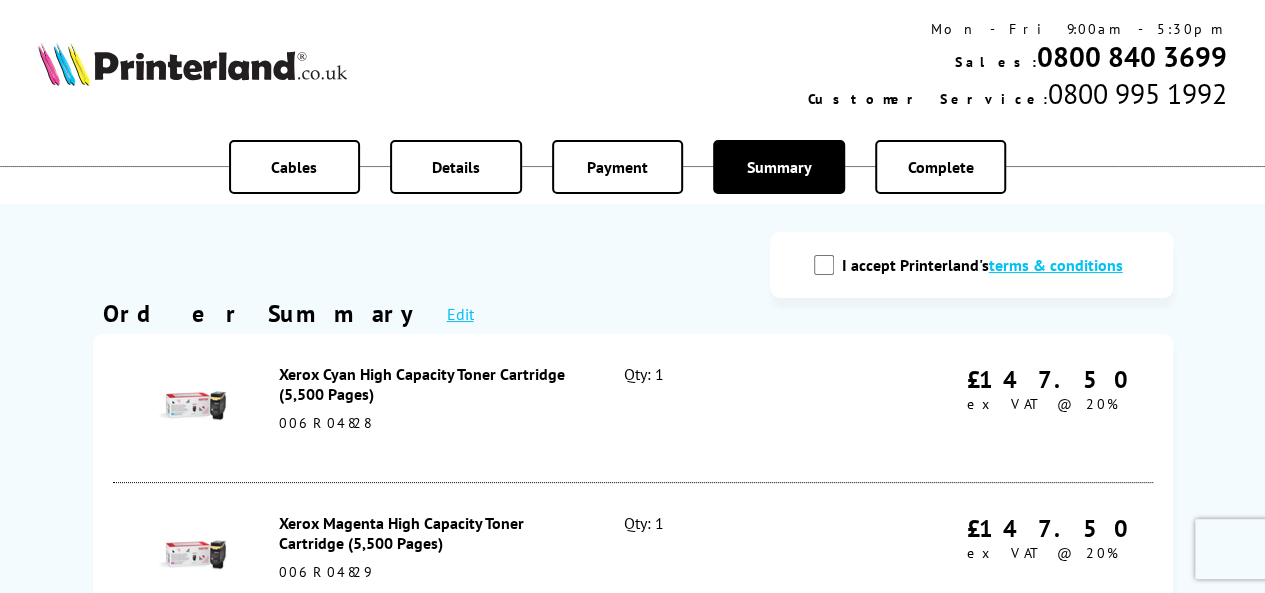 click on "I accept Printerland's  terms & conditions" at bounding box center [971, 265] 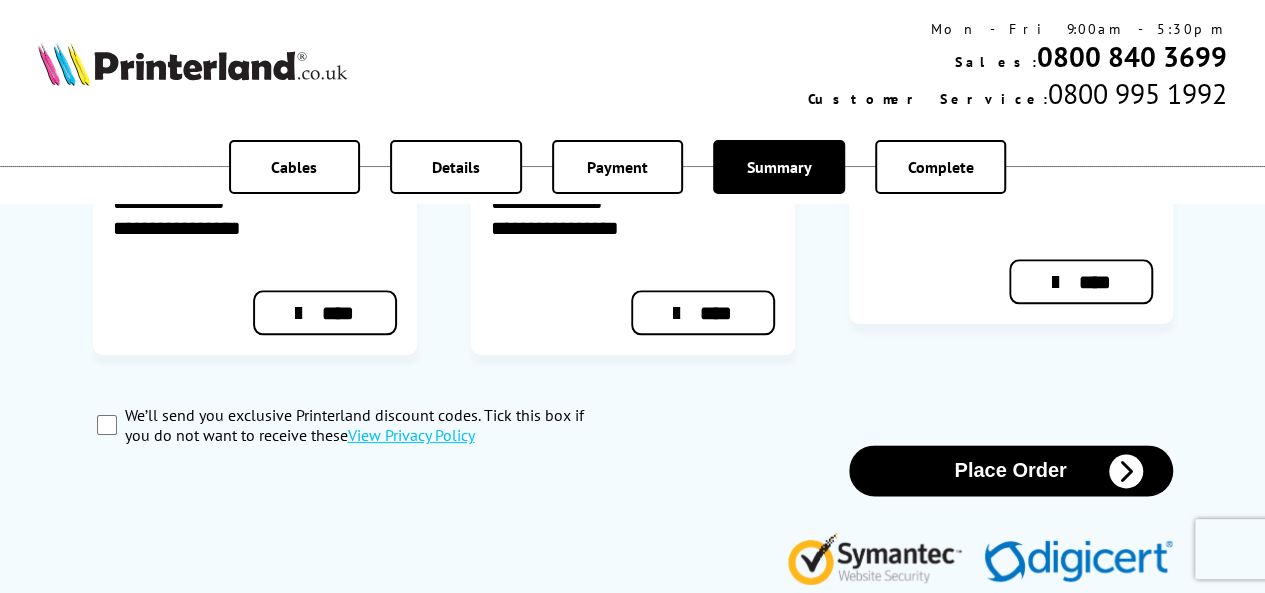 scroll, scrollTop: 1051, scrollLeft: 0, axis: vertical 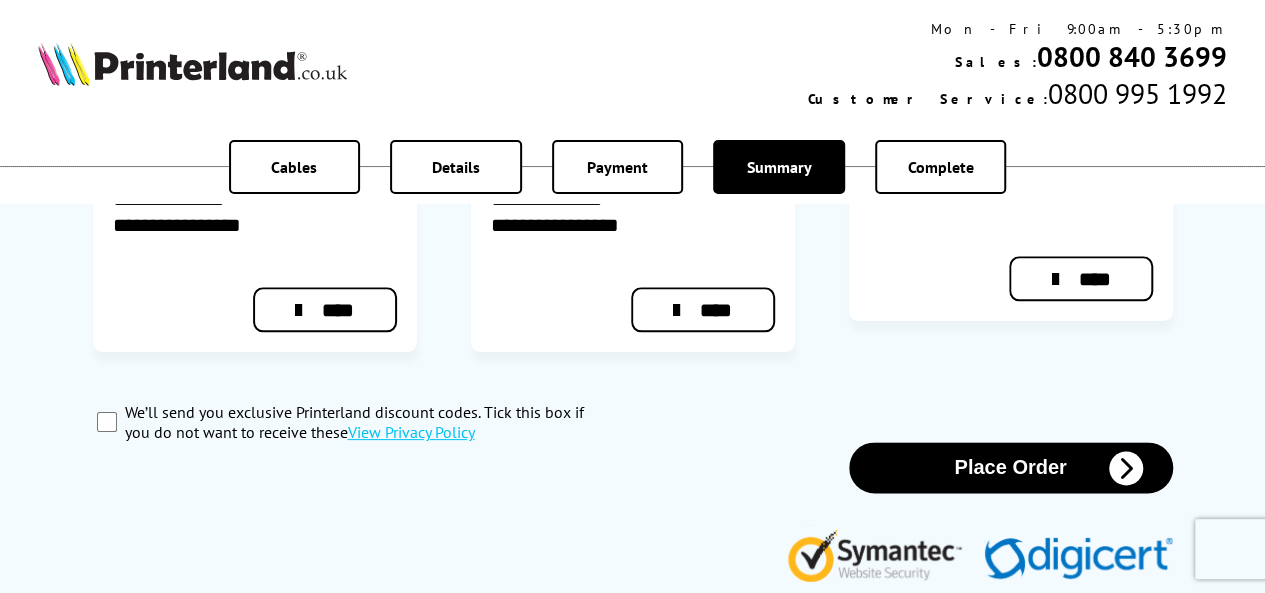 click at bounding box center (1126, 468) 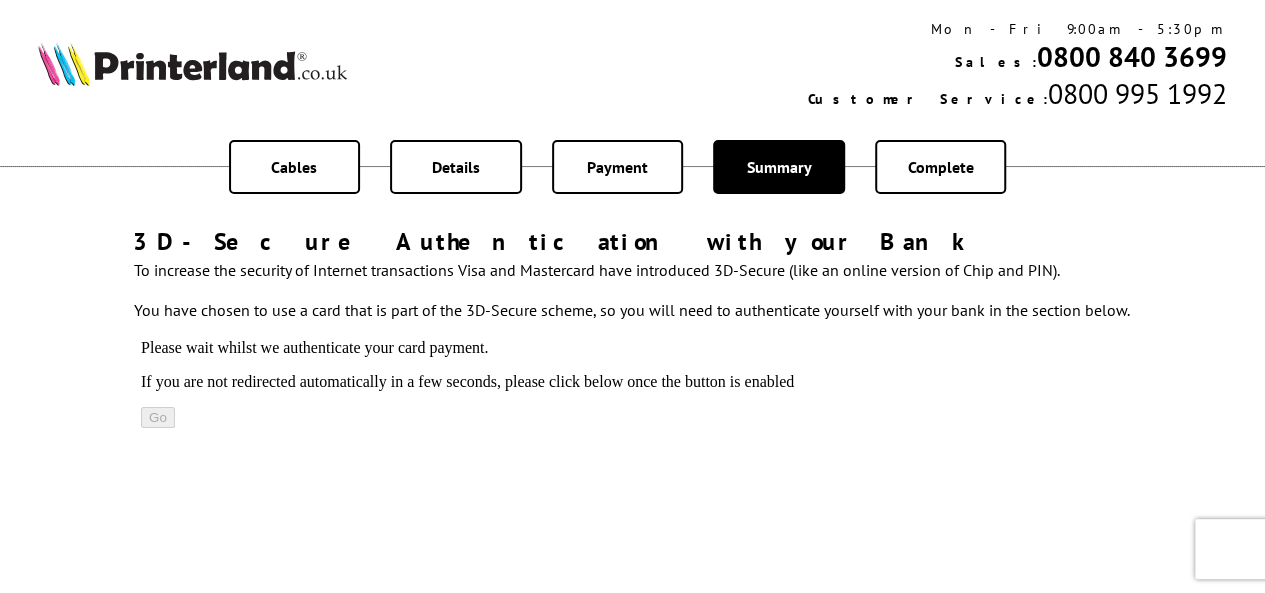 scroll, scrollTop: 0, scrollLeft: 0, axis: both 